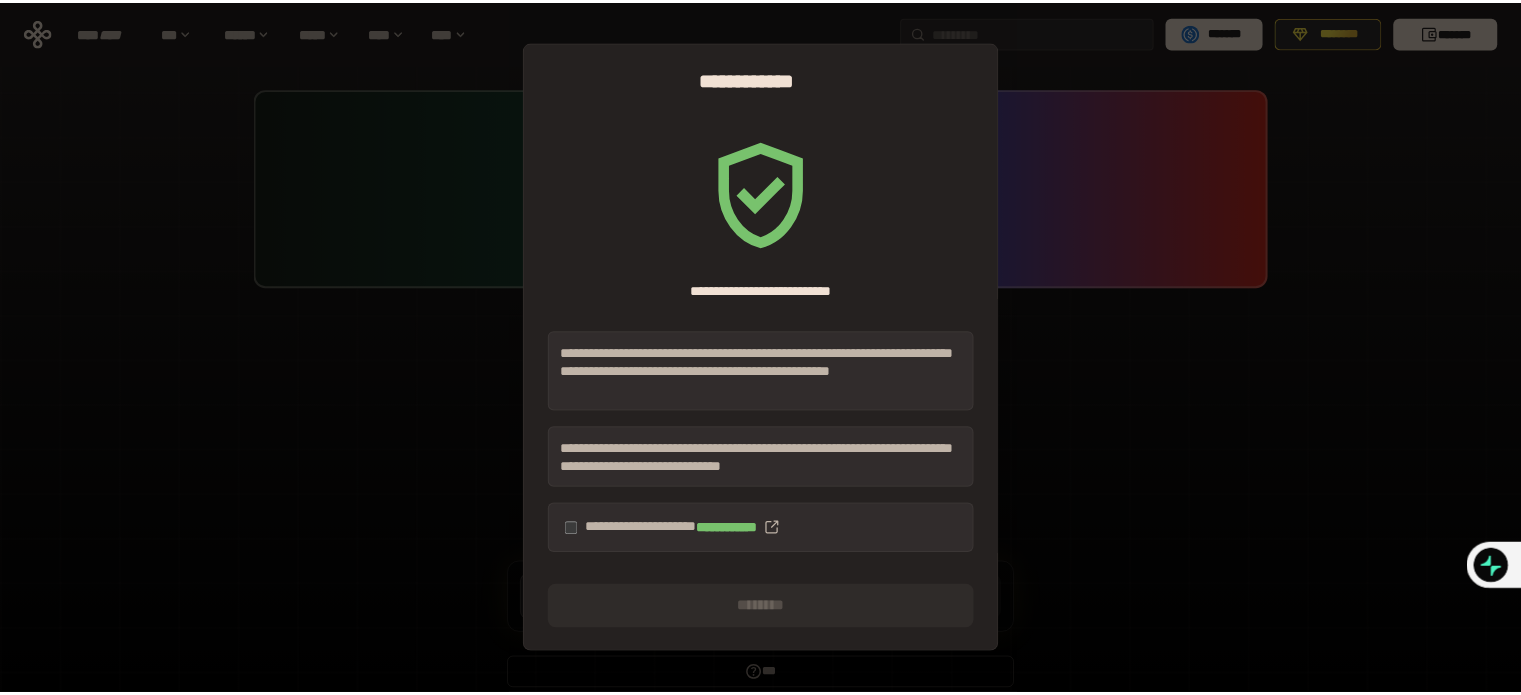 scroll, scrollTop: 0, scrollLeft: 0, axis: both 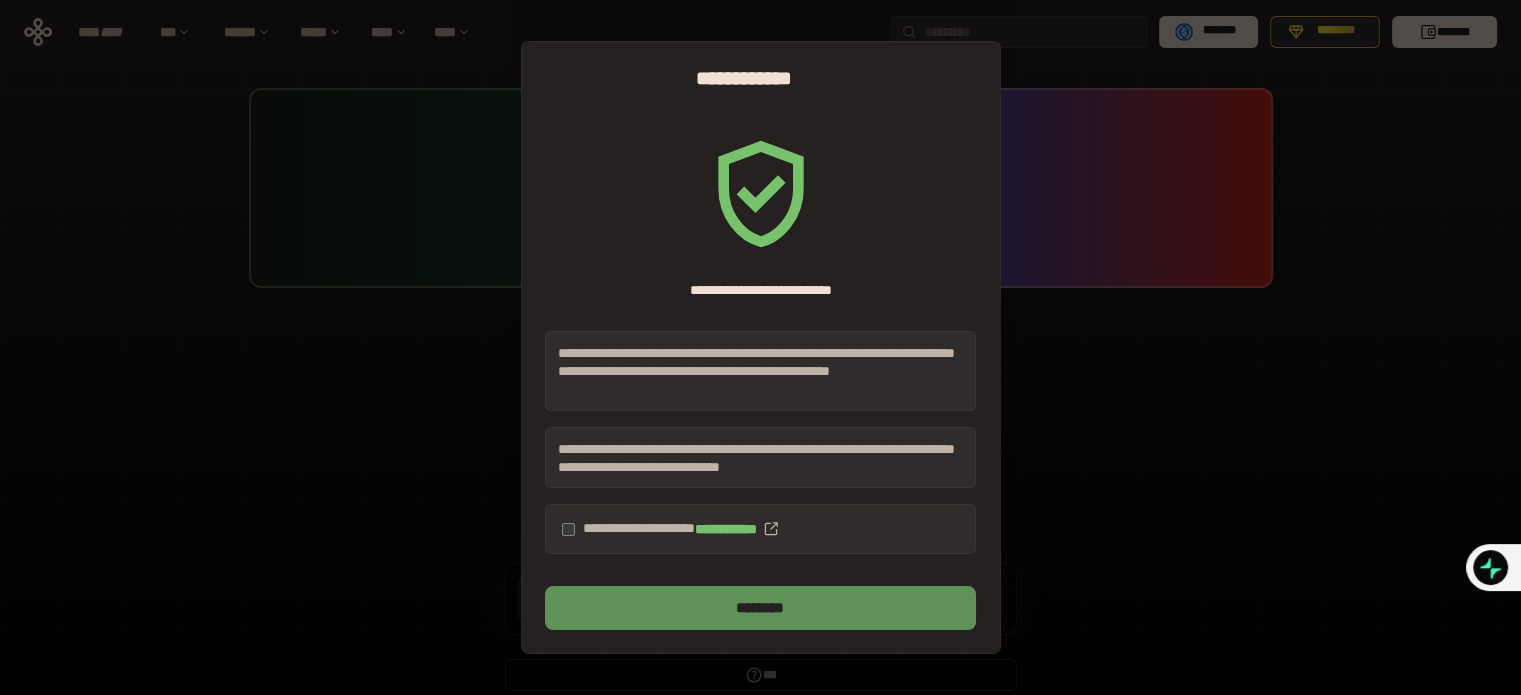 click on "********" at bounding box center [760, 608] 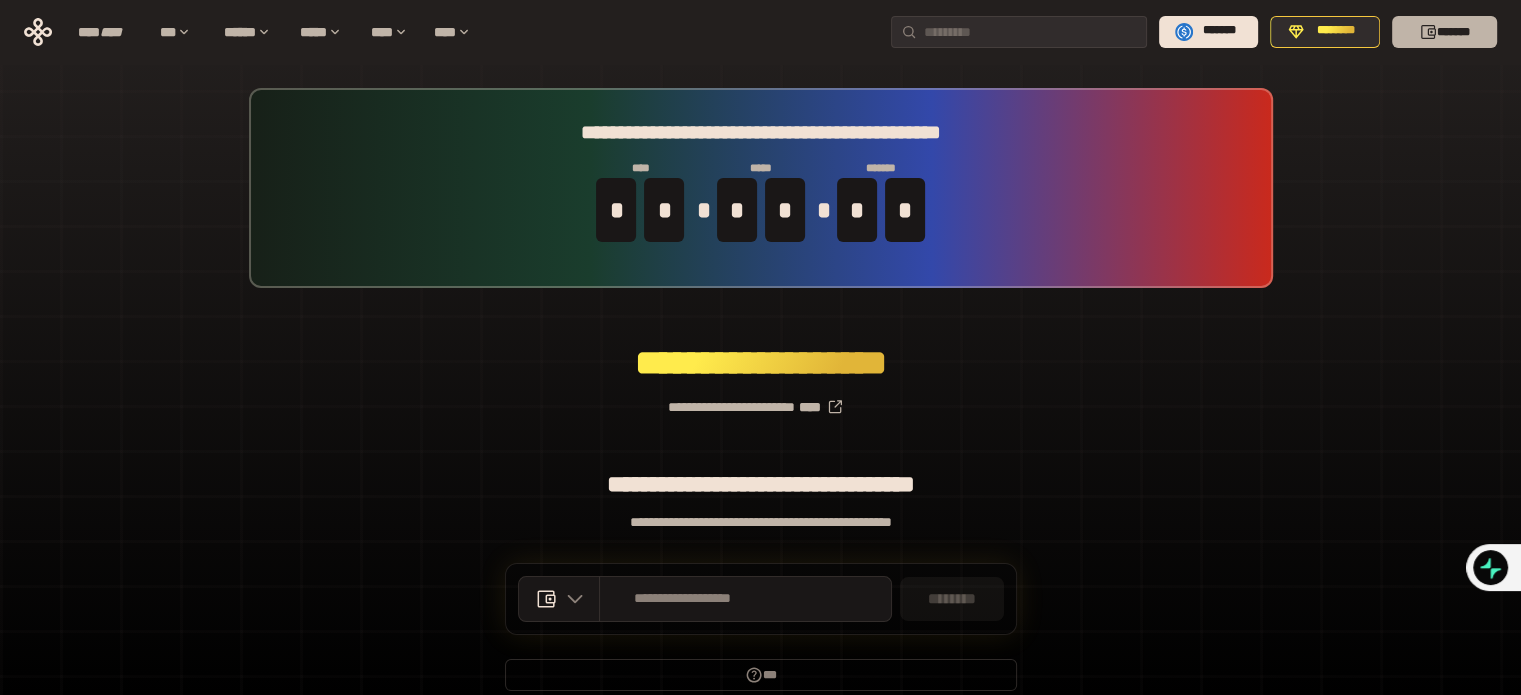 click on "*******" at bounding box center (1444, 32) 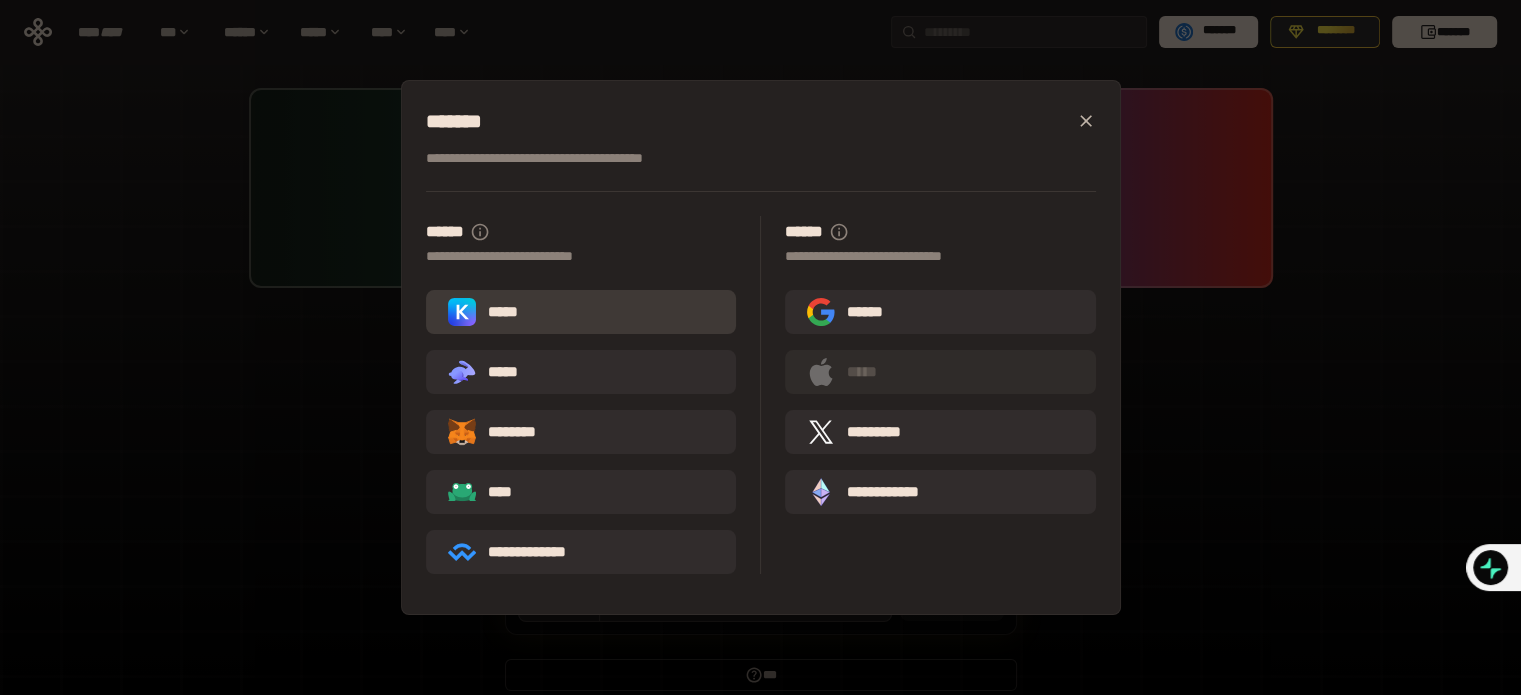 click on "*****" at bounding box center [581, 312] 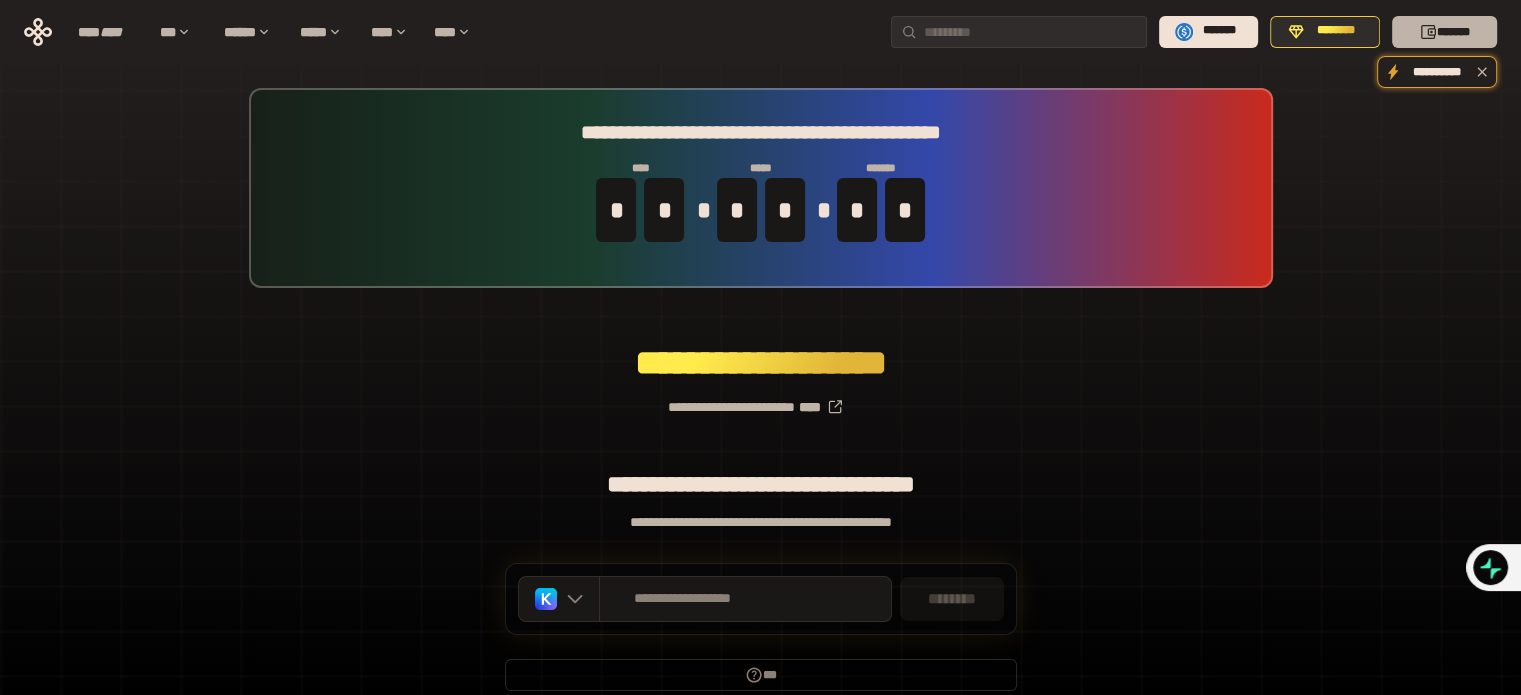 click on "*******" at bounding box center [1444, 32] 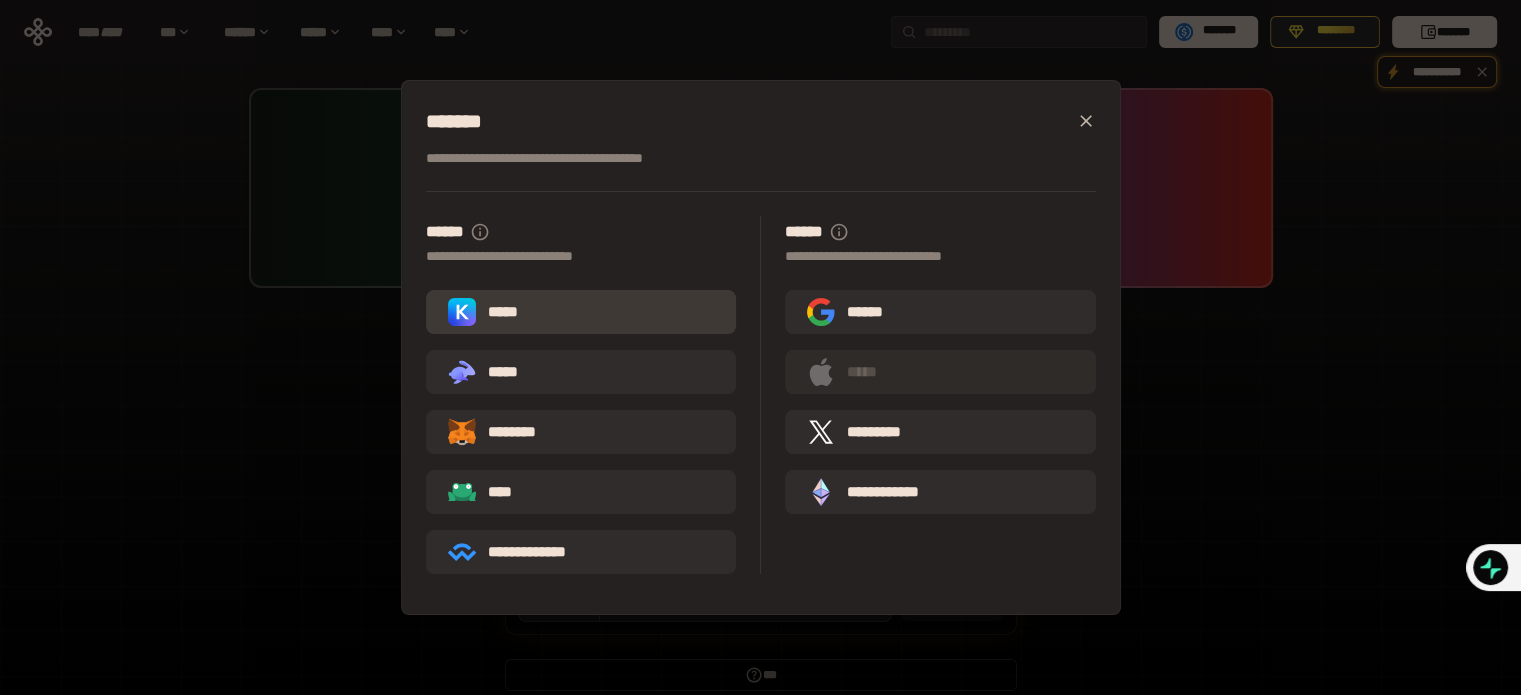 click on "*****" at bounding box center (581, 312) 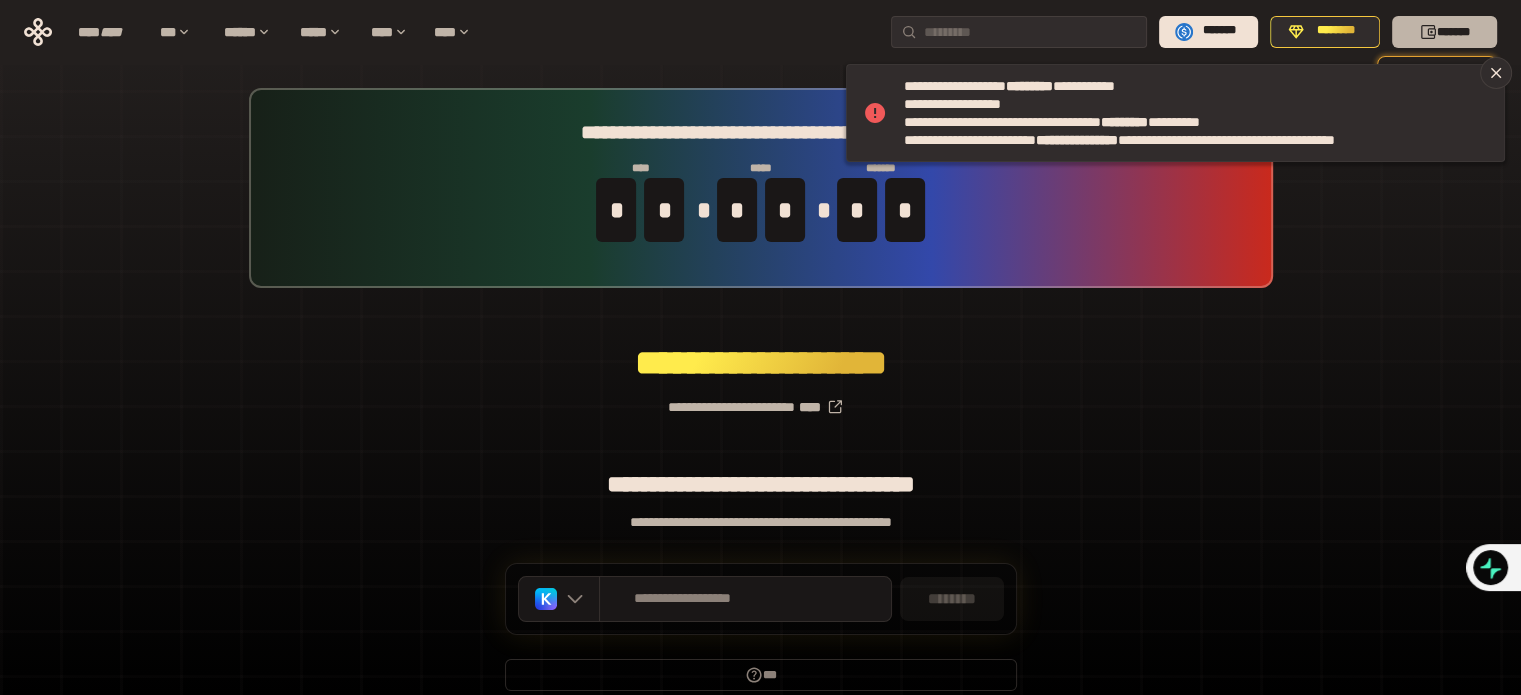 click 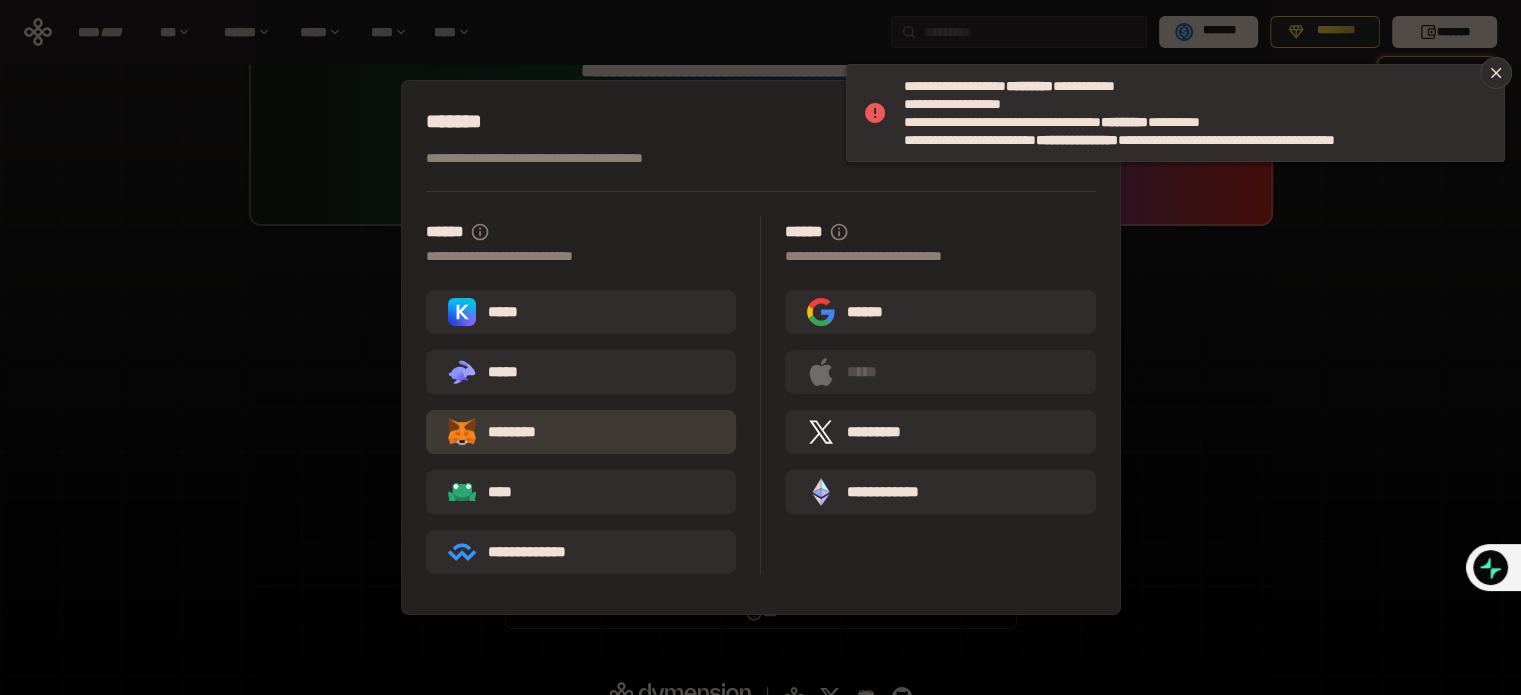 scroll, scrollTop: 87, scrollLeft: 0, axis: vertical 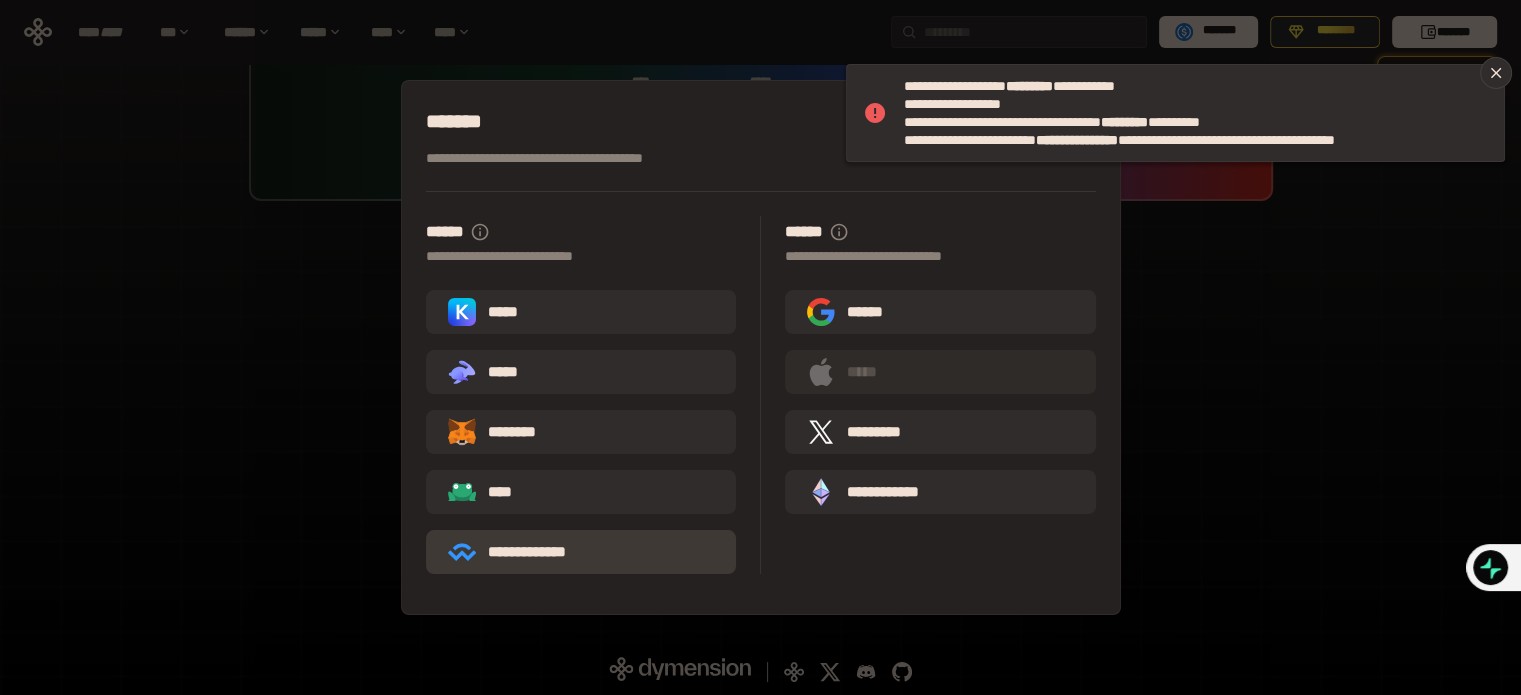 click on "**********" at bounding box center [521, 552] 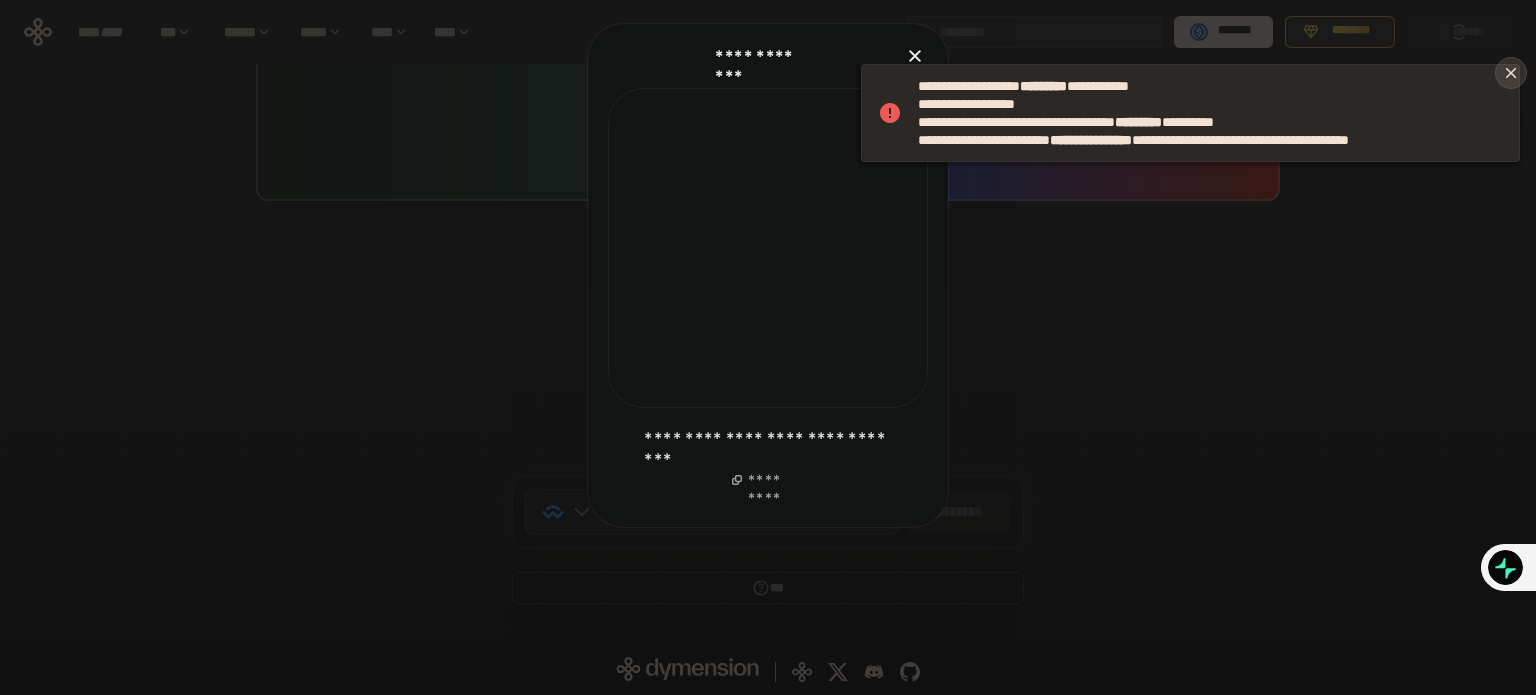 click at bounding box center (1511, 73) 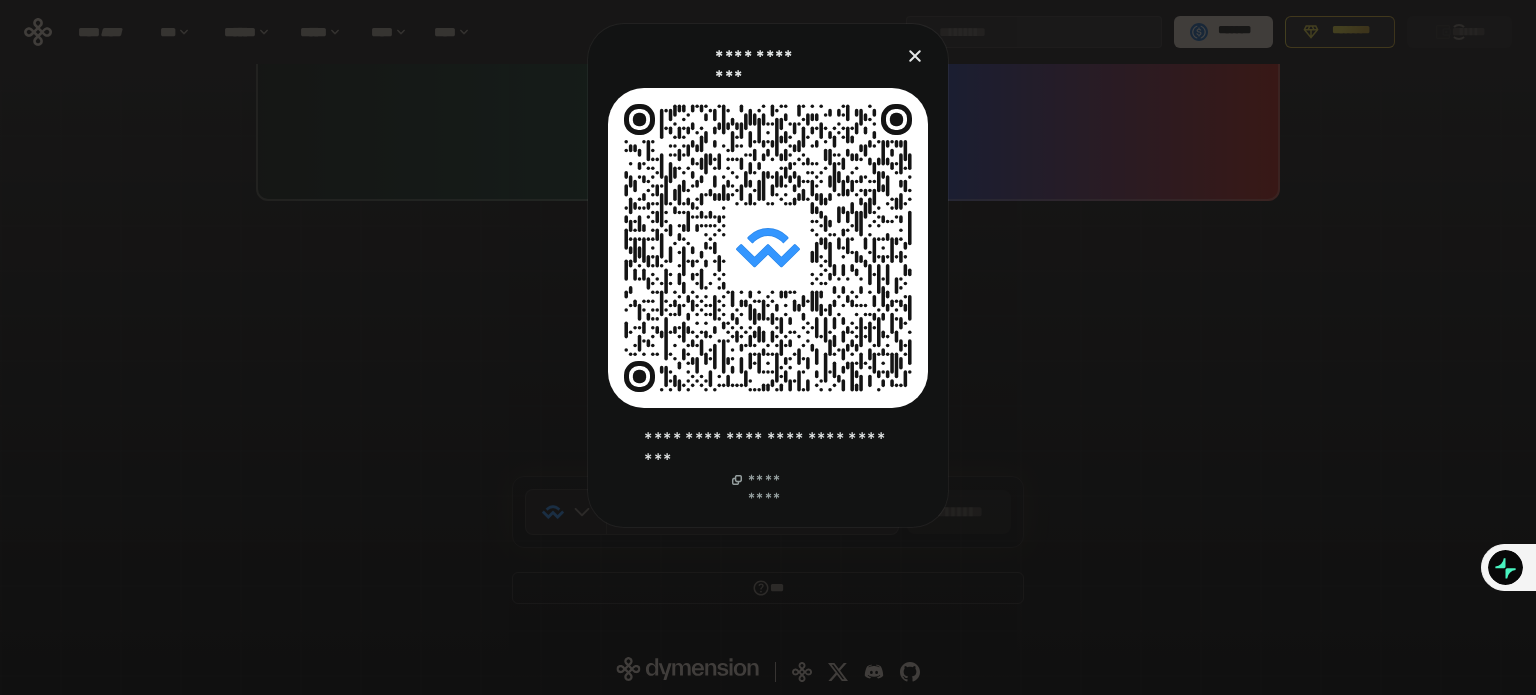 click 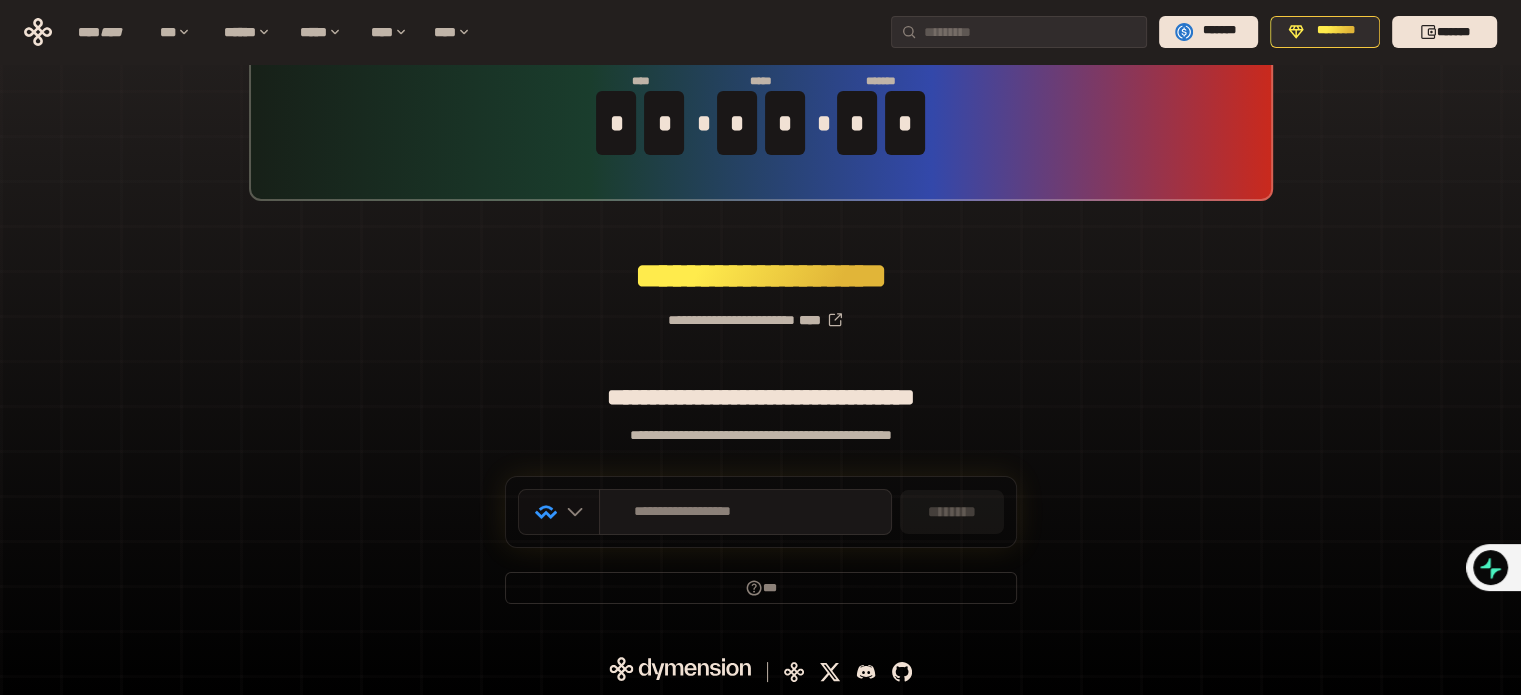click at bounding box center [570, 512] 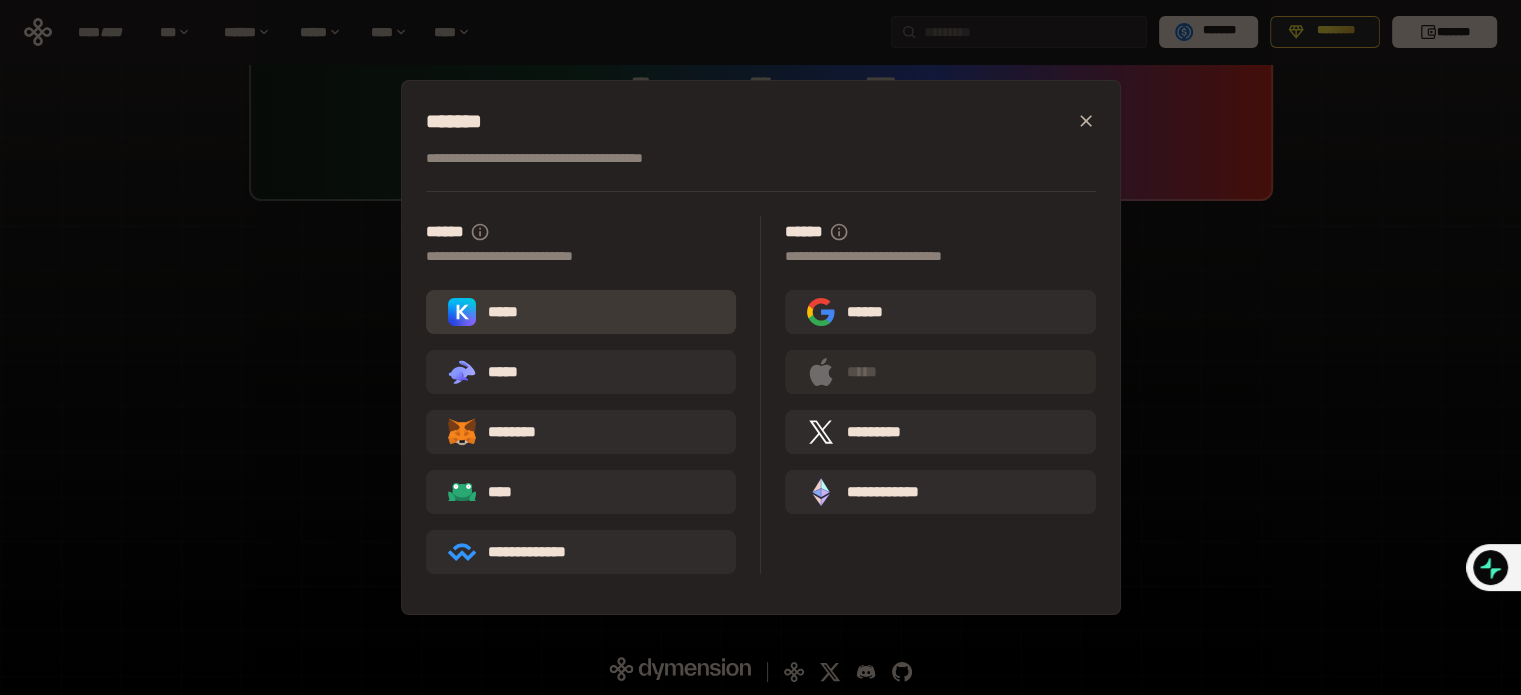 click on "*****" at bounding box center (581, 312) 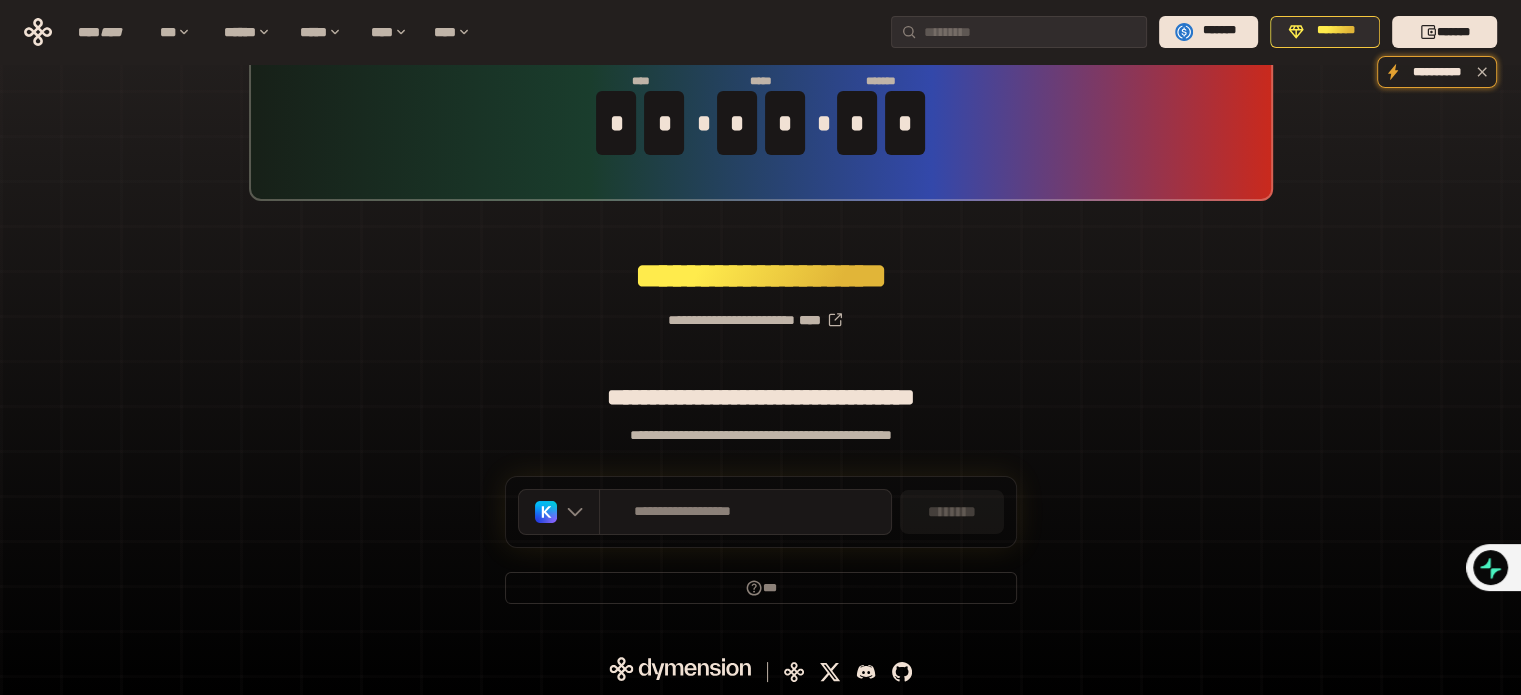 click on "**********" at bounding box center [760, 312] 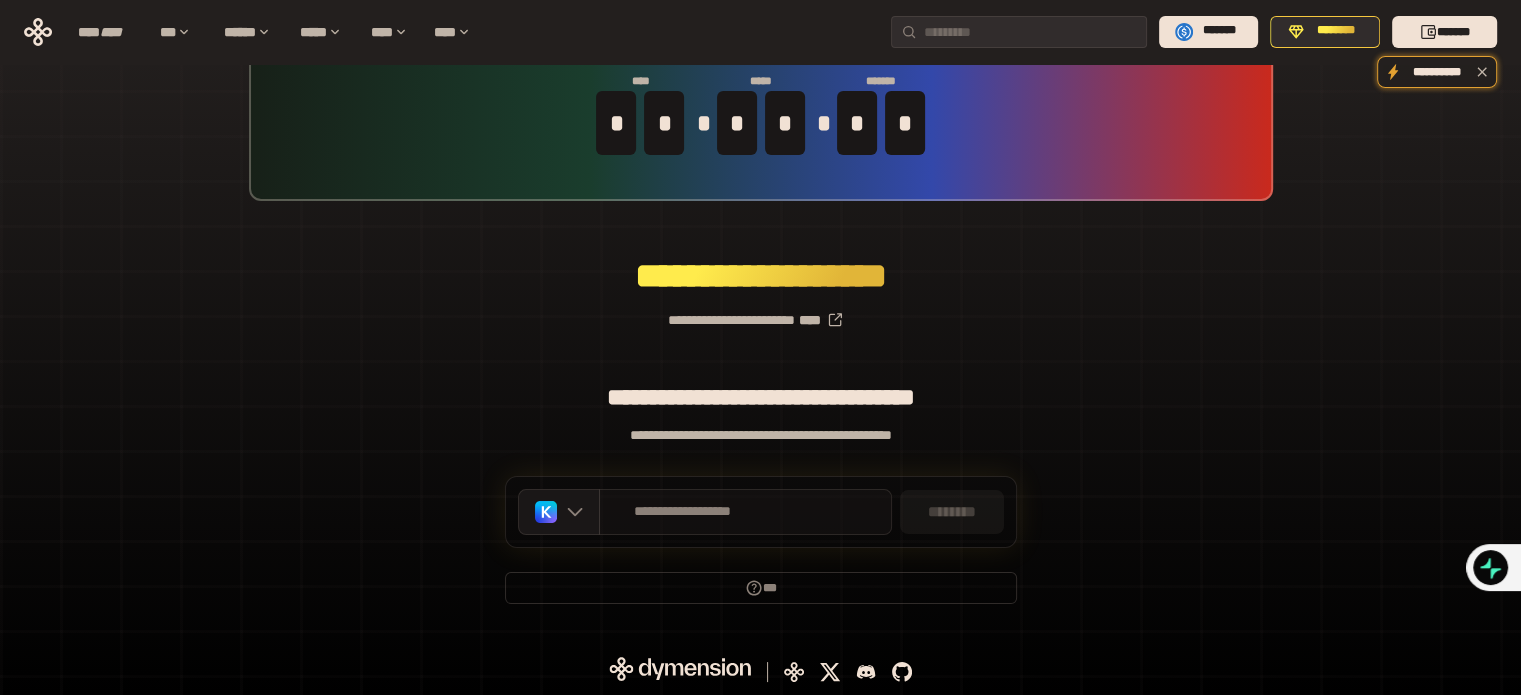 click on "**********" at bounding box center [683, 512] 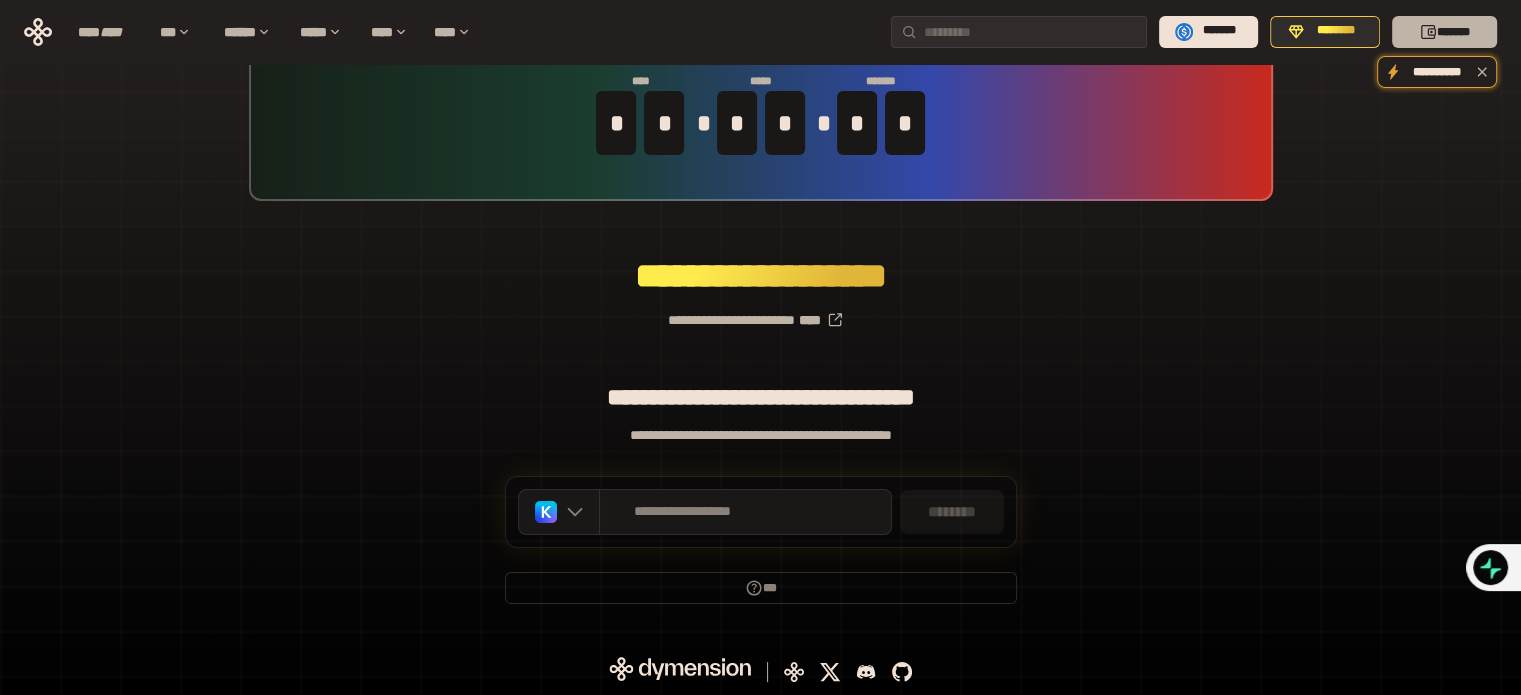 click on "*******" at bounding box center [1444, 32] 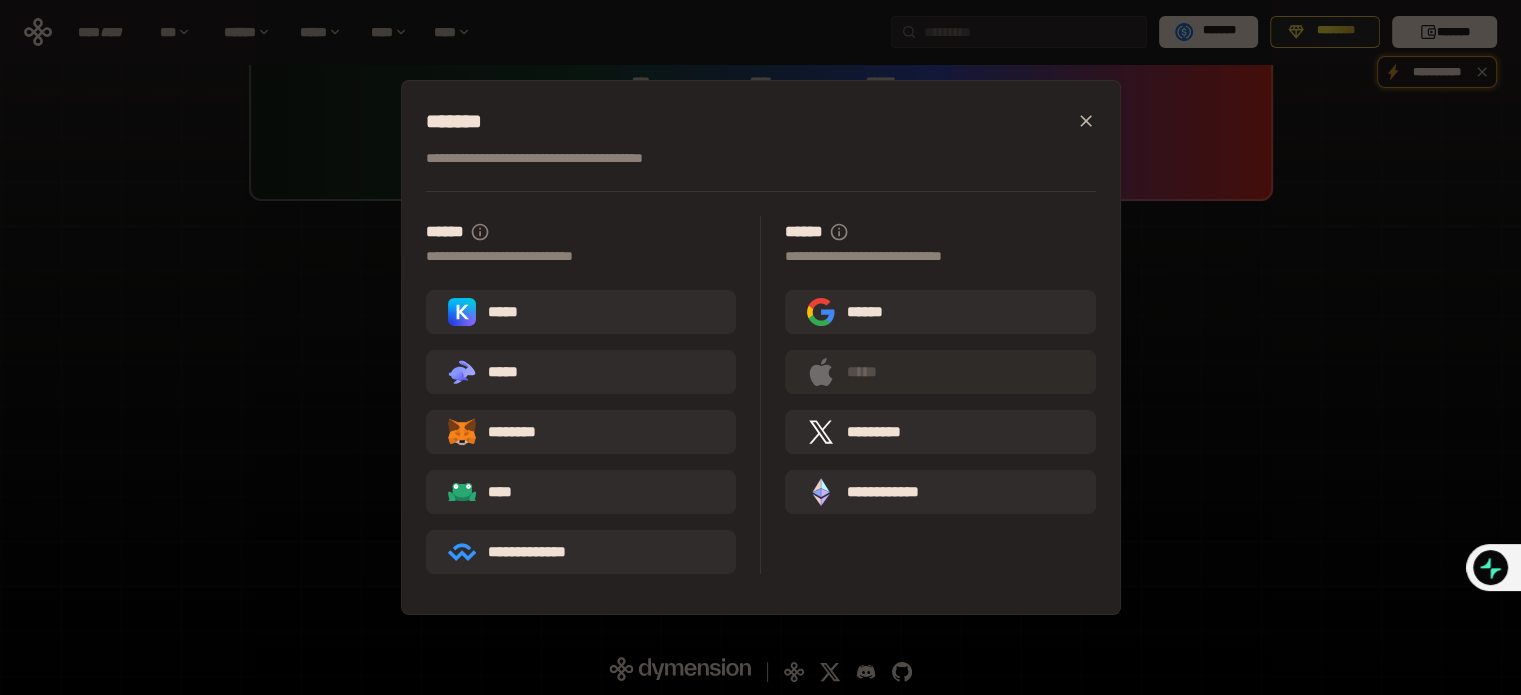 click on "*****" at bounding box center [581, 312] 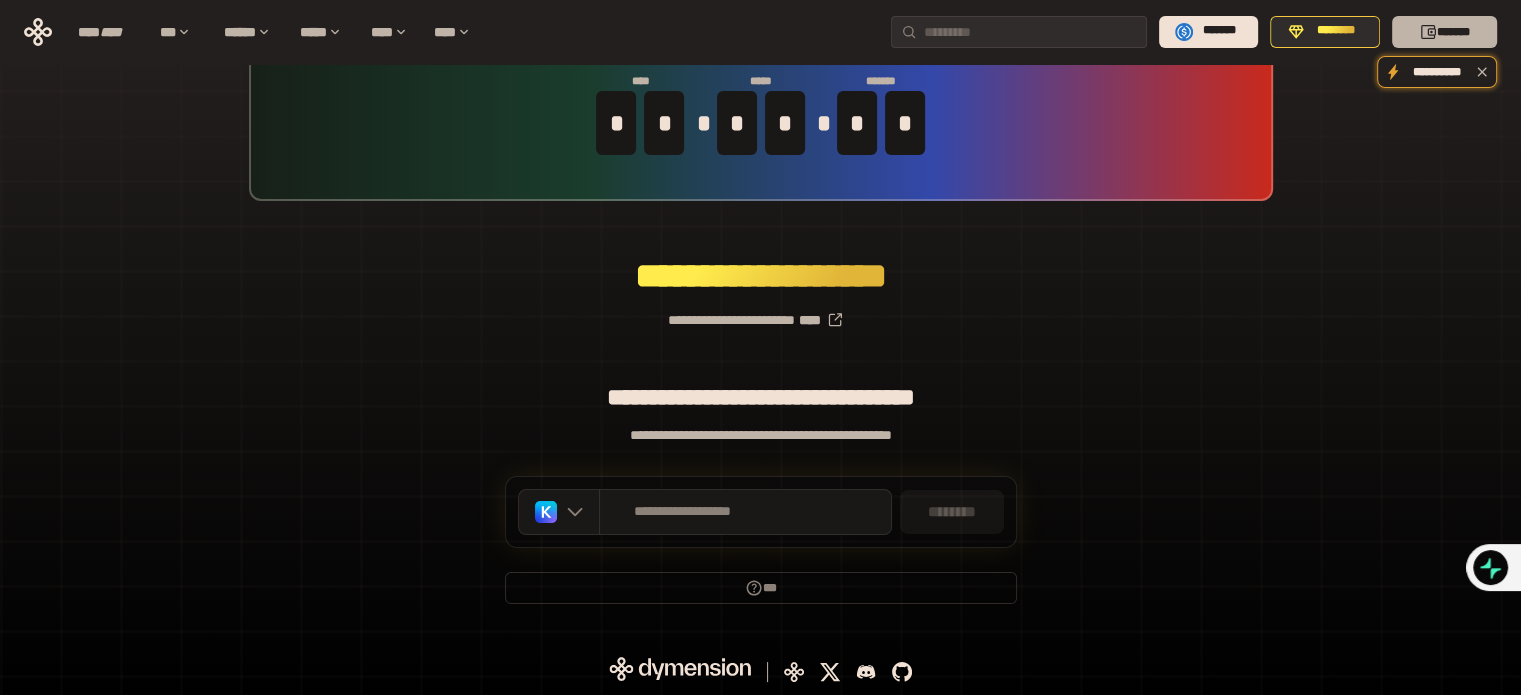 click 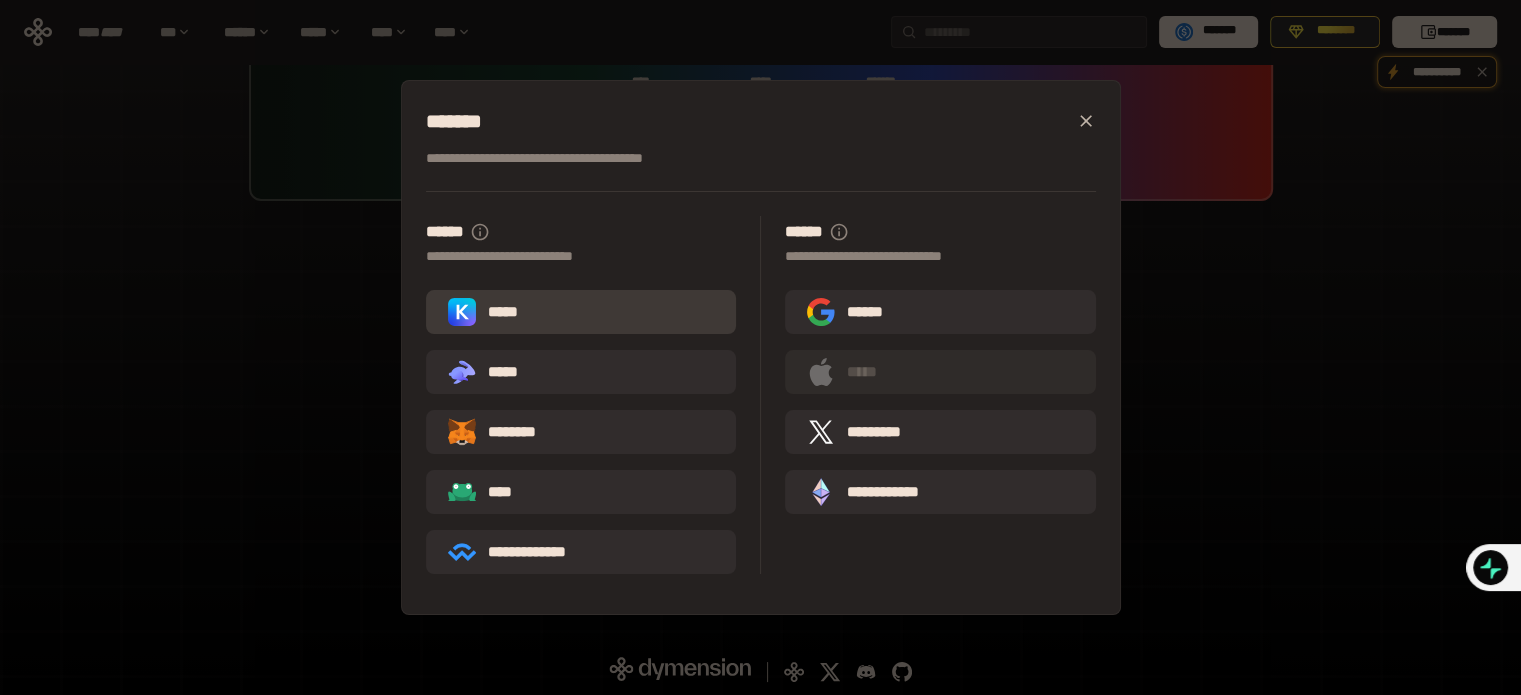 click on "*****" at bounding box center [581, 312] 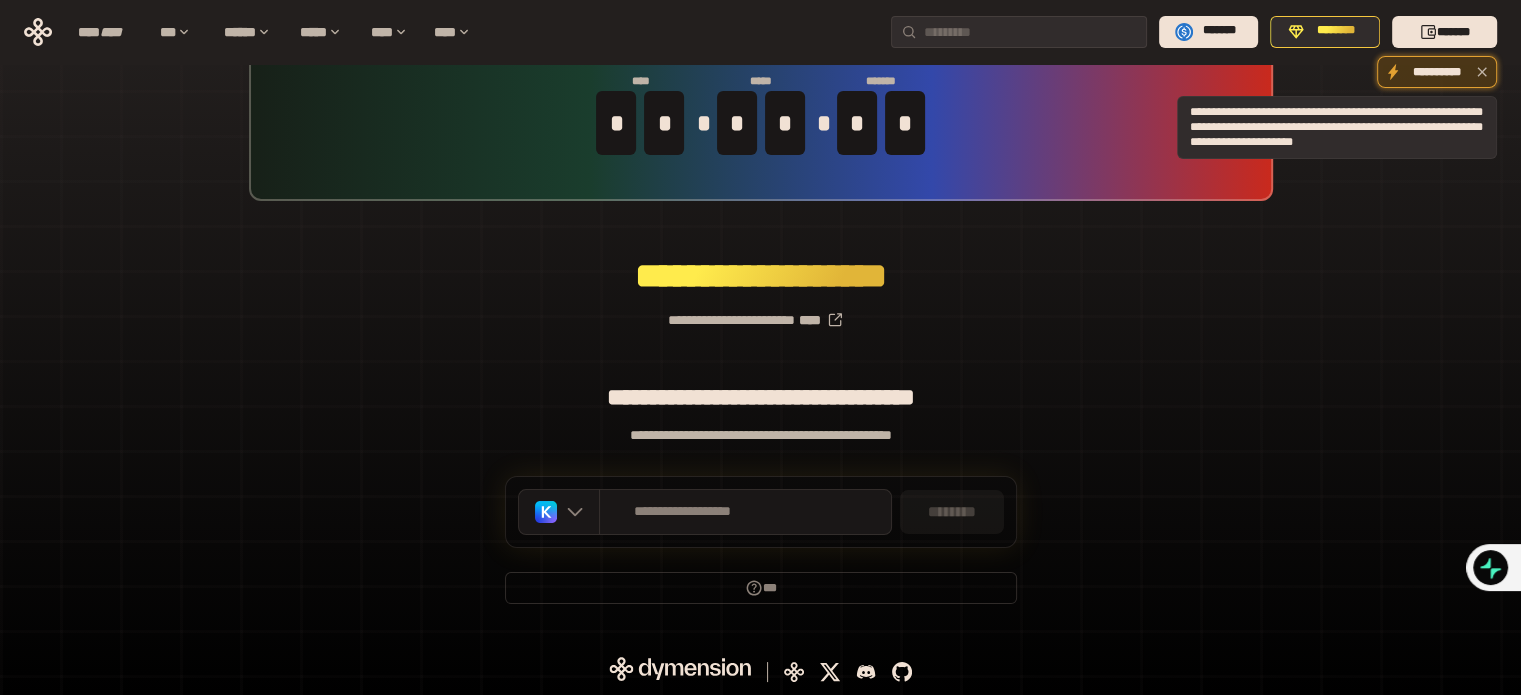 click 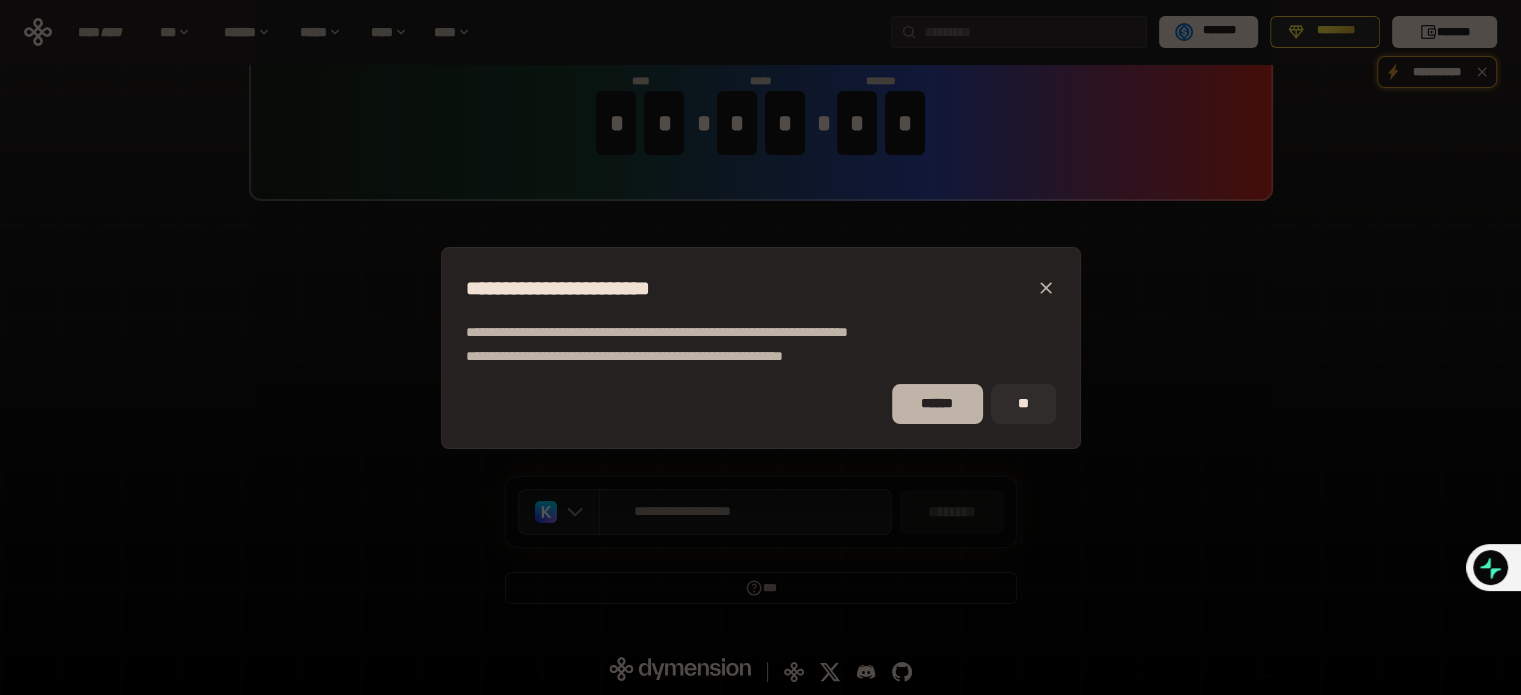 click on "******" at bounding box center [937, 404] 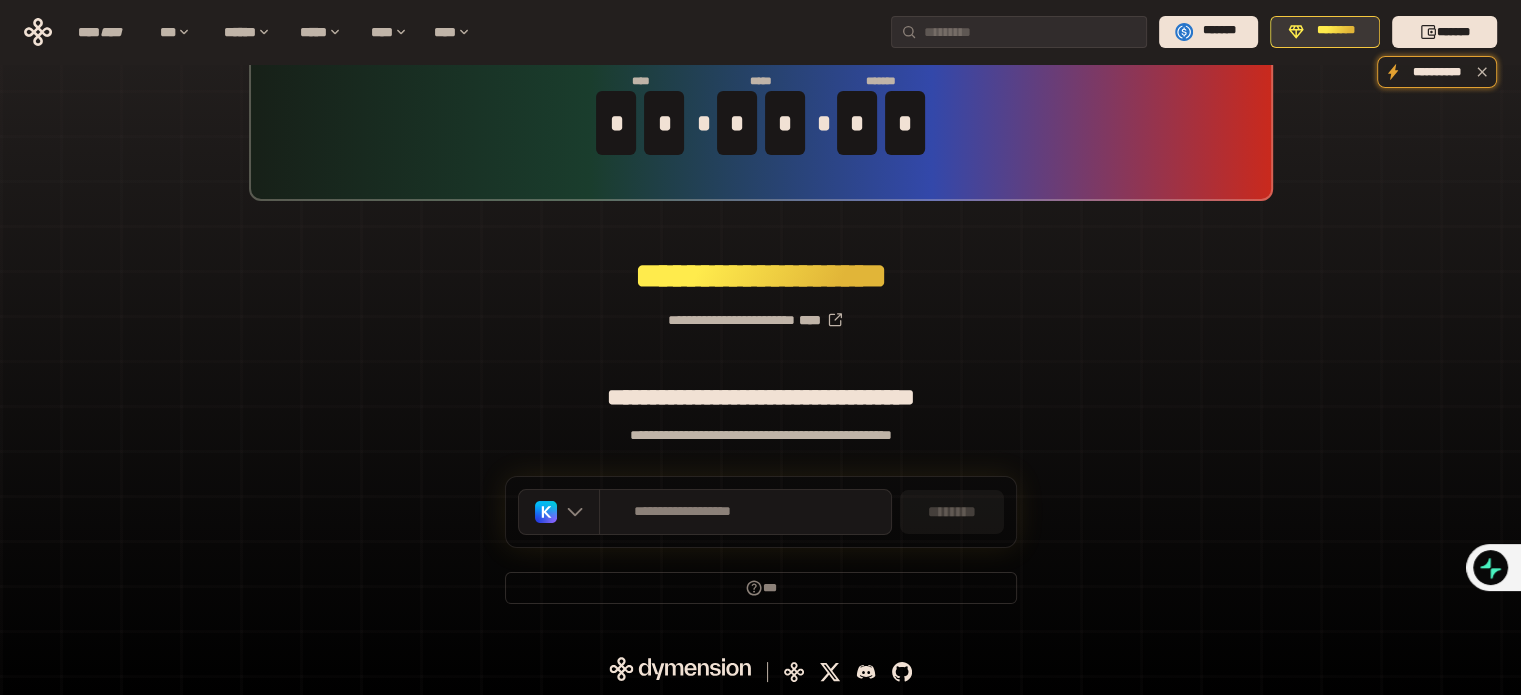 click on "********" at bounding box center (1336, 31) 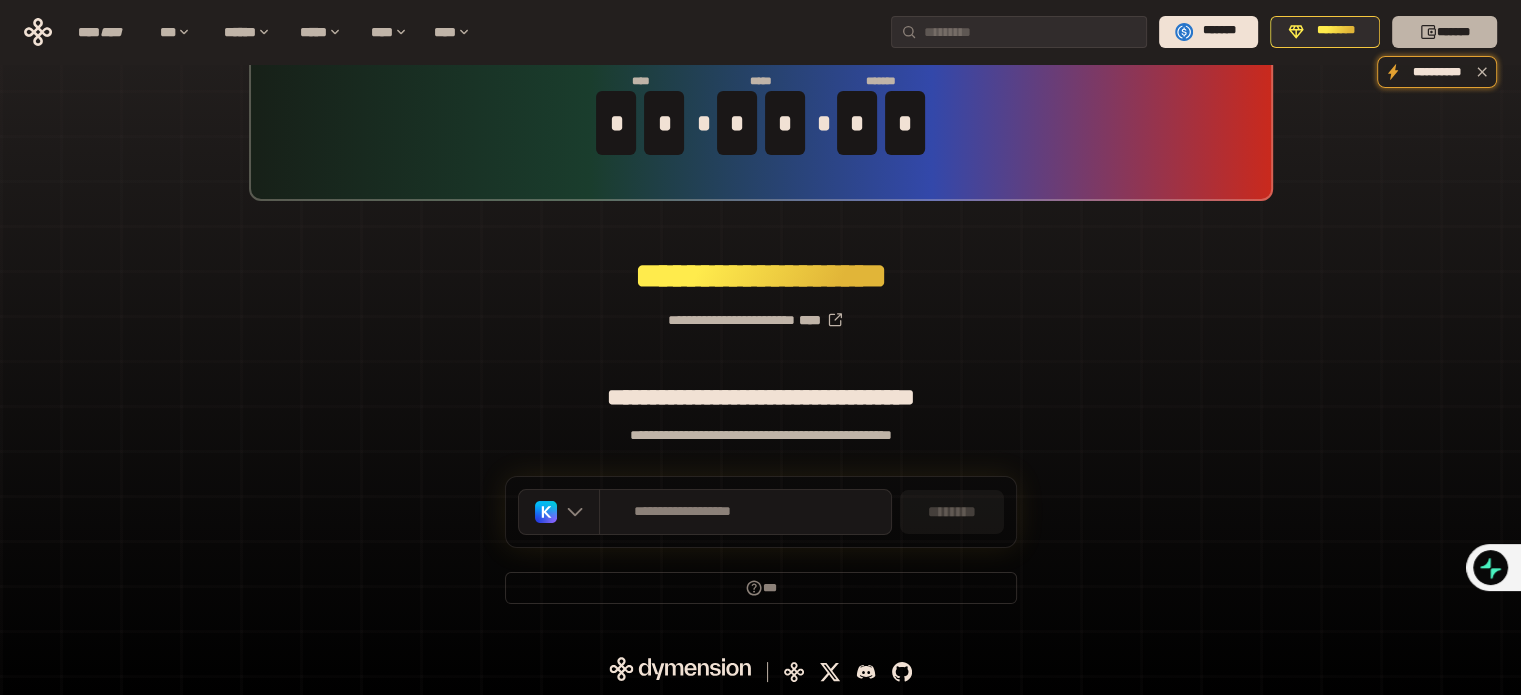 click on "*******" at bounding box center (1444, 32) 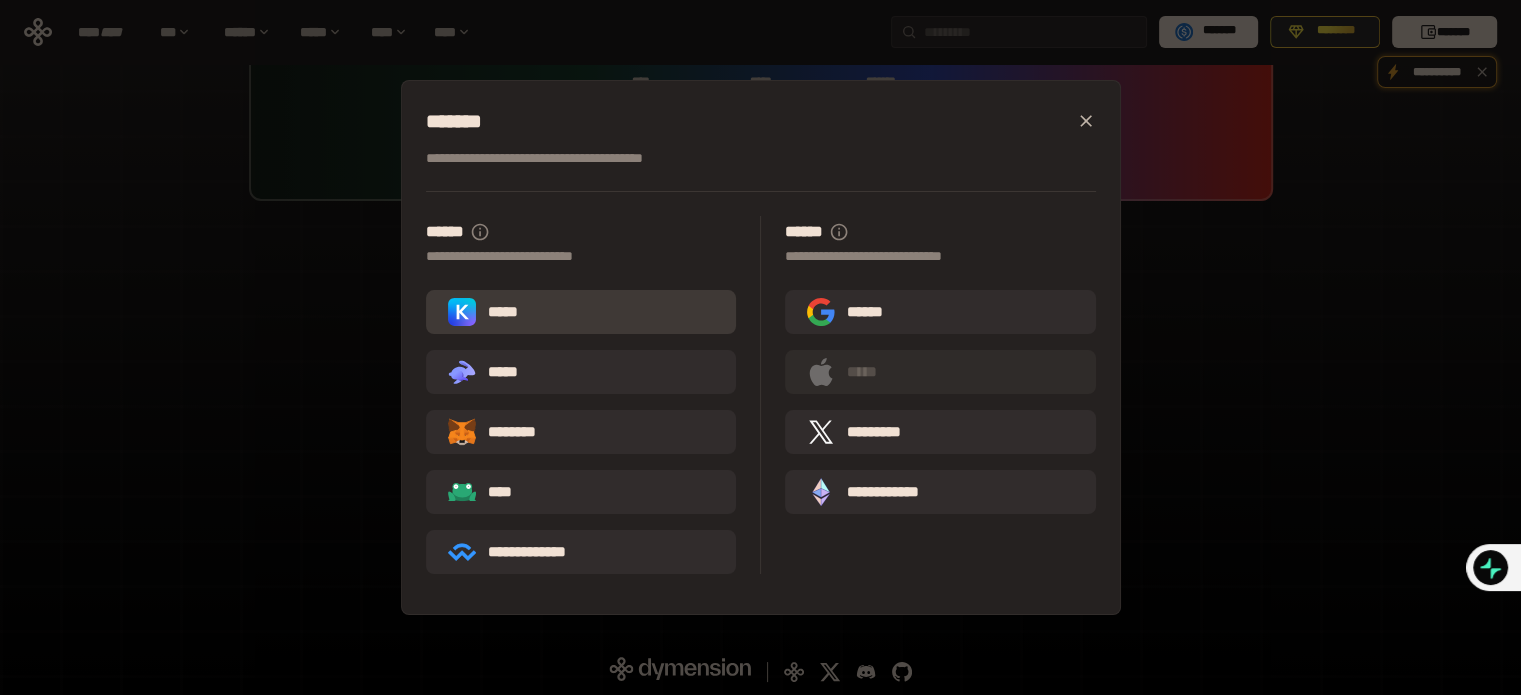 click on "*****" at bounding box center (581, 312) 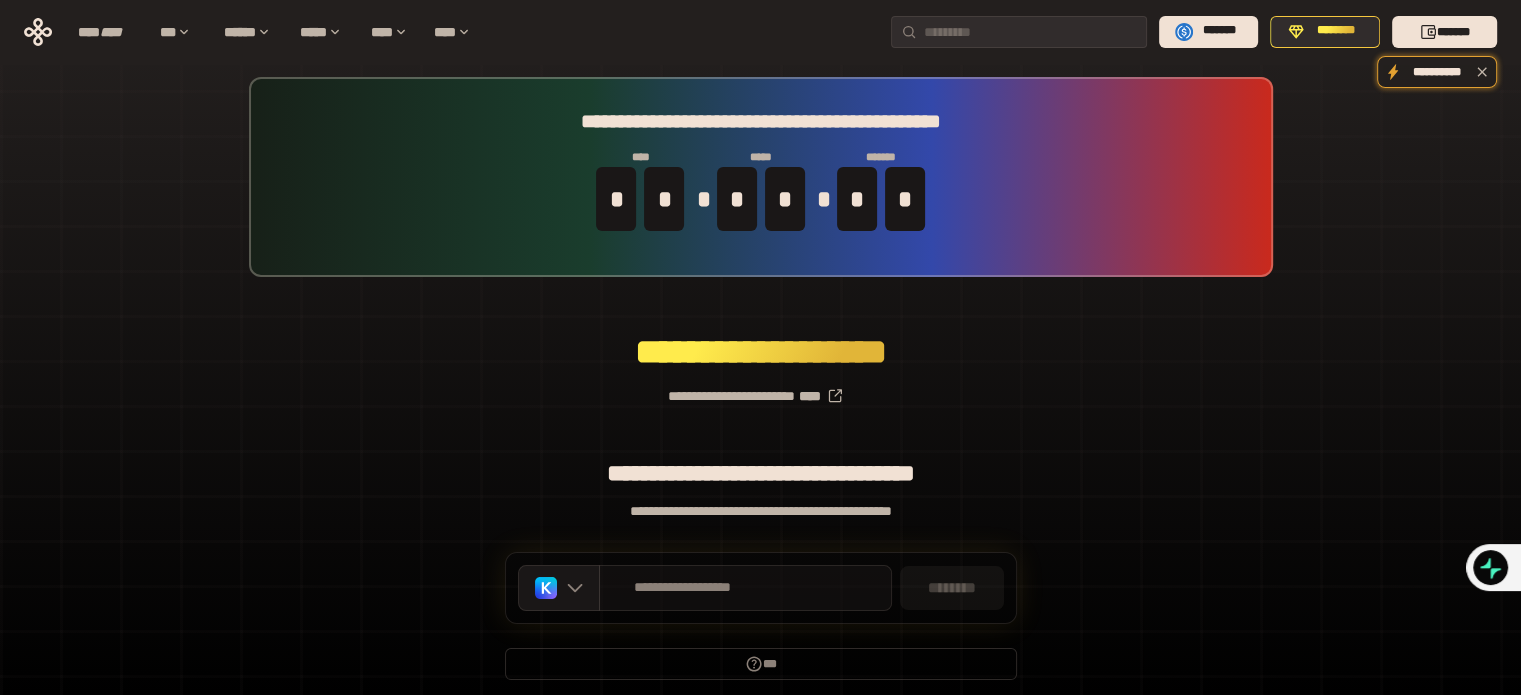 scroll, scrollTop: 87, scrollLeft: 0, axis: vertical 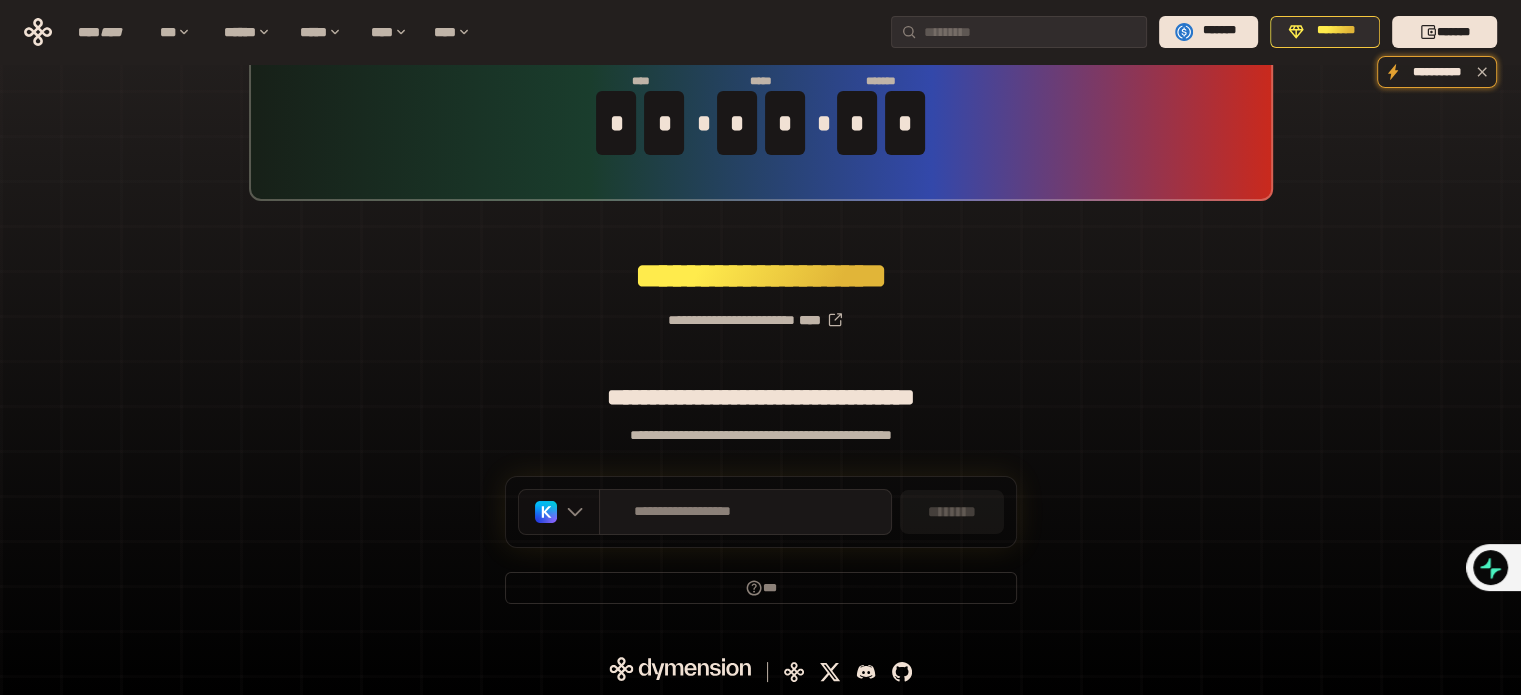 click at bounding box center (570, 512) 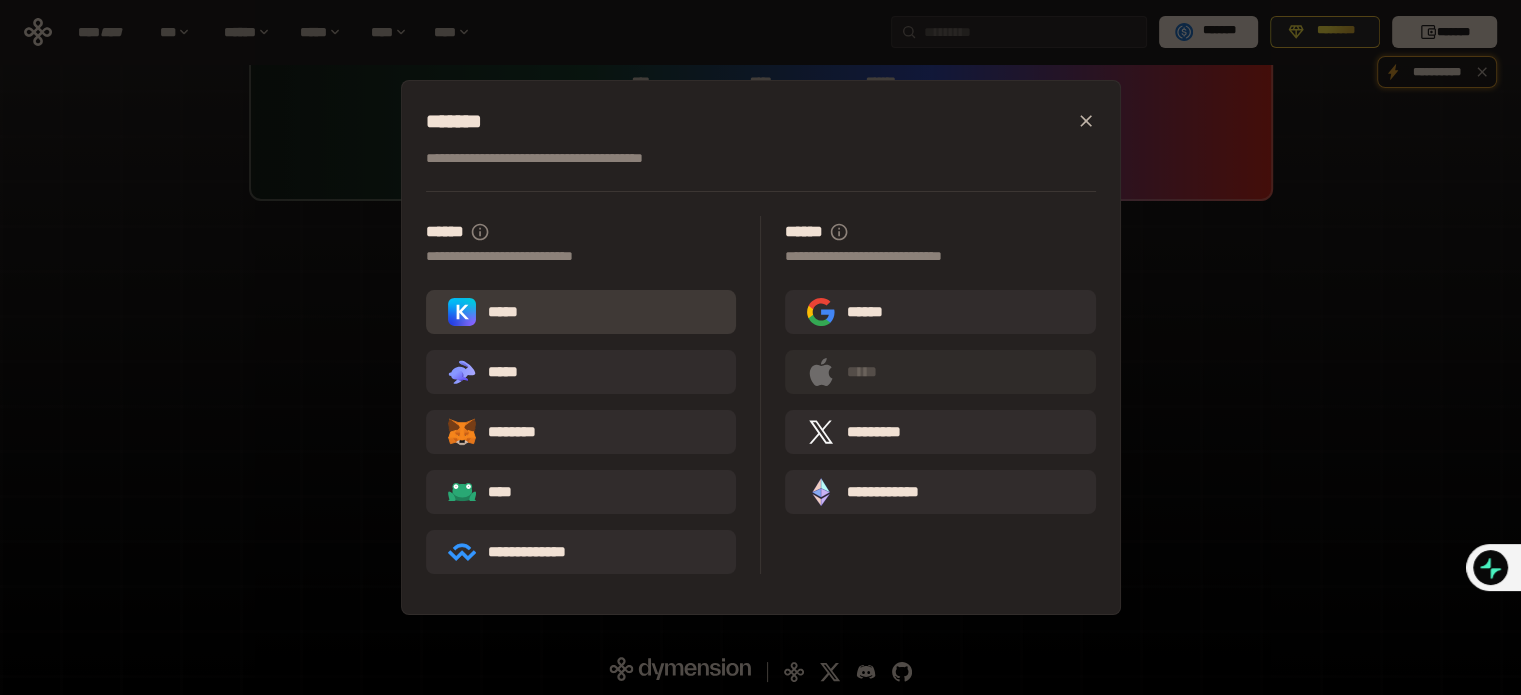 click on "*****" at bounding box center [581, 312] 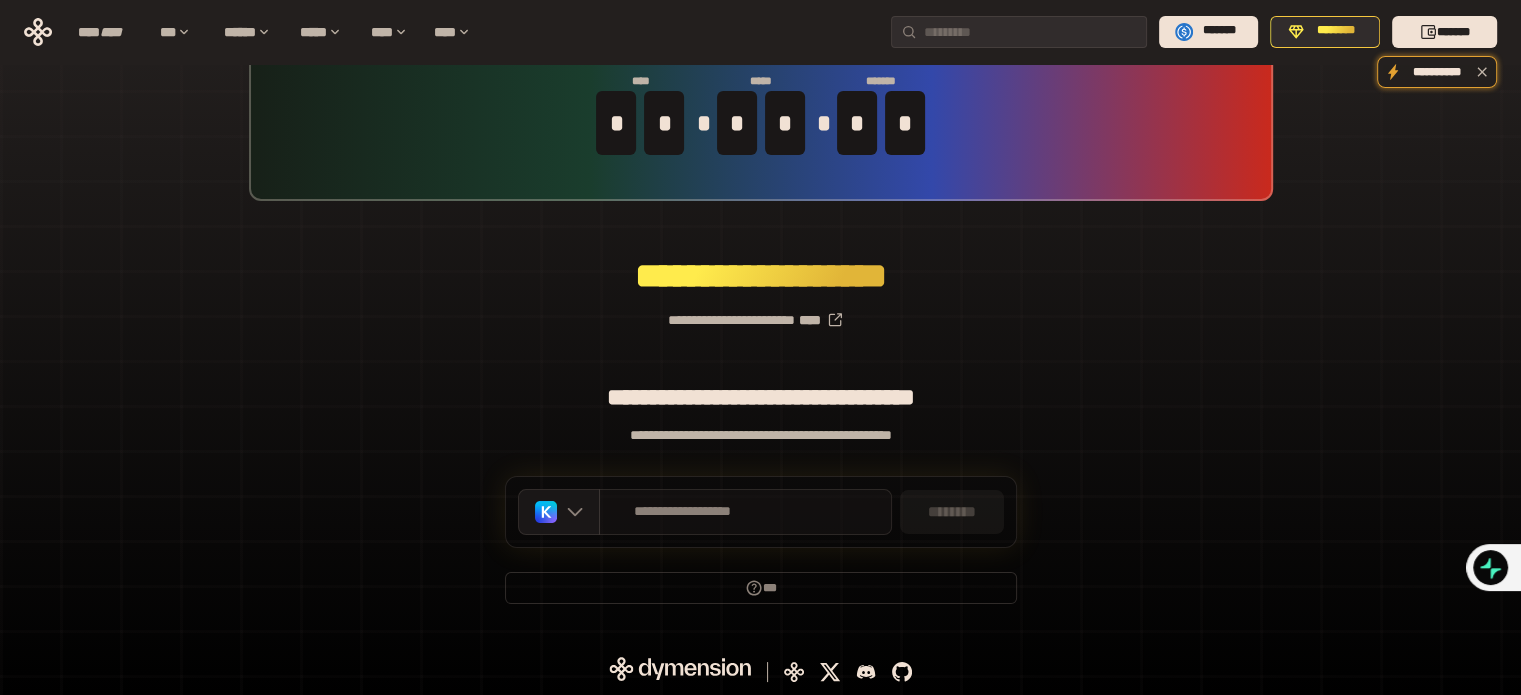 click on "**********" at bounding box center (683, 512) 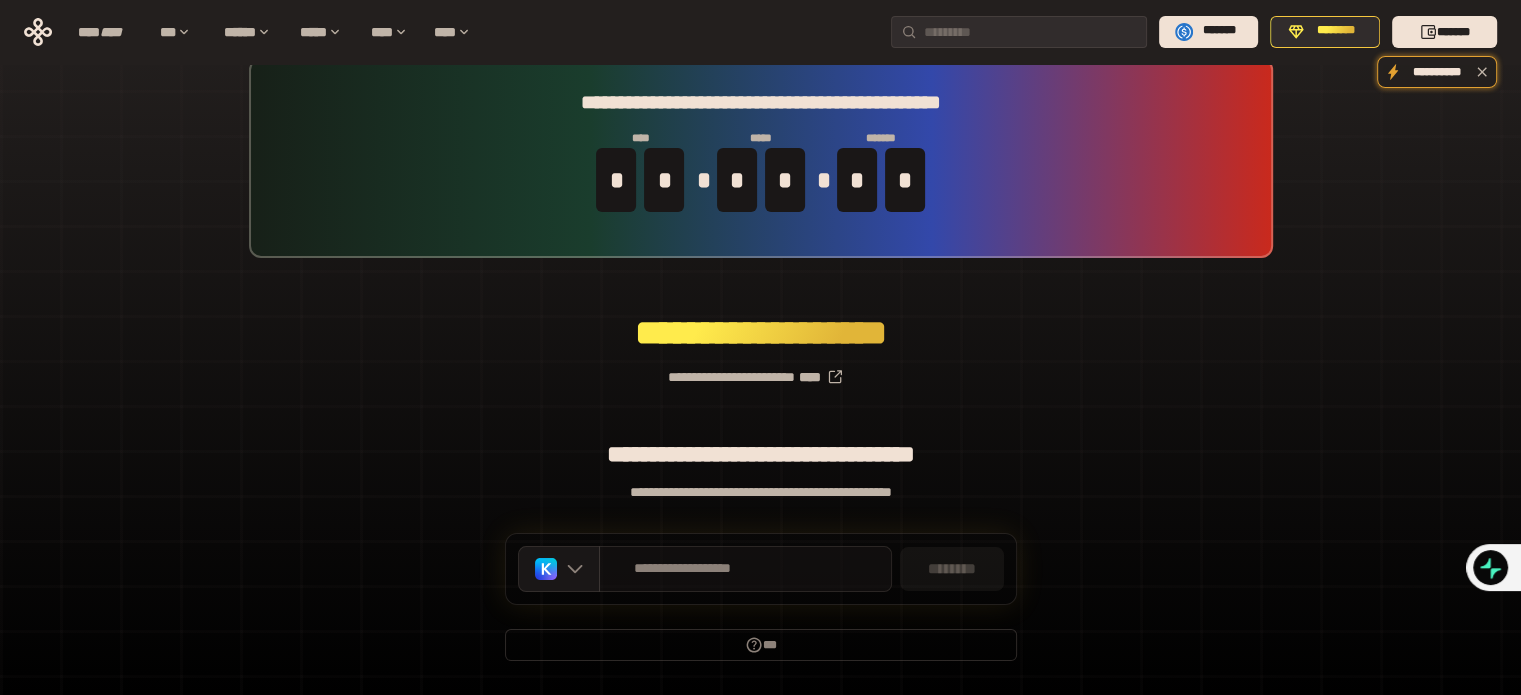 scroll, scrollTop: 0, scrollLeft: 0, axis: both 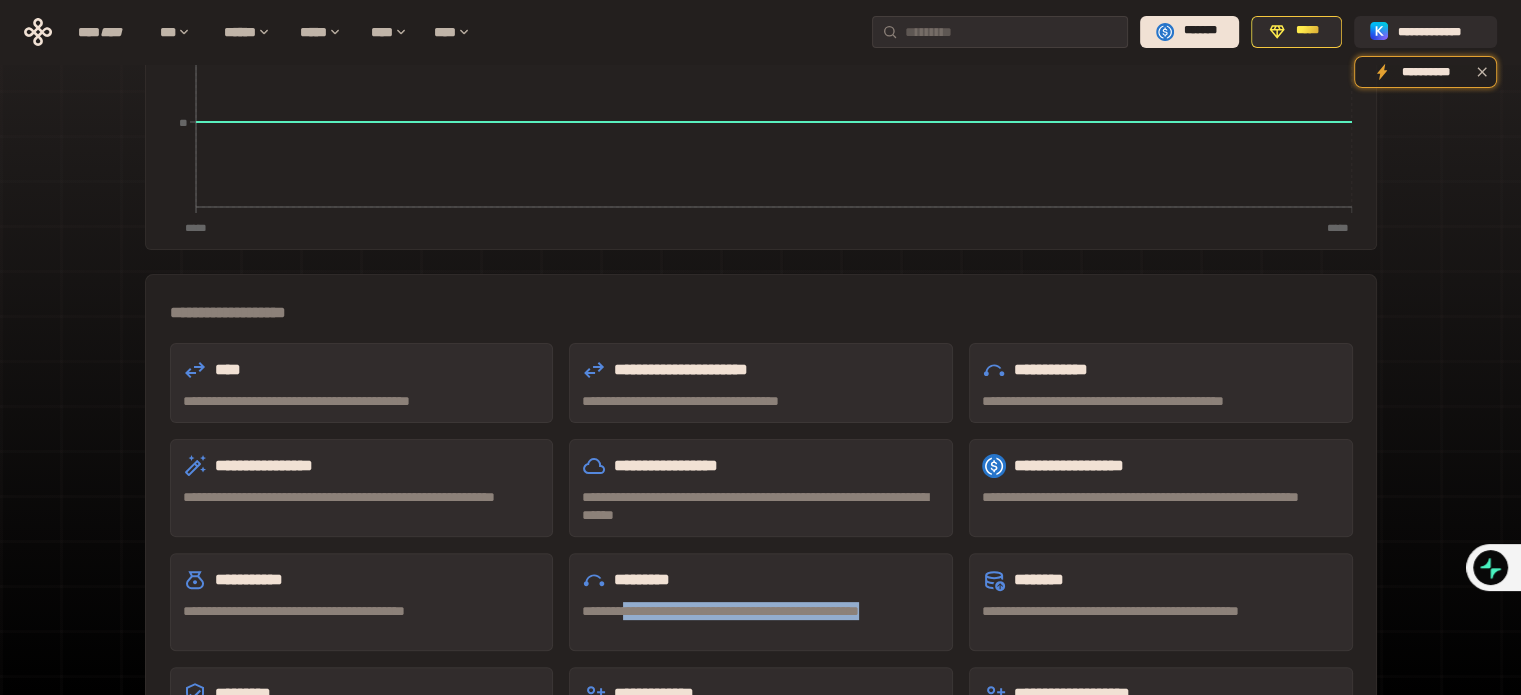 drag, startPoint x: 636, startPoint y: 527, endPoint x: 679, endPoint y: 545, distance: 46.615448 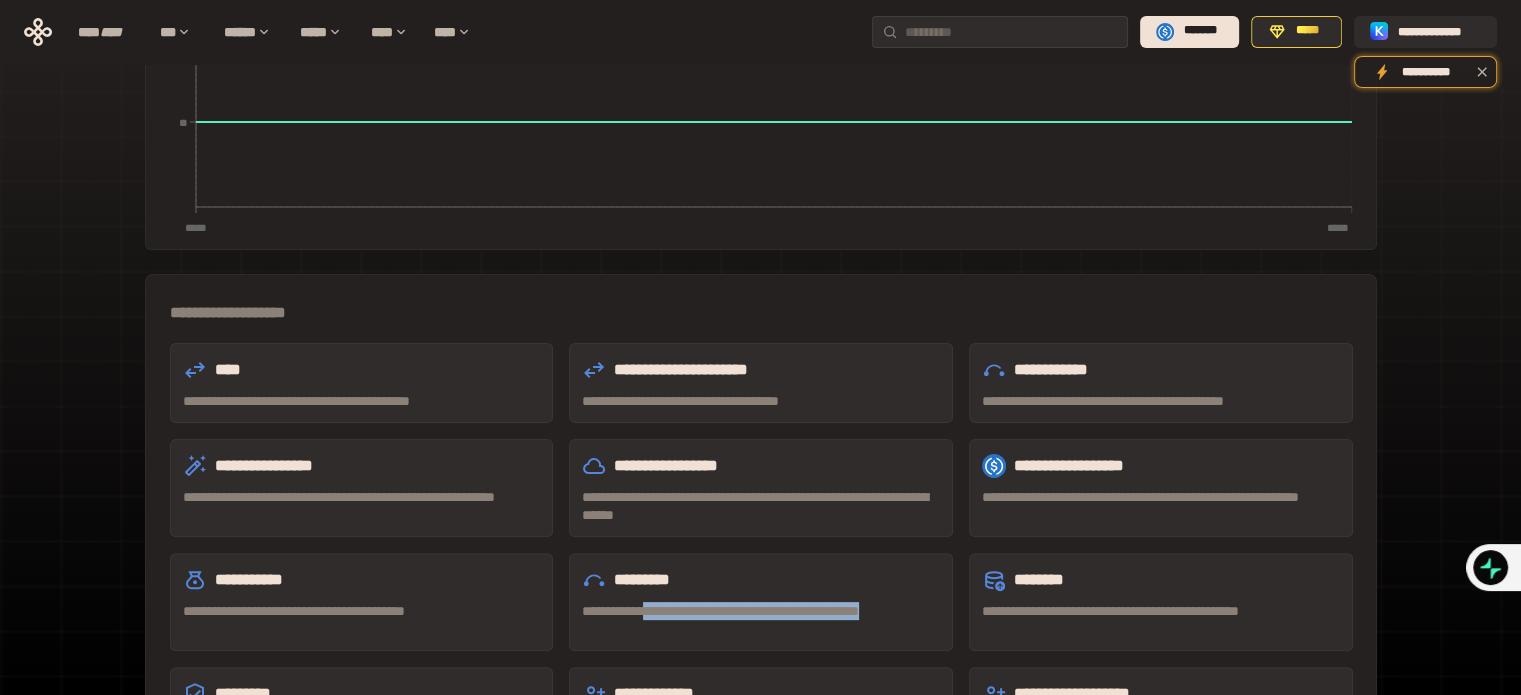 drag, startPoint x: 692, startPoint y: 541, endPoint x: 661, endPoint y: 523, distance: 35.846897 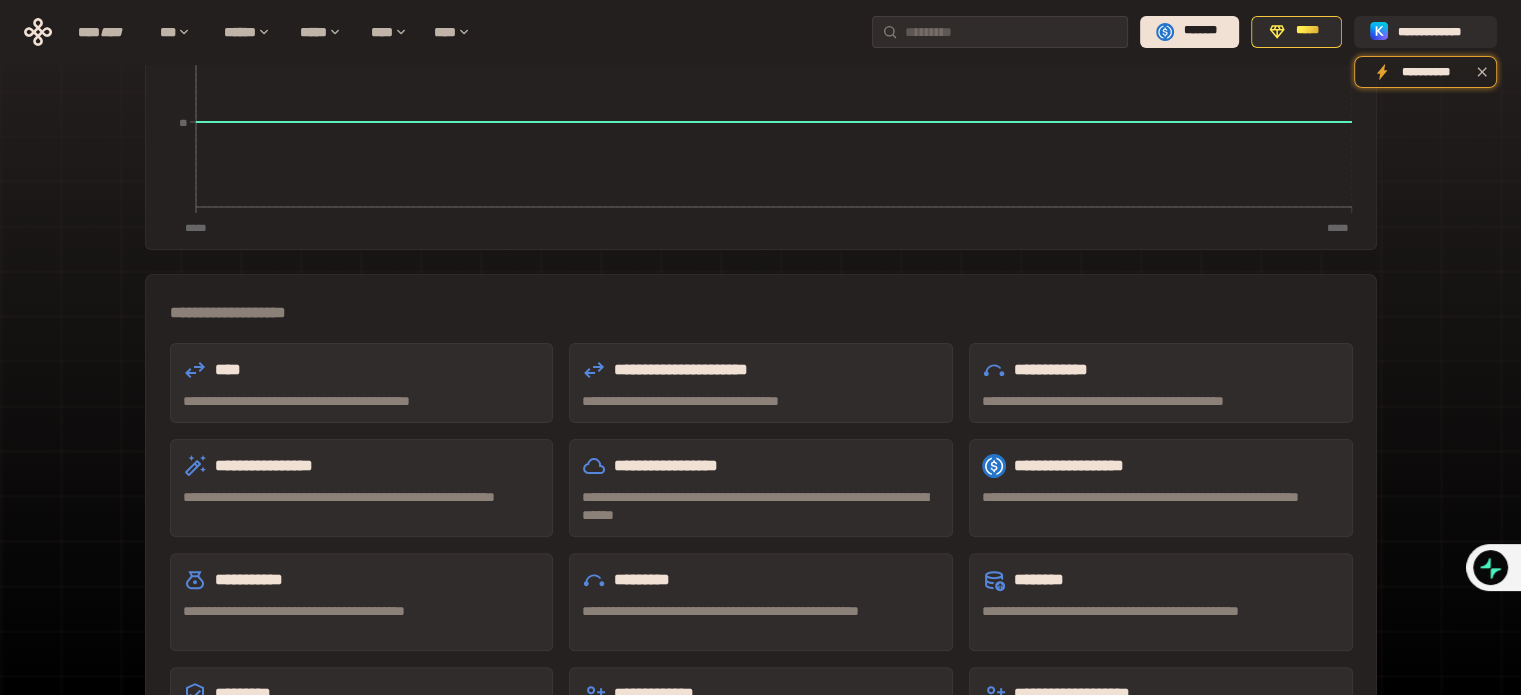 drag, startPoint x: 240, startPoint y: 632, endPoint x: 258, endPoint y: 651, distance: 26.172504 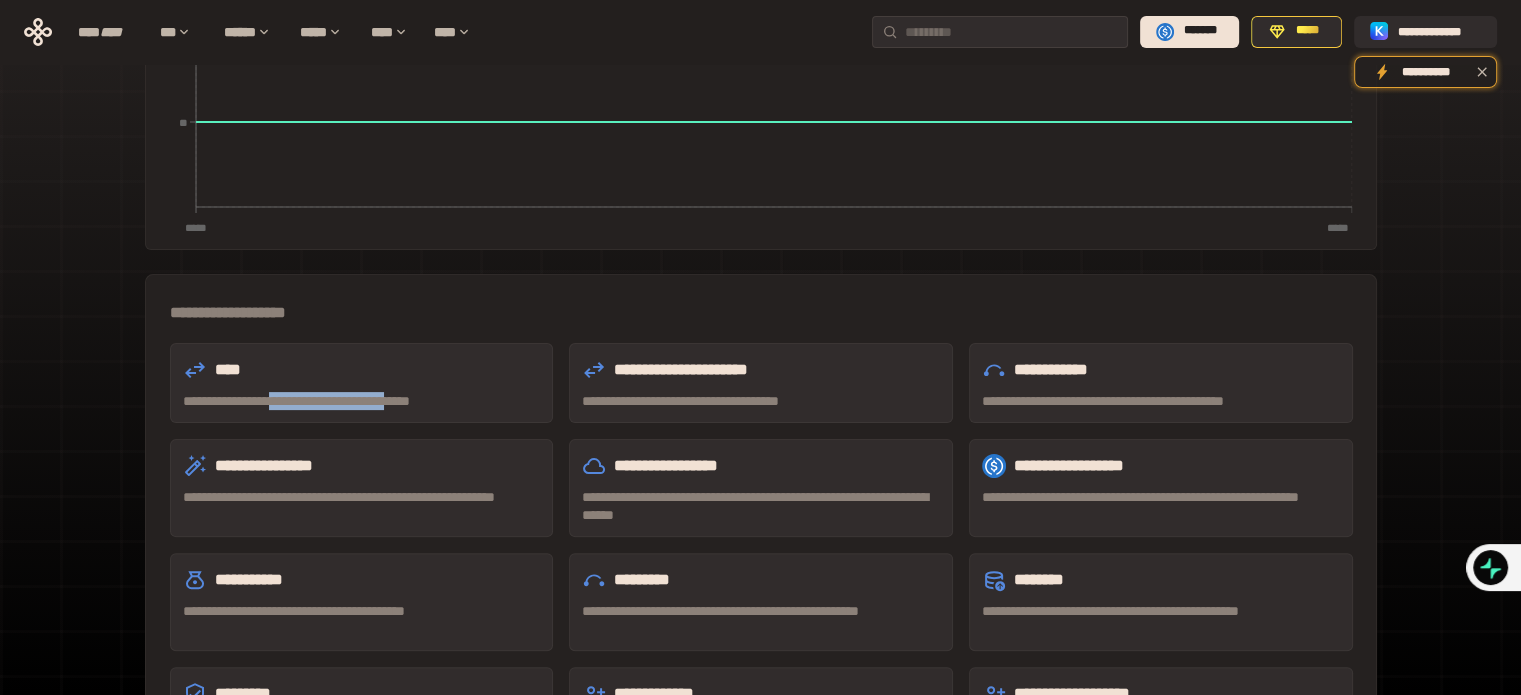 drag, startPoint x: 323, startPoint y: 315, endPoint x: 497, endPoint y: 314, distance: 174.00287 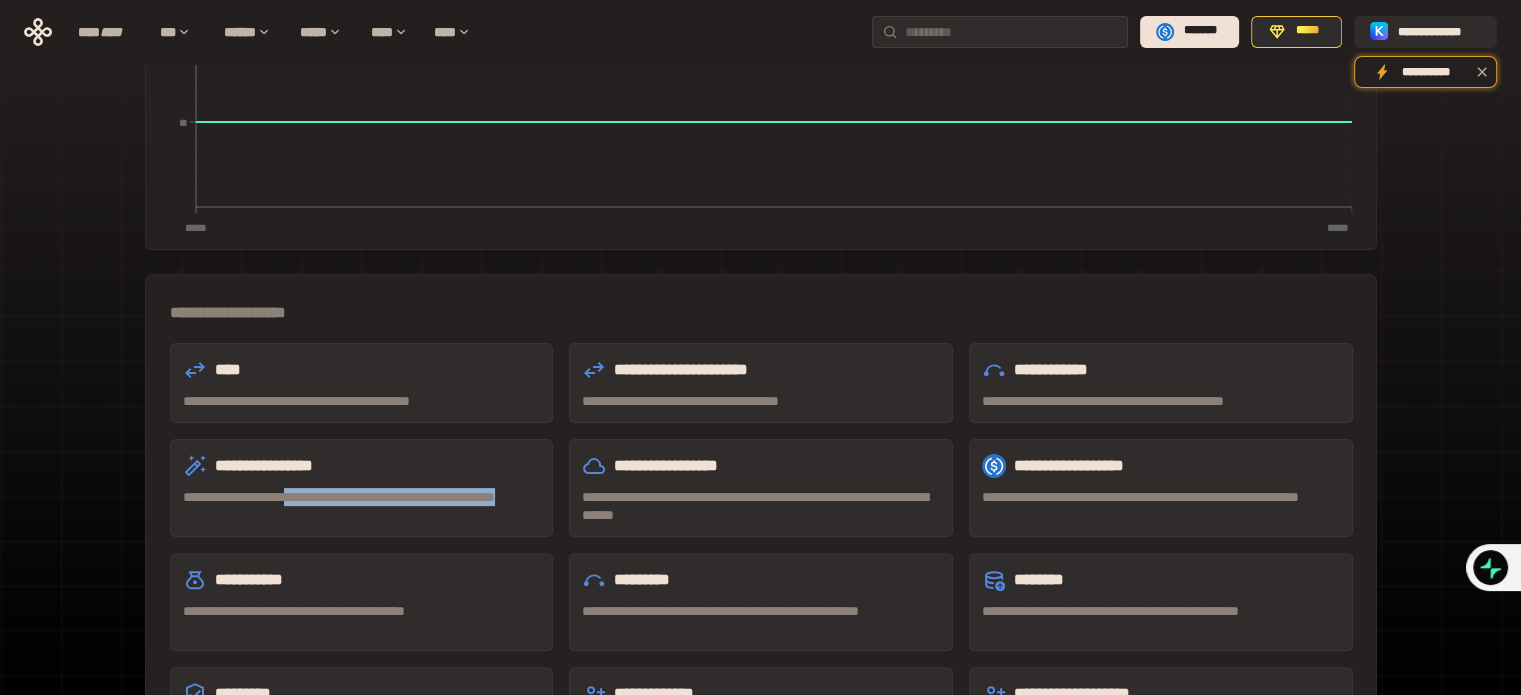 drag, startPoint x: 336, startPoint y: 416, endPoint x: 365, endPoint y: 441, distance: 38.28838 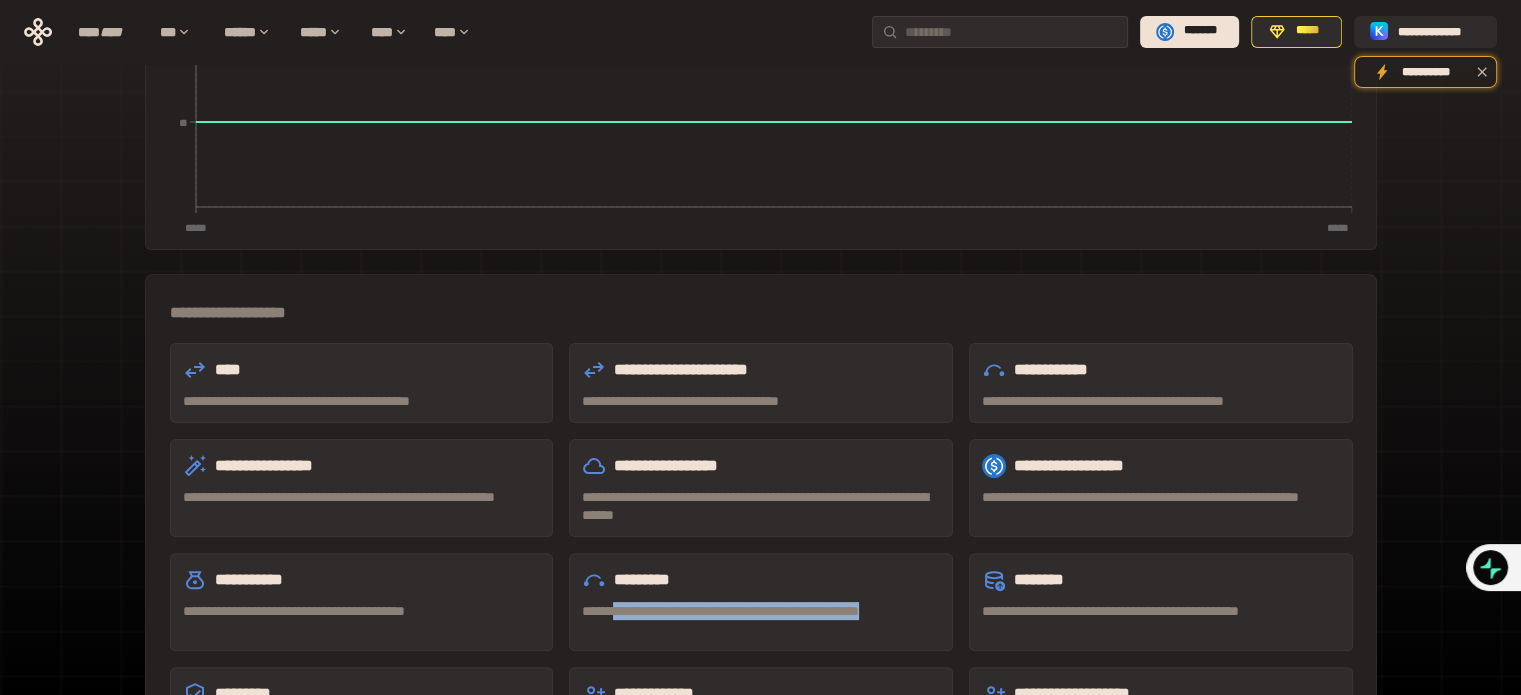 drag, startPoint x: 625, startPoint y: 528, endPoint x: 729, endPoint y: 547, distance: 105.72133 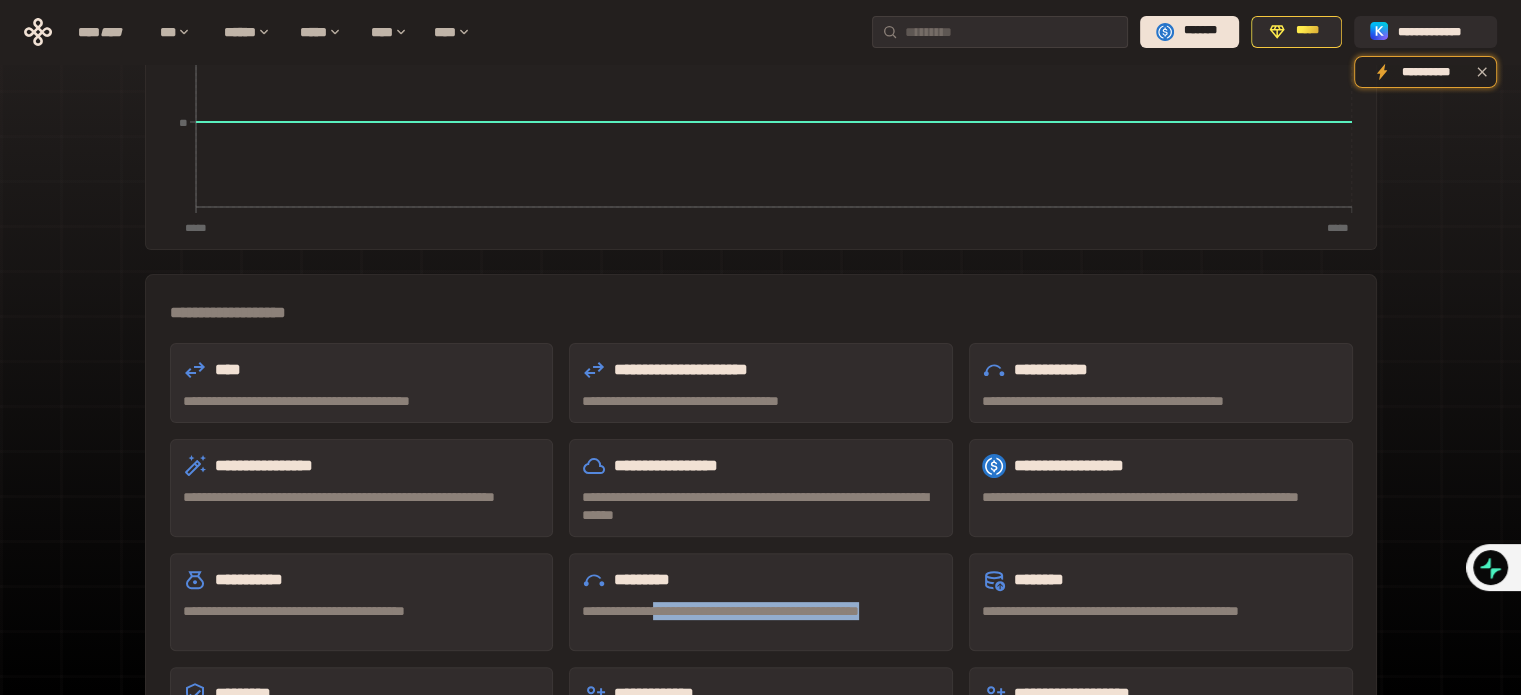 drag, startPoint x: 752, startPoint y: 547, endPoint x: 669, endPoint y: 514, distance: 89.31965 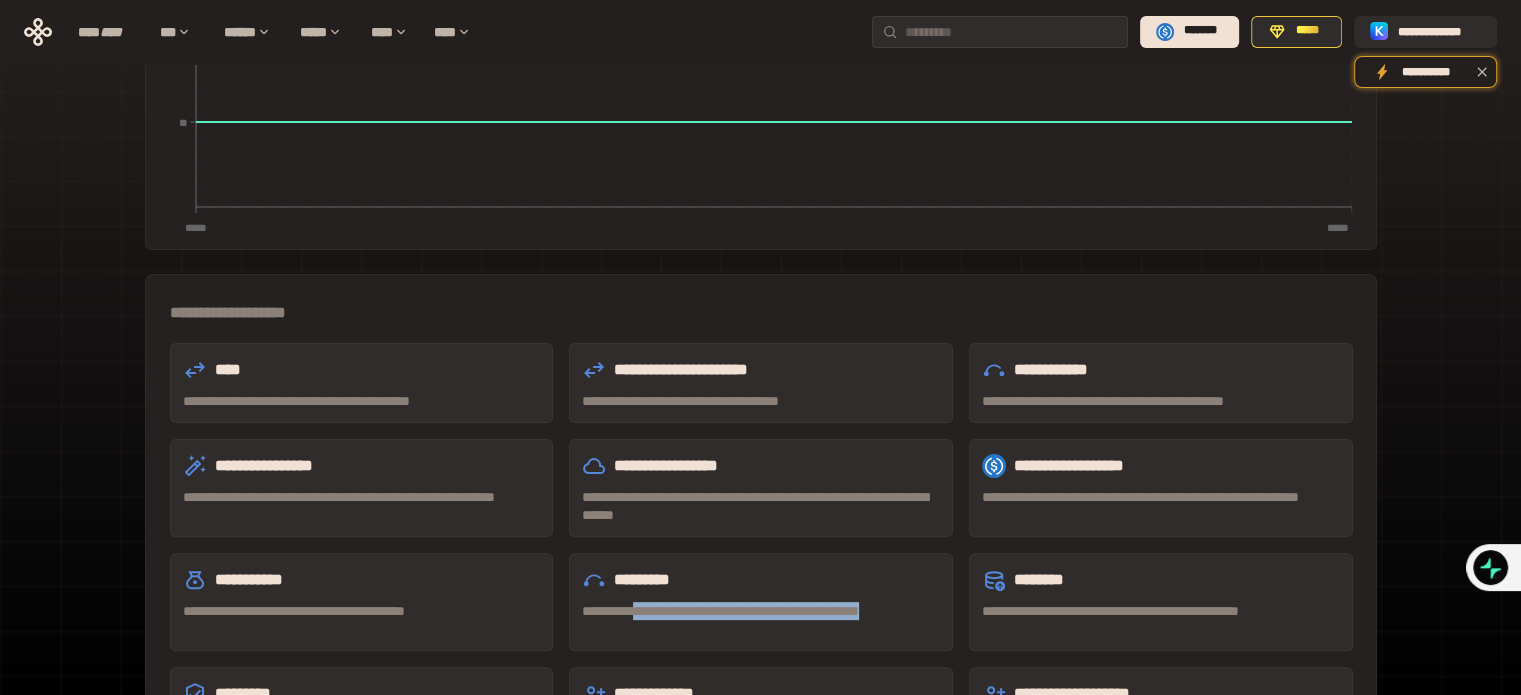 drag, startPoint x: 647, startPoint y: 521, endPoint x: 678, endPoint y: 537, distance: 34.88553 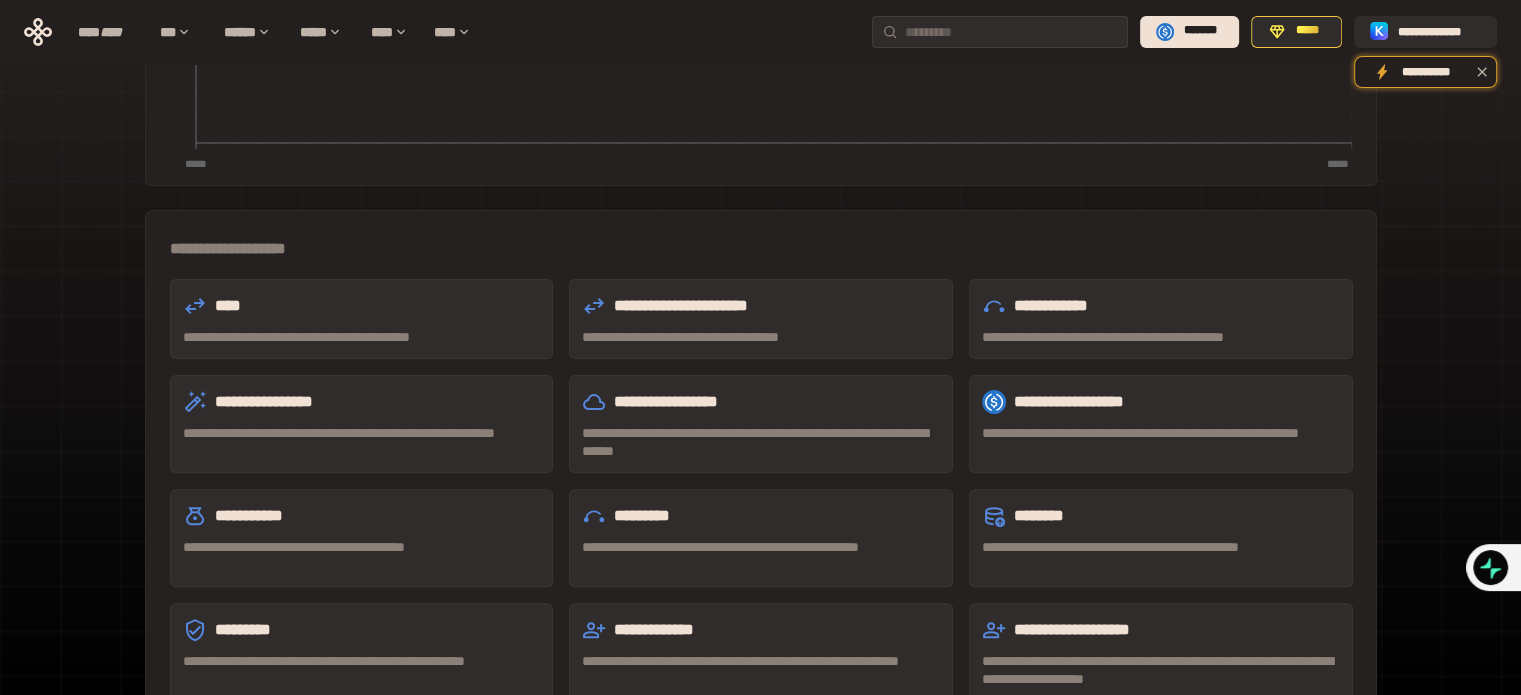 scroll, scrollTop: 568, scrollLeft: 0, axis: vertical 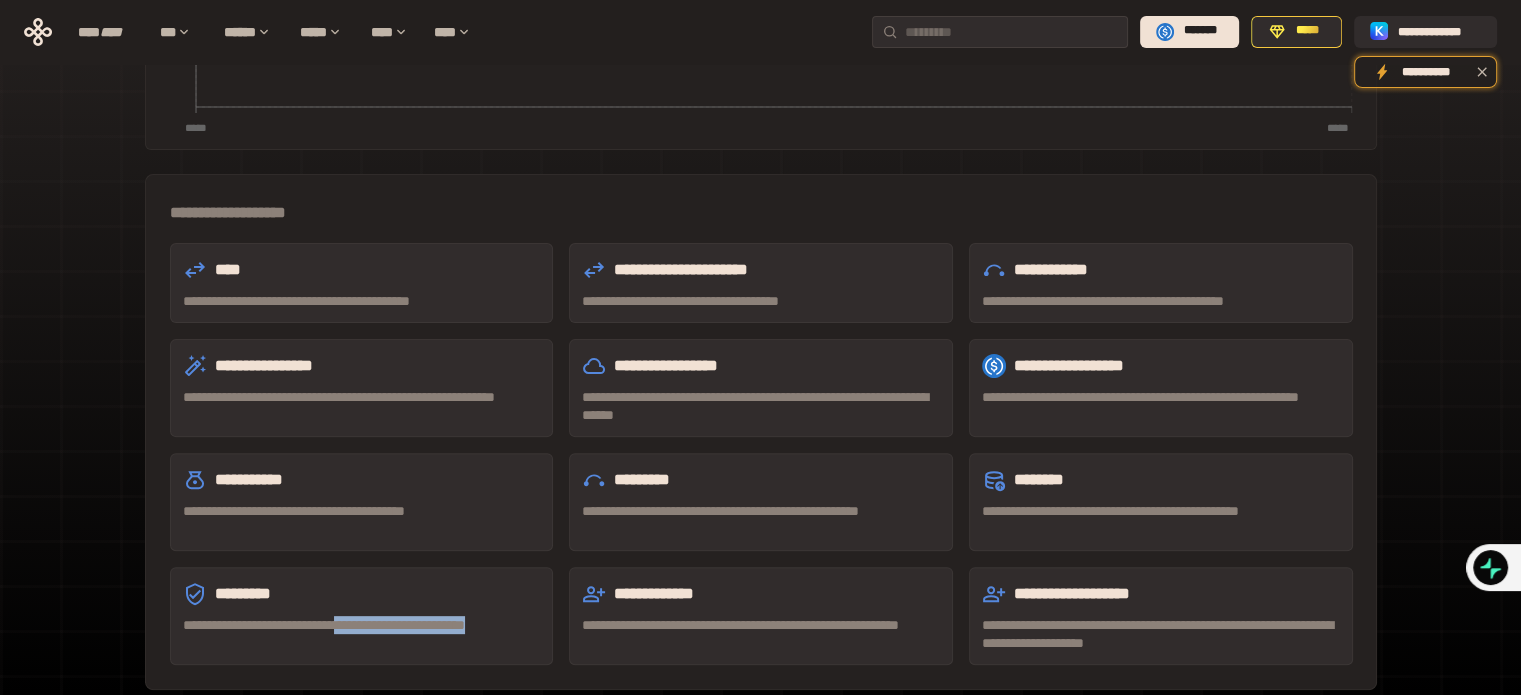drag, startPoint x: 410, startPoint y: 542, endPoint x: 416, endPoint y: 559, distance: 18.027756 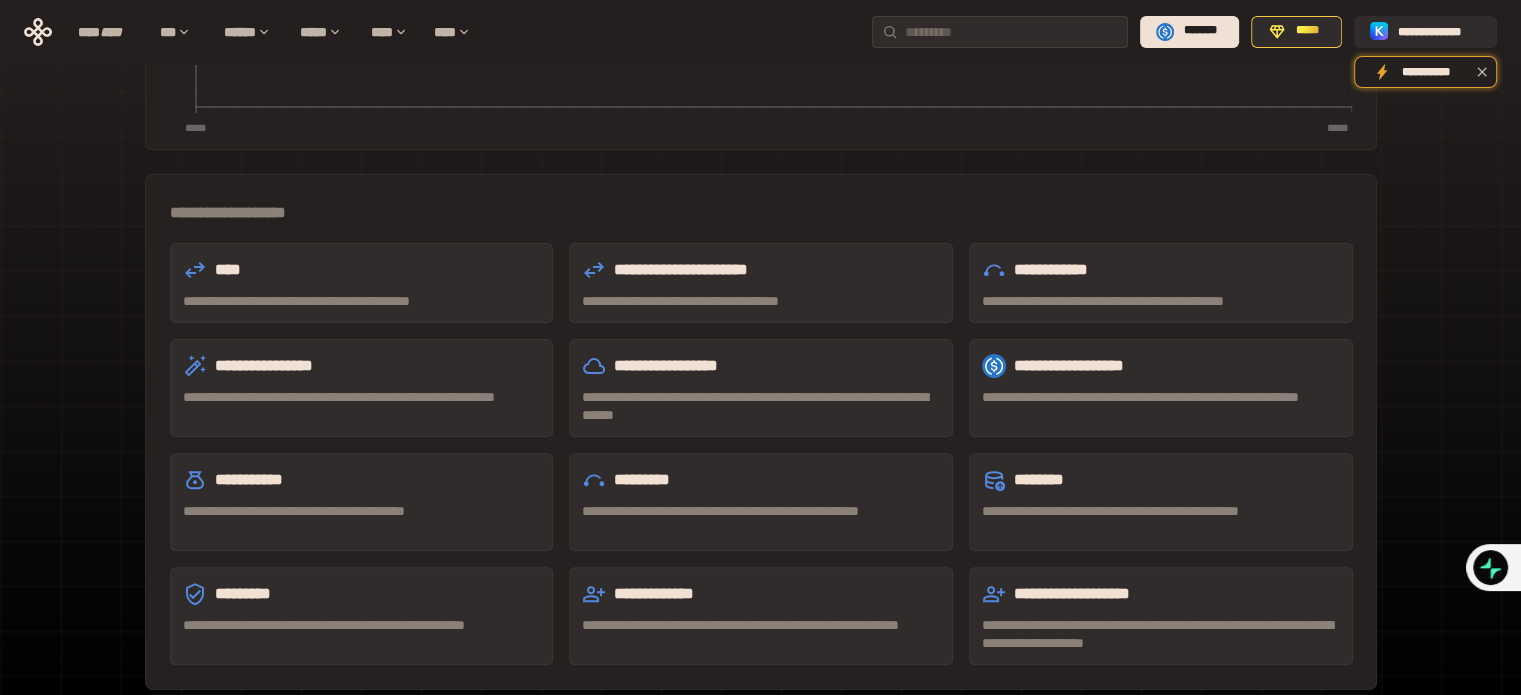 click on "**********" at bounding box center [362, 634] 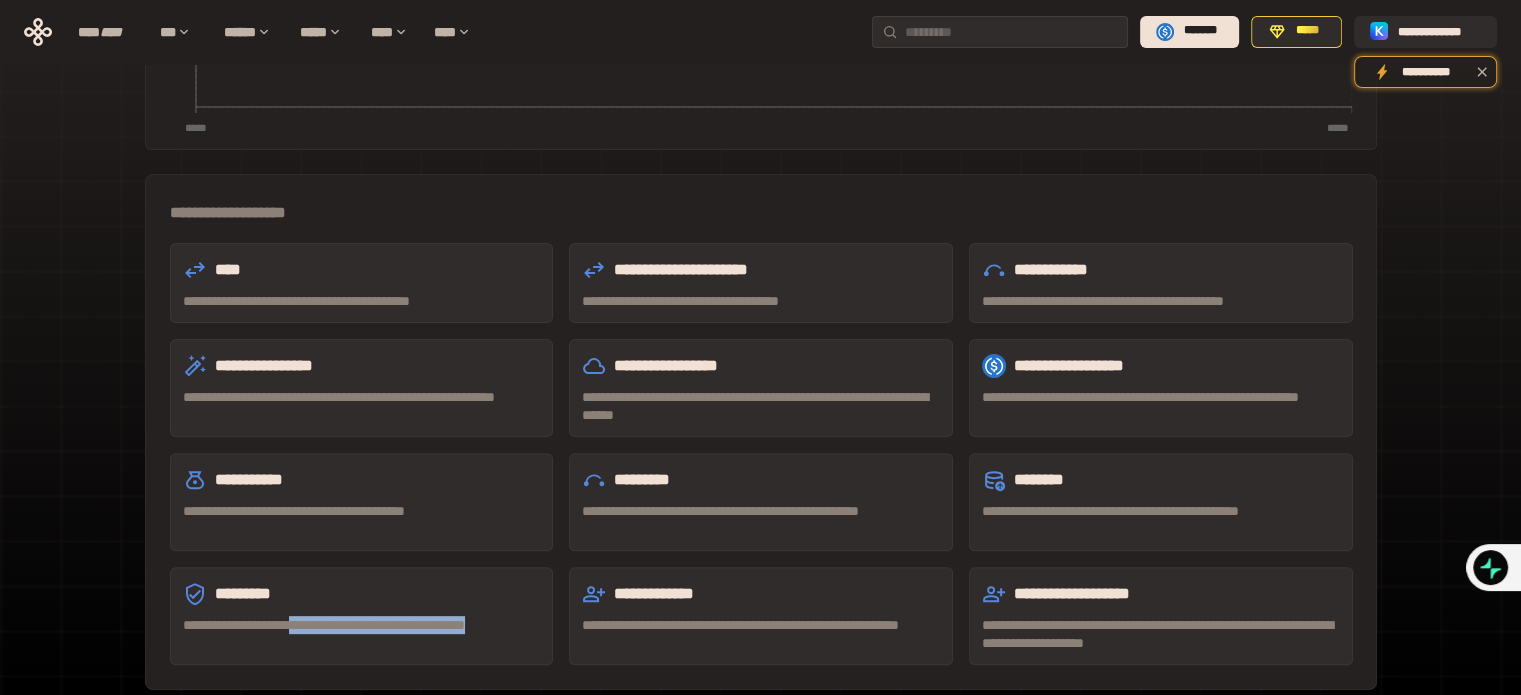 drag, startPoint x: 373, startPoint y: 566, endPoint x: 340, endPoint y: 533, distance: 46.66905 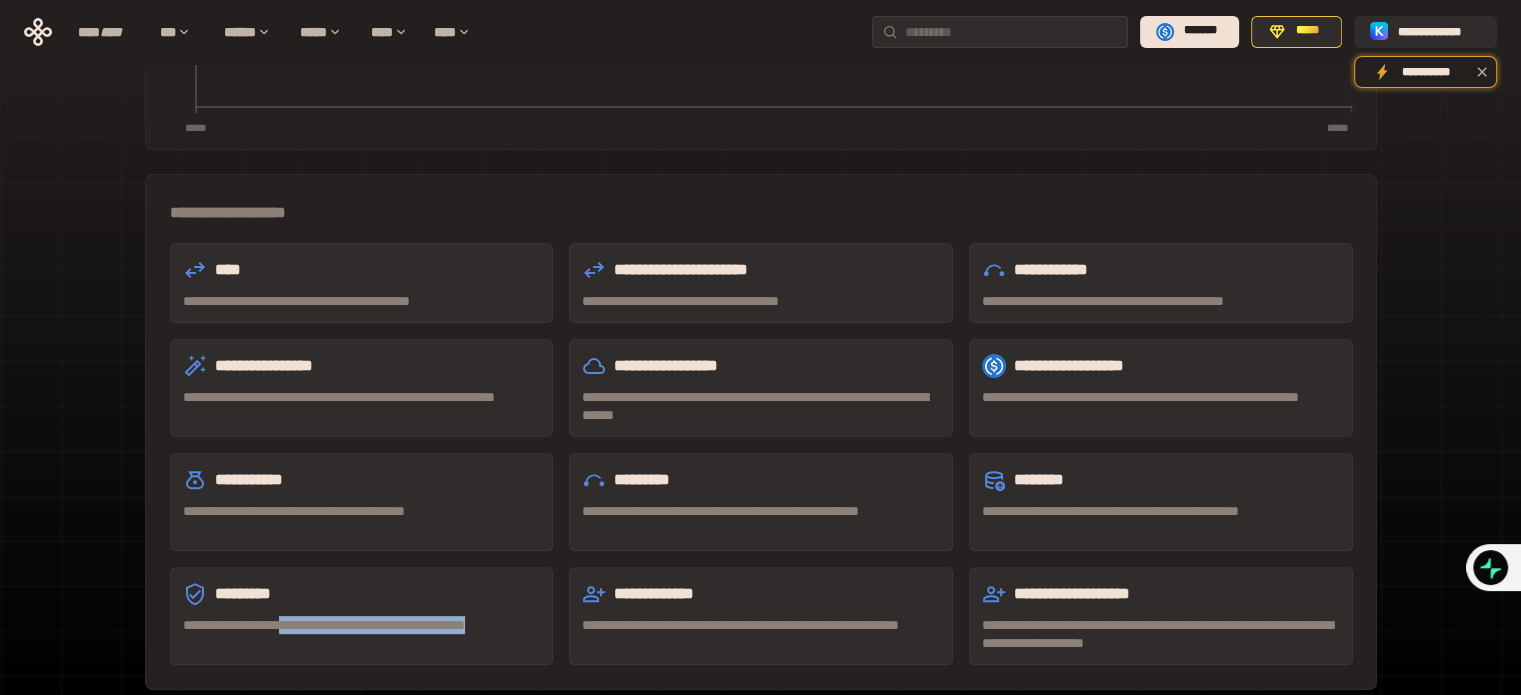 drag, startPoint x: 326, startPoint y: 542, endPoint x: 352, endPoint y: 564, distance: 34.058773 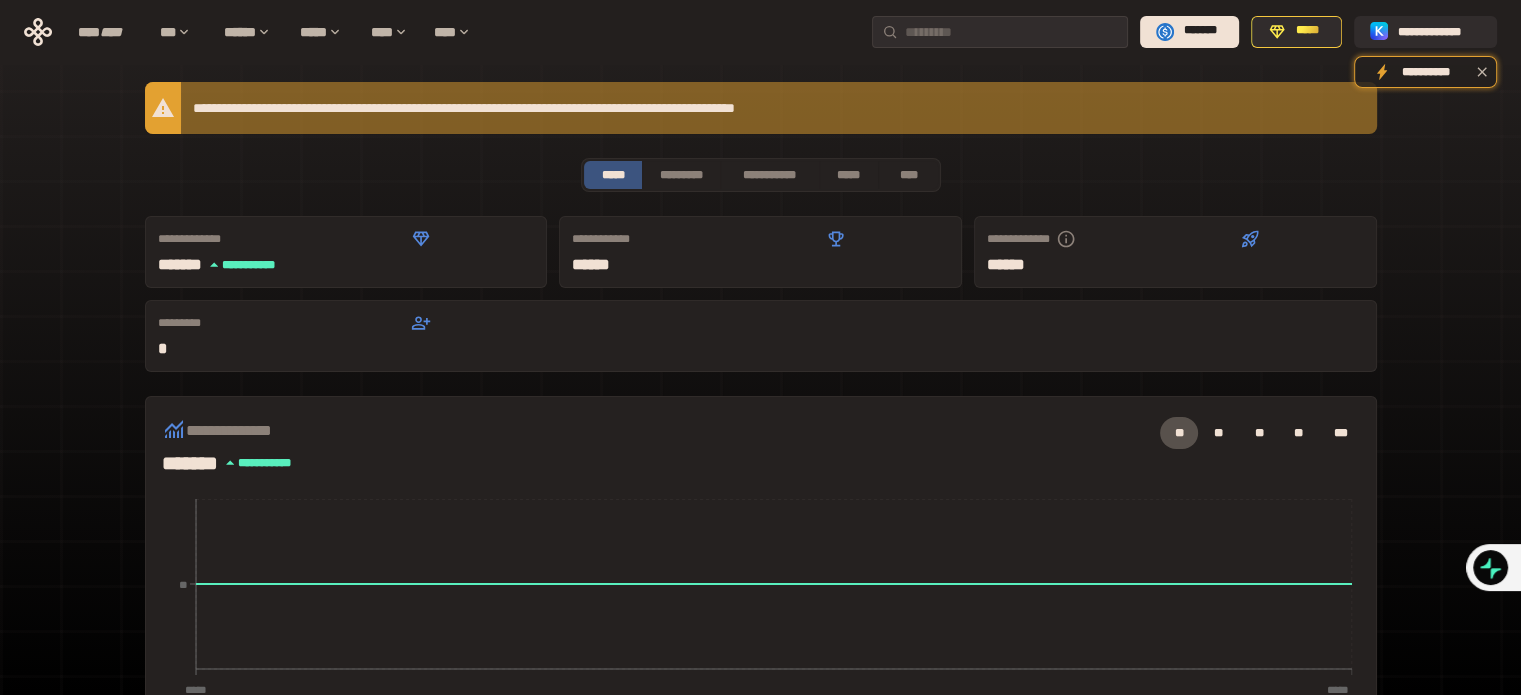 scroll, scrollTop: 0, scrollLeft: 0, axis: both 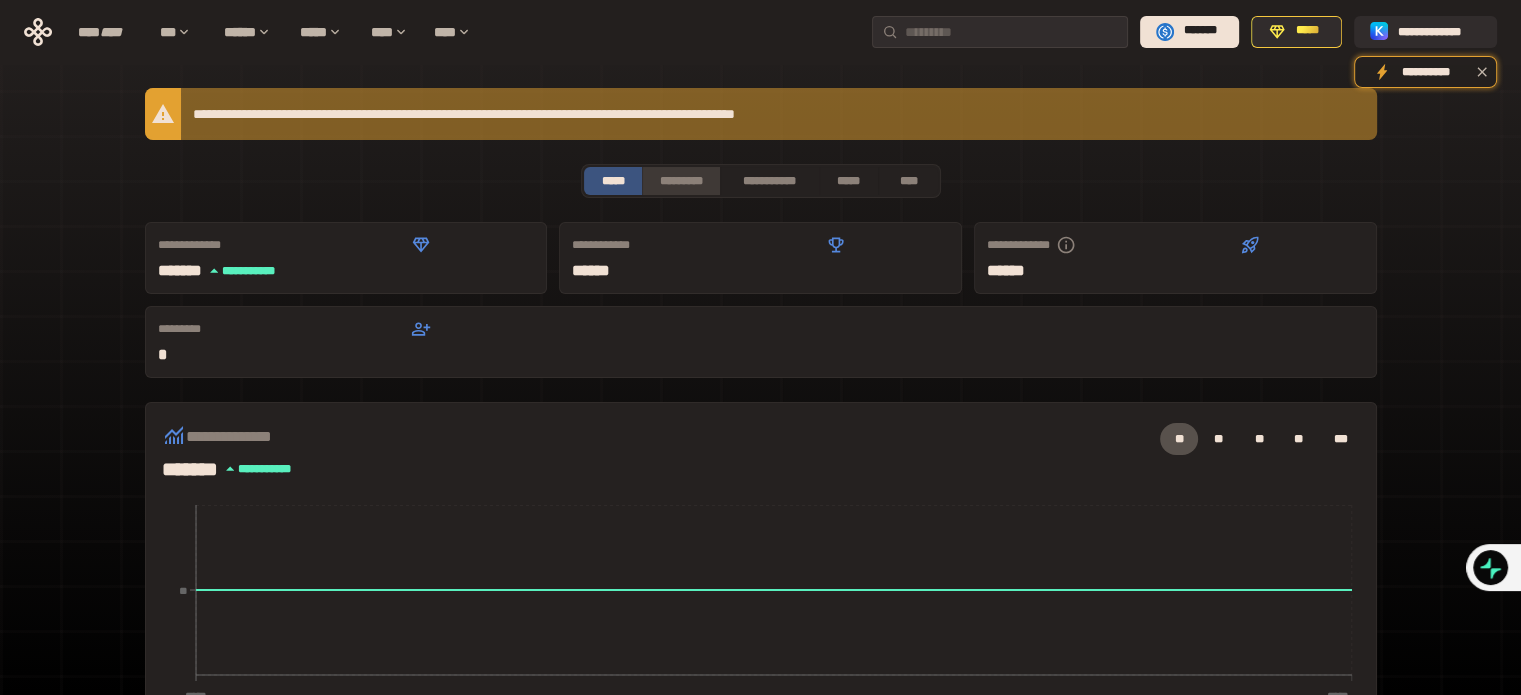 click on "*********" at bounding box center (680, 181) 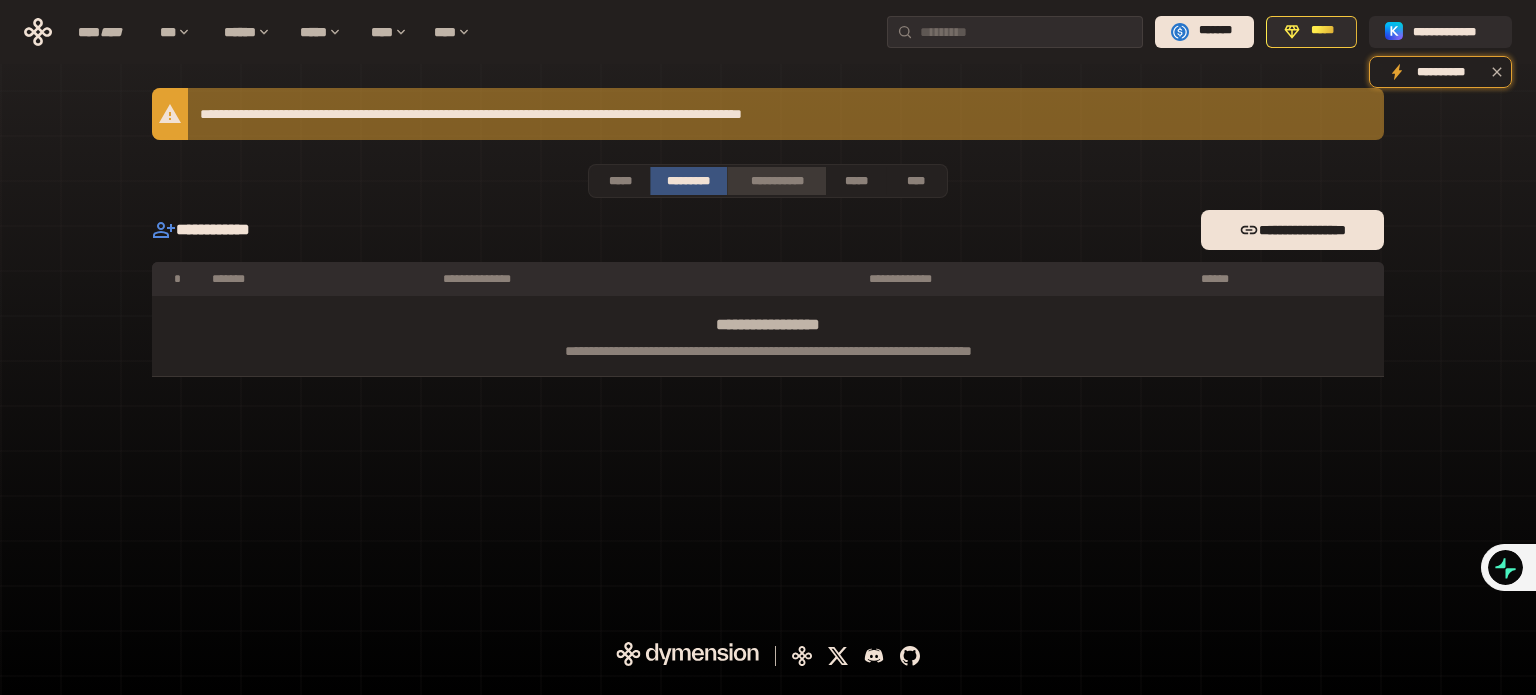 click on "**********" at bounding box center (776, 181) 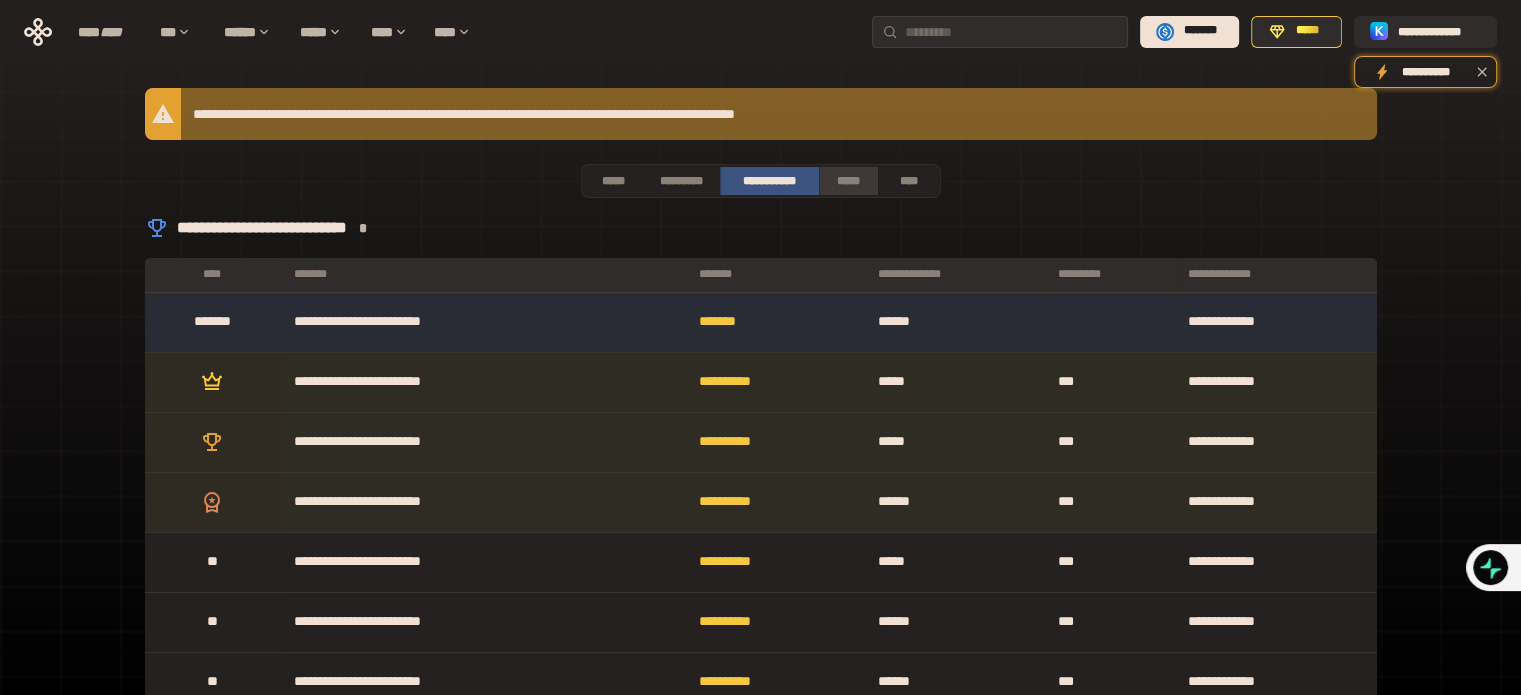 click on "*****" at bounding box center [849, 181] 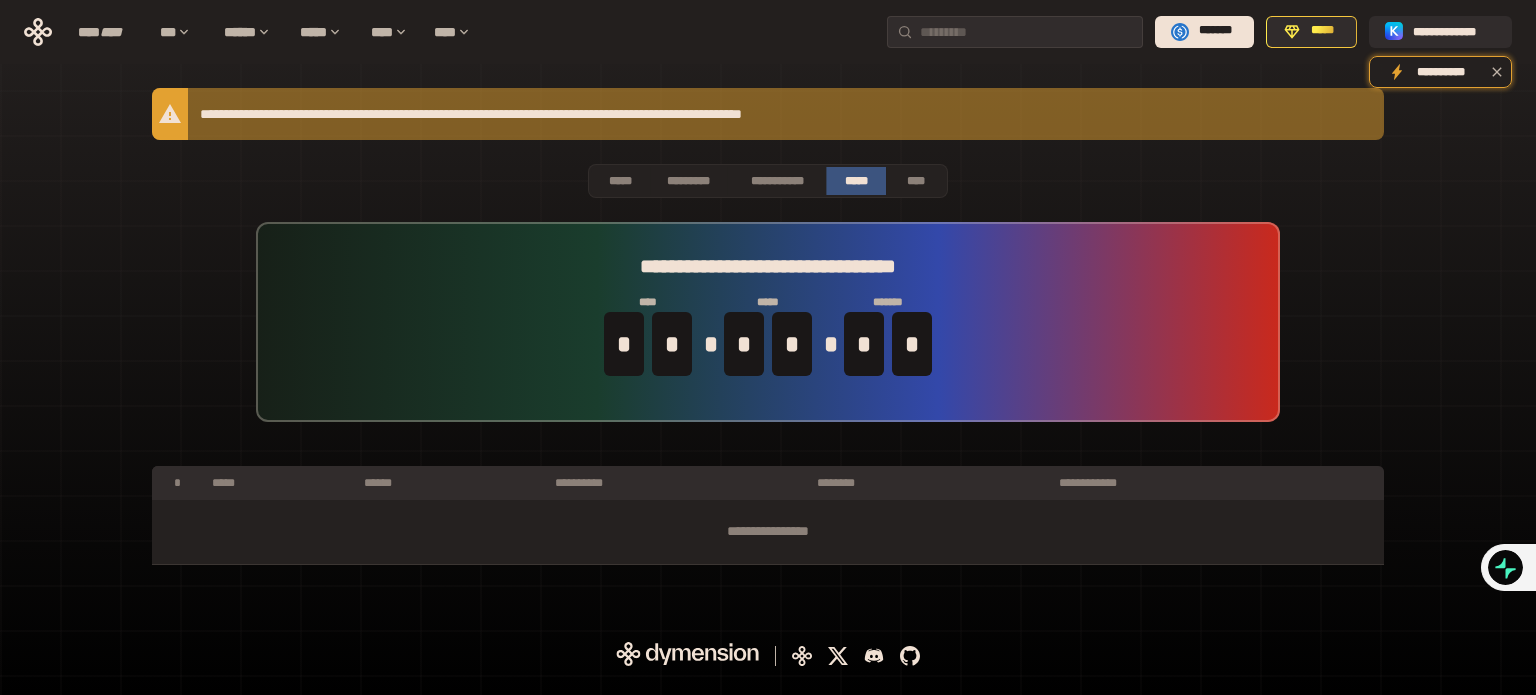 click on "**********" at bounding box center [768, 532] 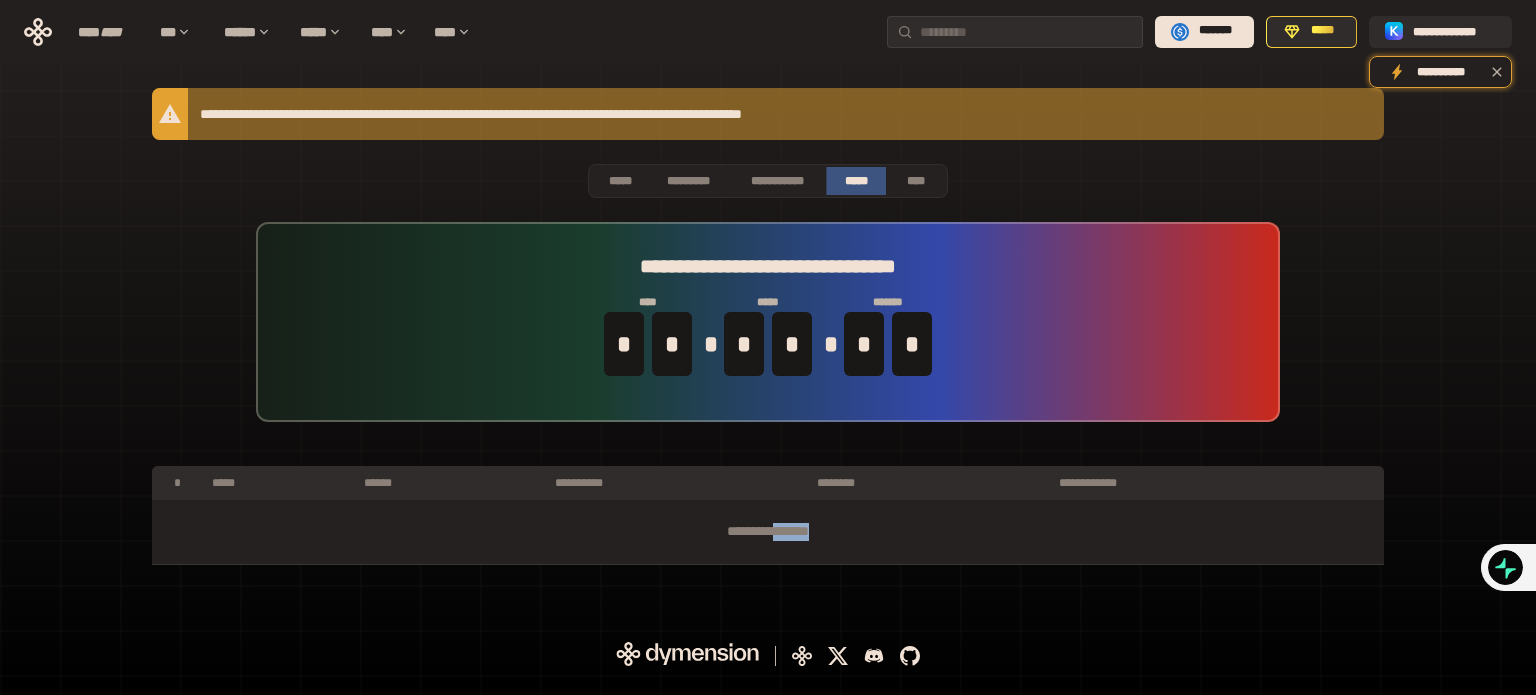 click on "**********" at bounding box center (768, 532) 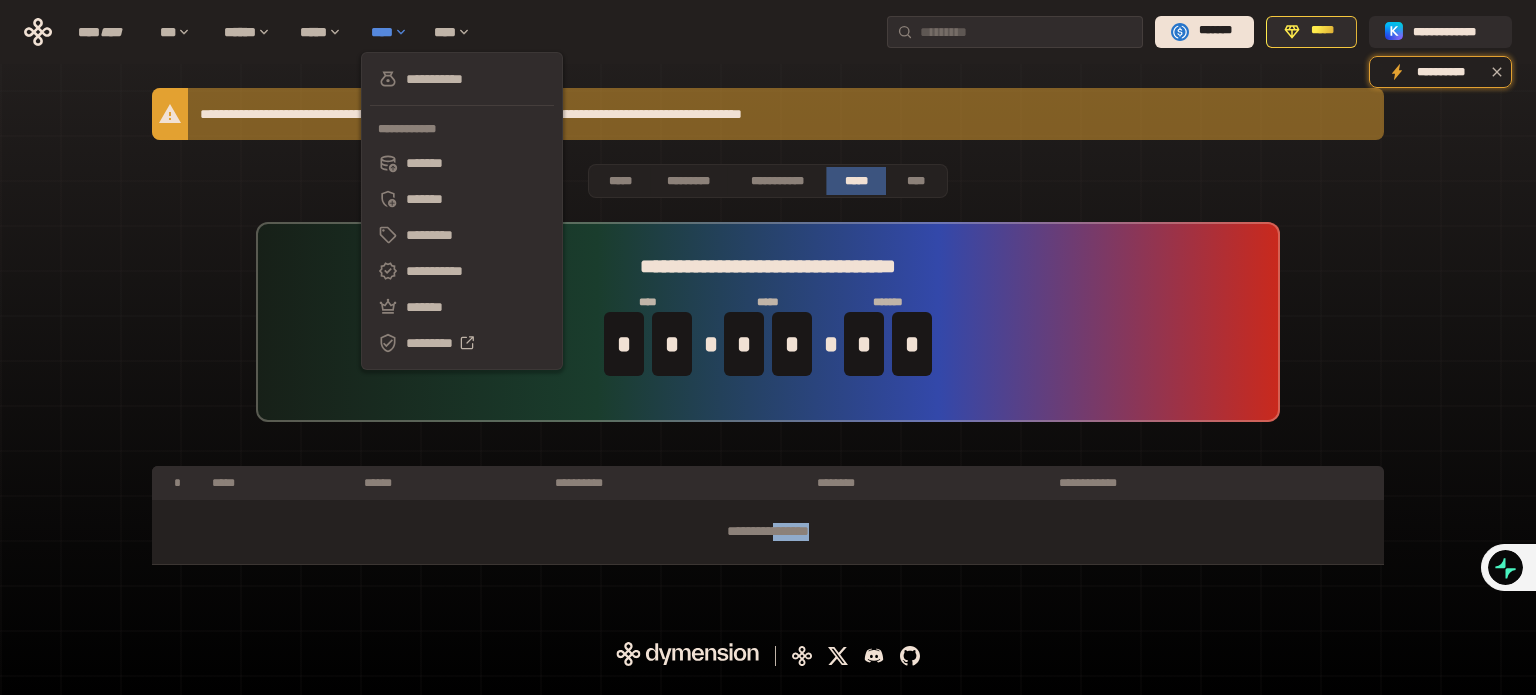 click on "****" at bounding box center (392, 32) 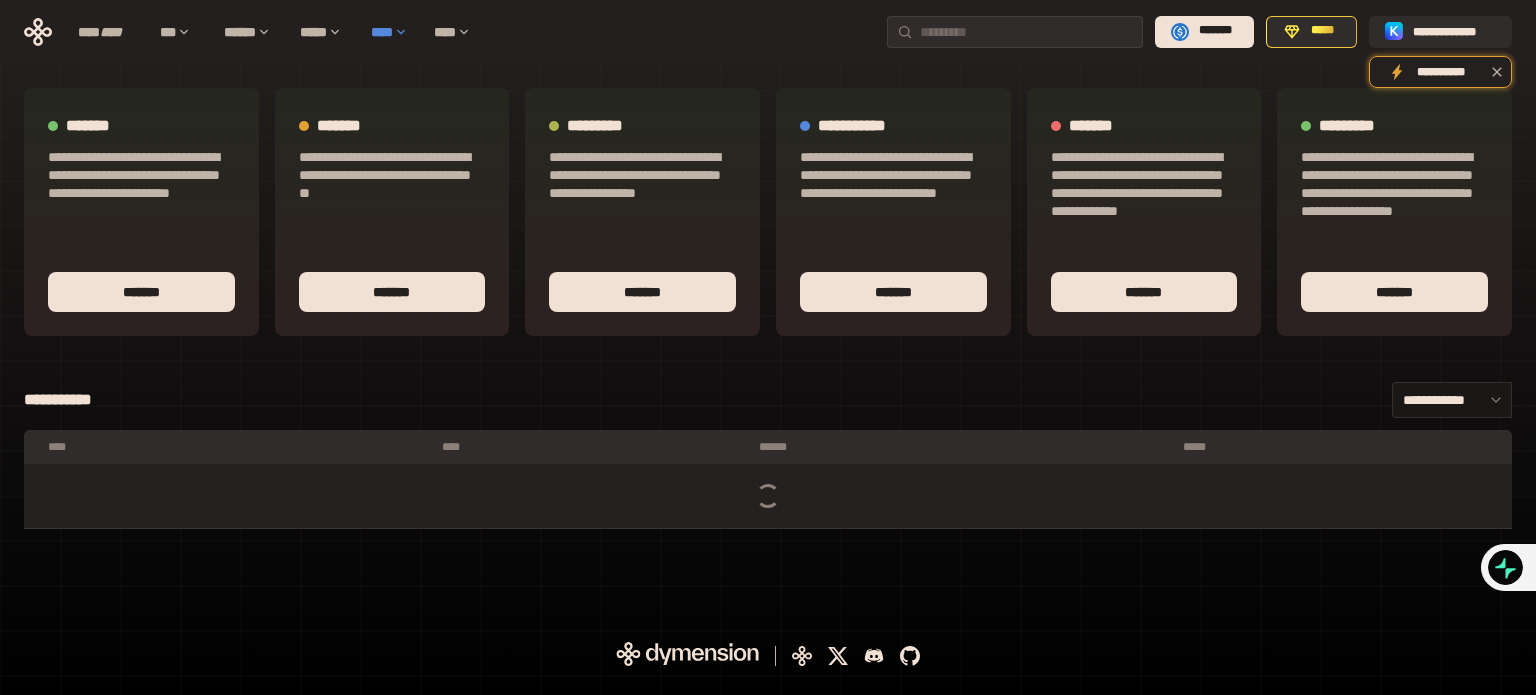click on "****" at bounding box center [392, 32] 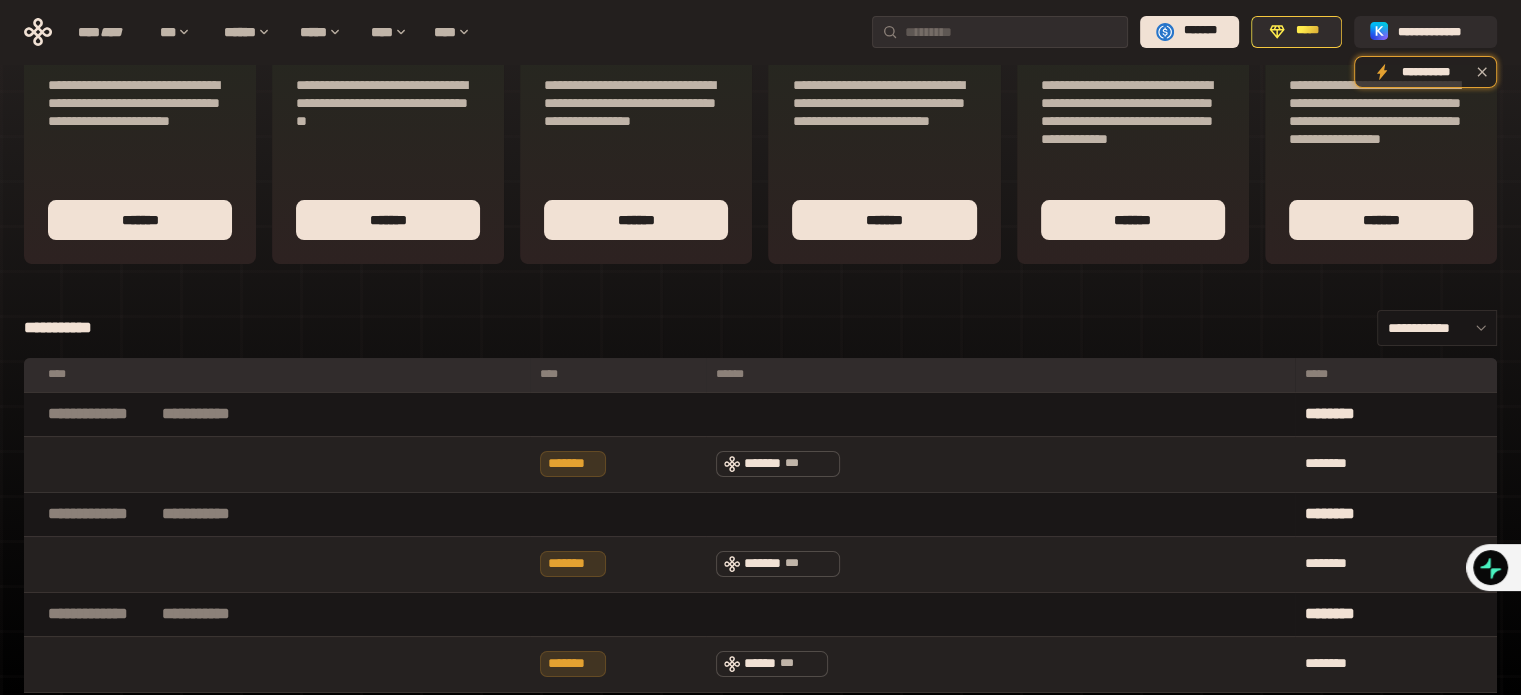 scroll, scrollTop: 0, scrollLeft: 0, axis: both 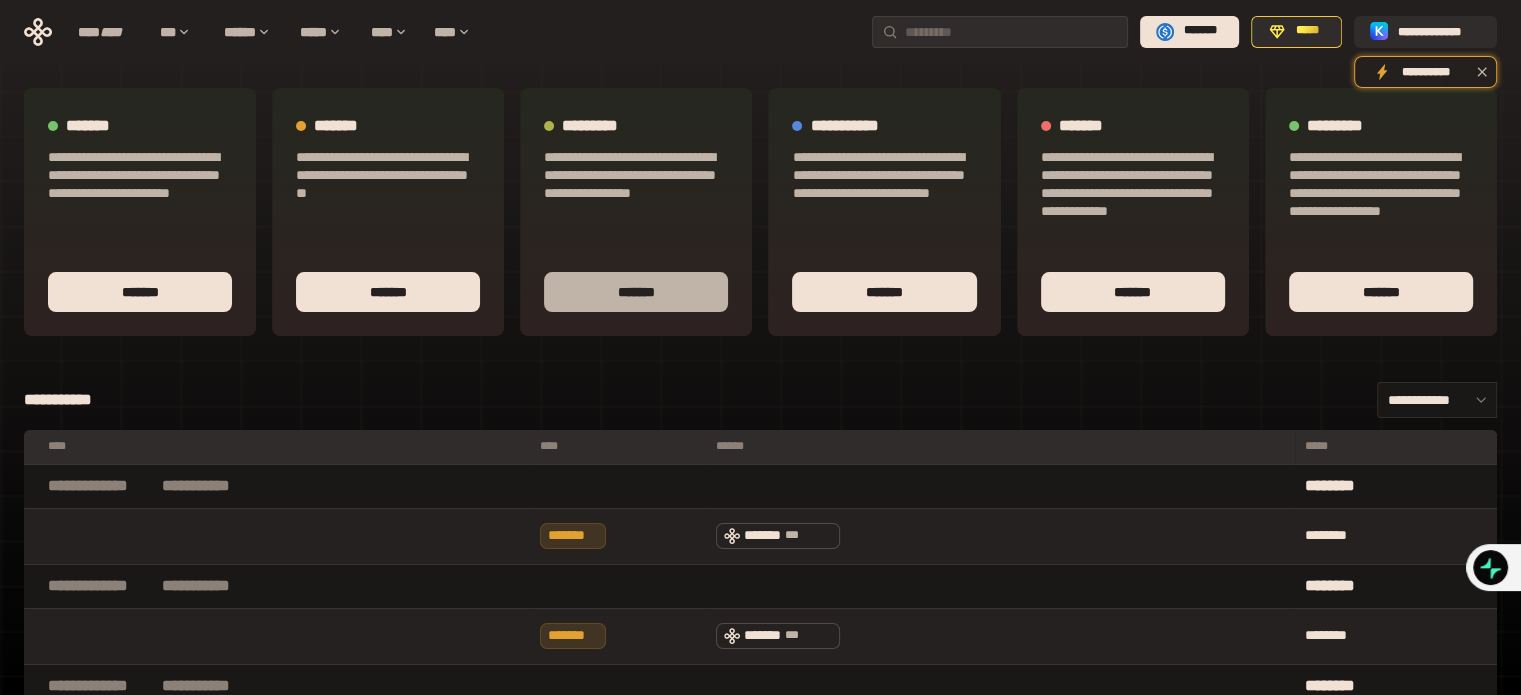 click on "*******" at bounding box center (636, 292) 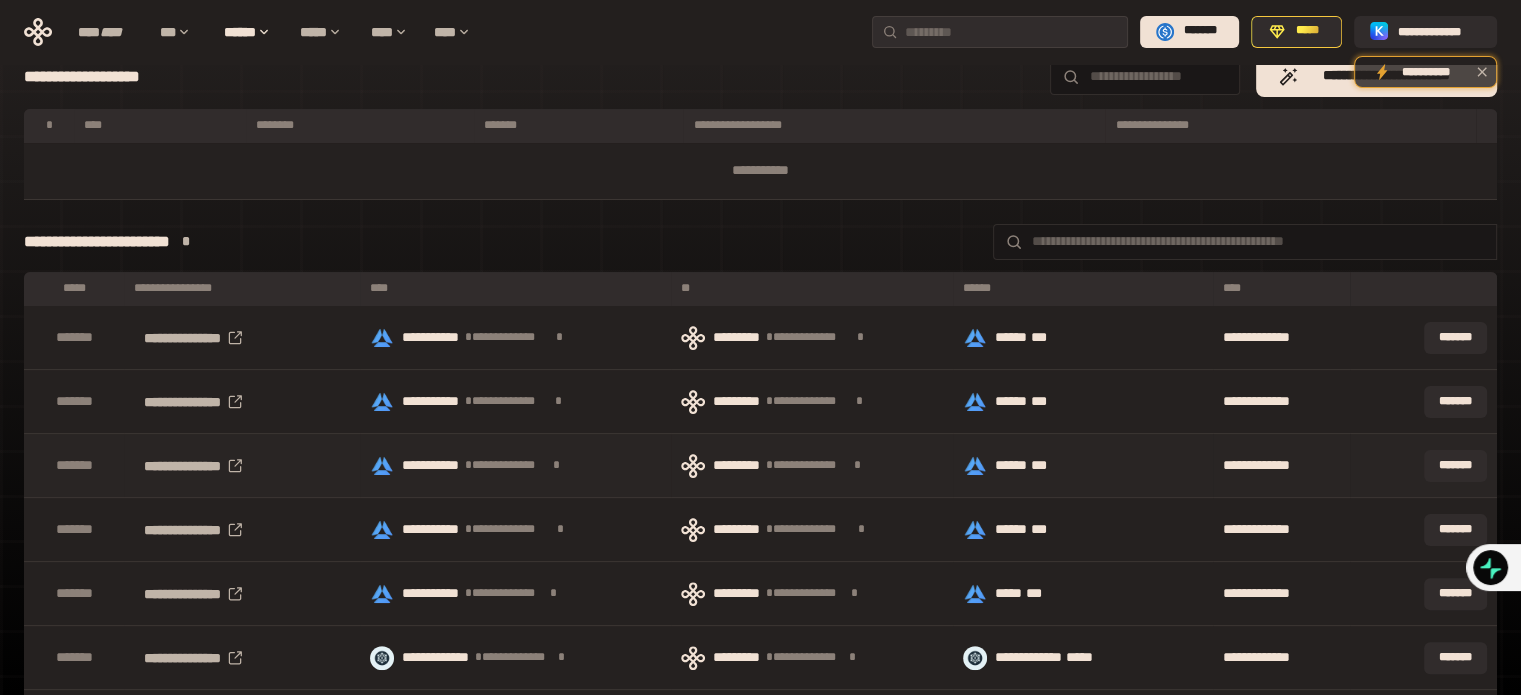 scroll, scrollTop: 400, scrollLeft: 0, axis: vertical 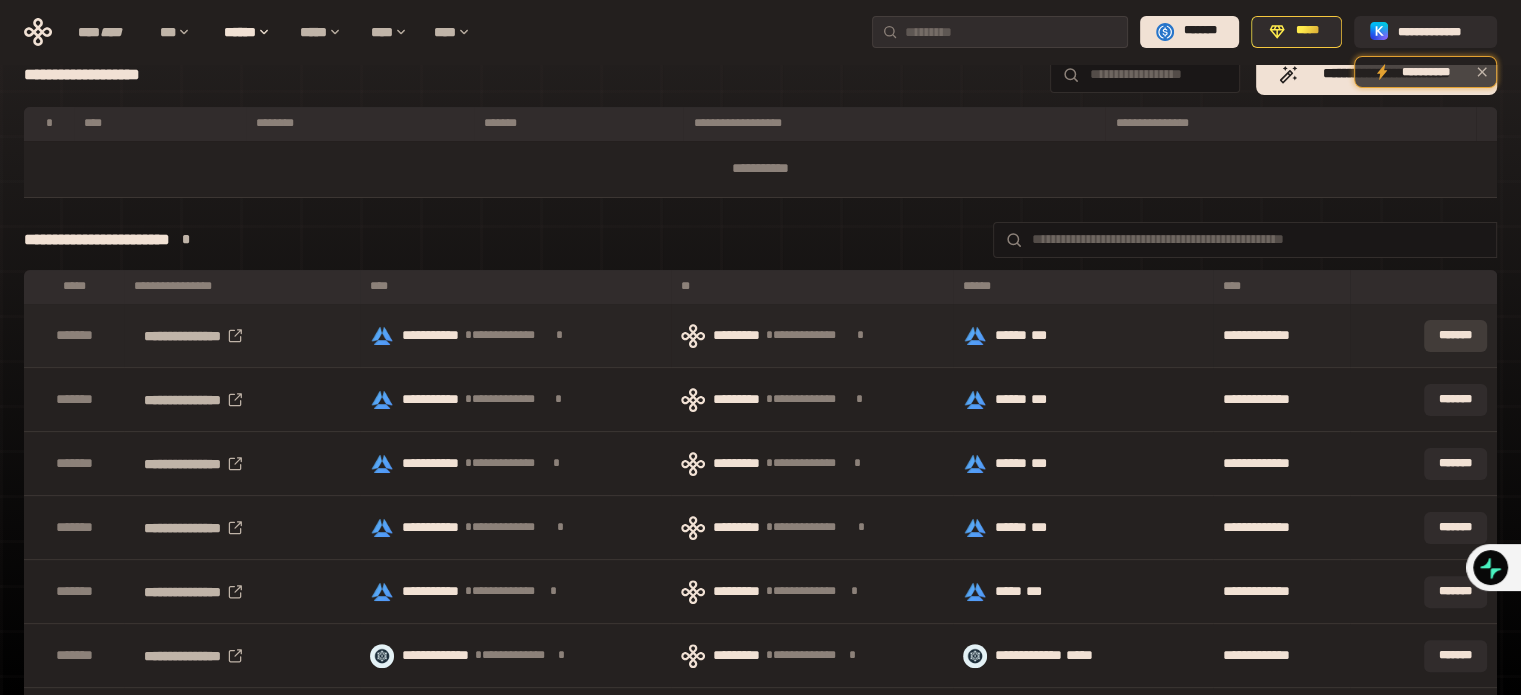 click on "*******" at bounding box center (1455, 336) 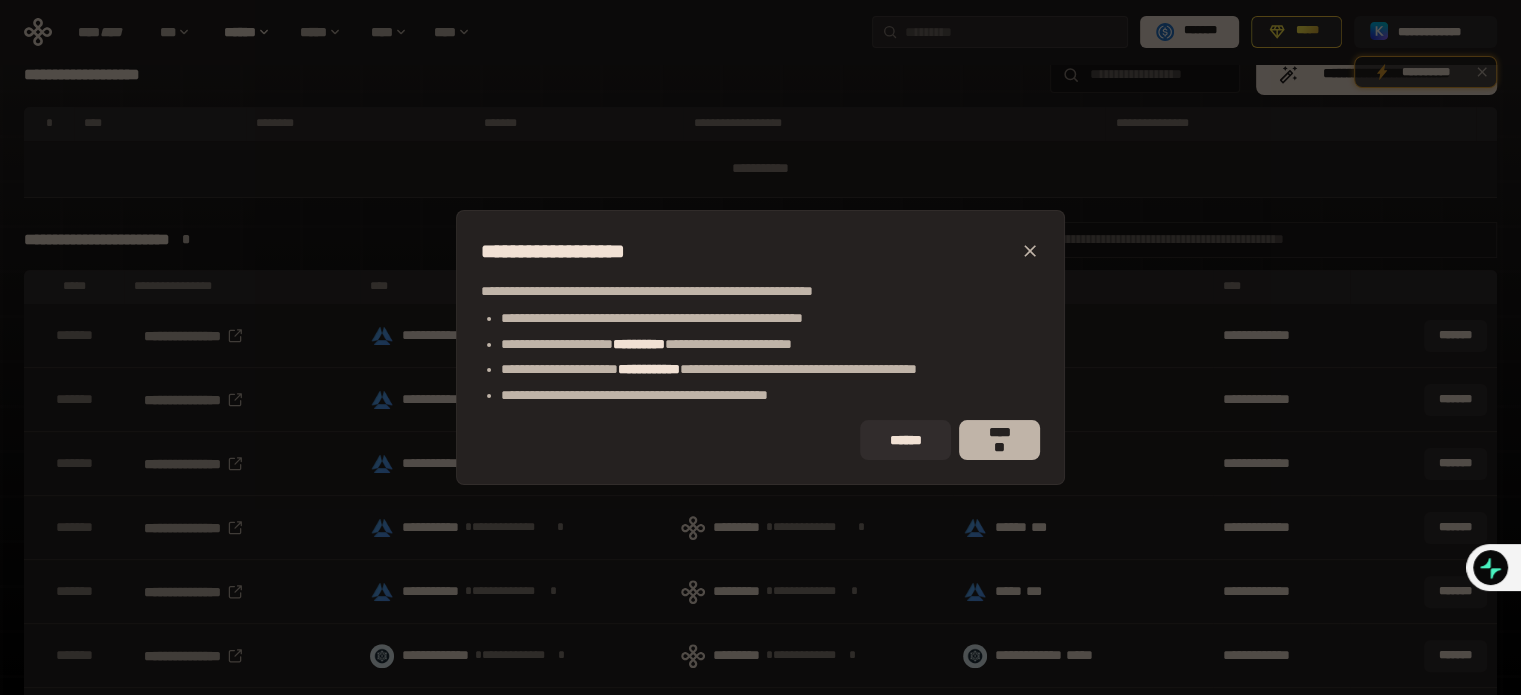 click on "*******" at bounding box center (999, 440) 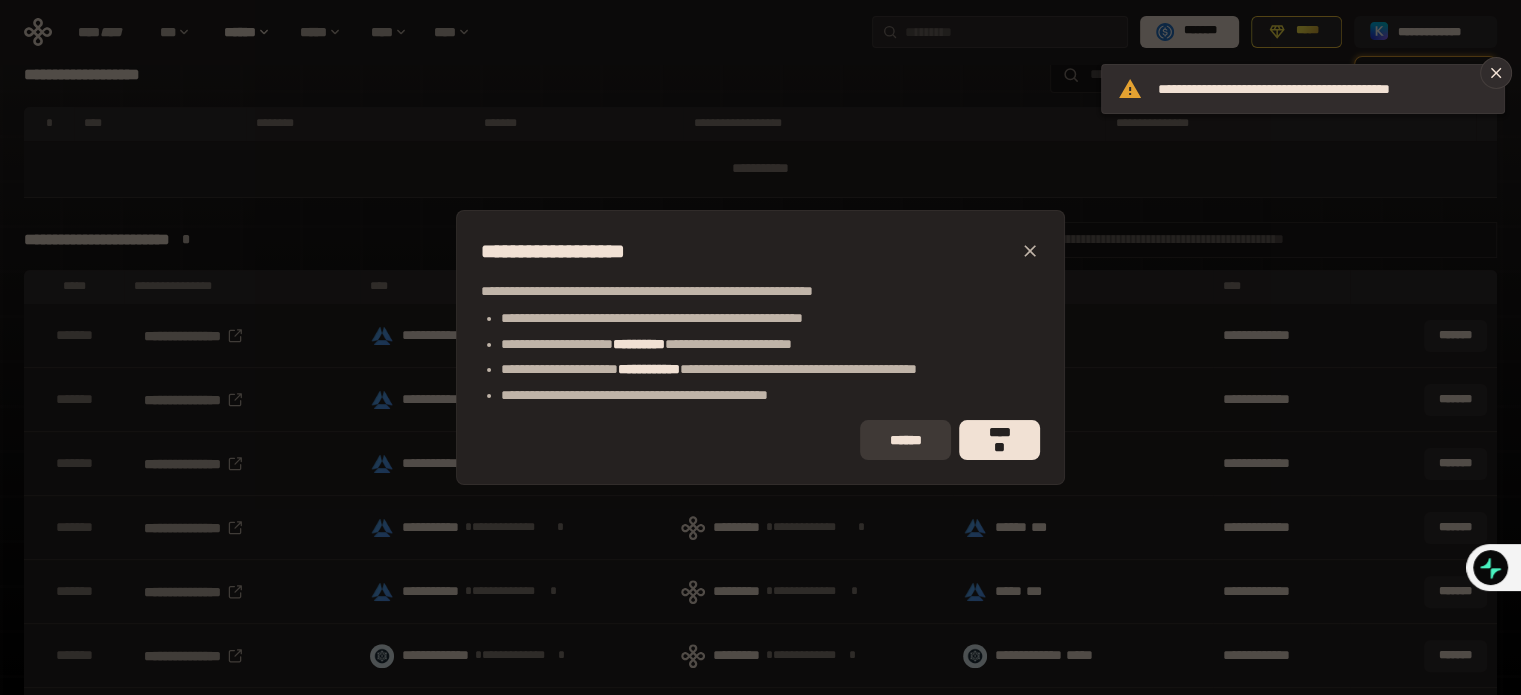 click on "******" at bounding box center (905, 440) 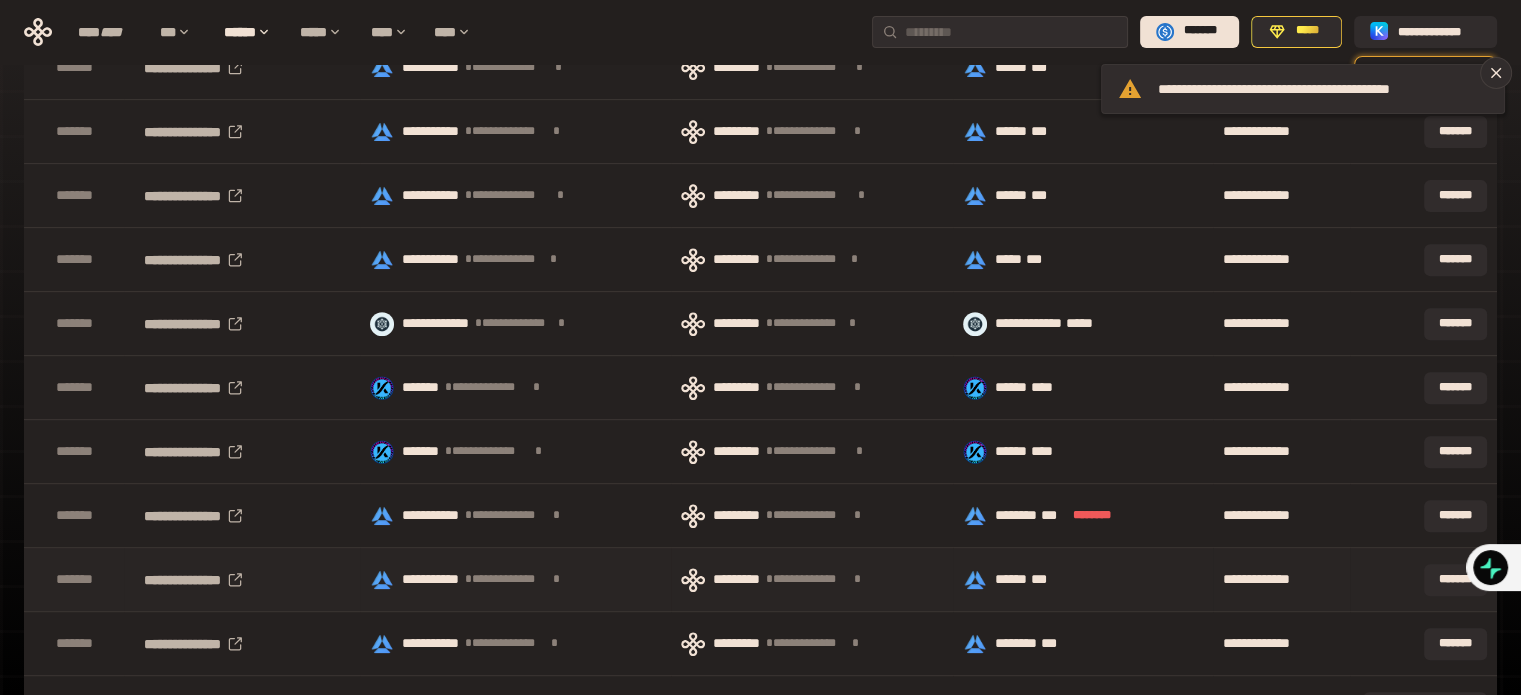 scroll, scrollTop: 747, scrollLeft: 0, axis: vertical 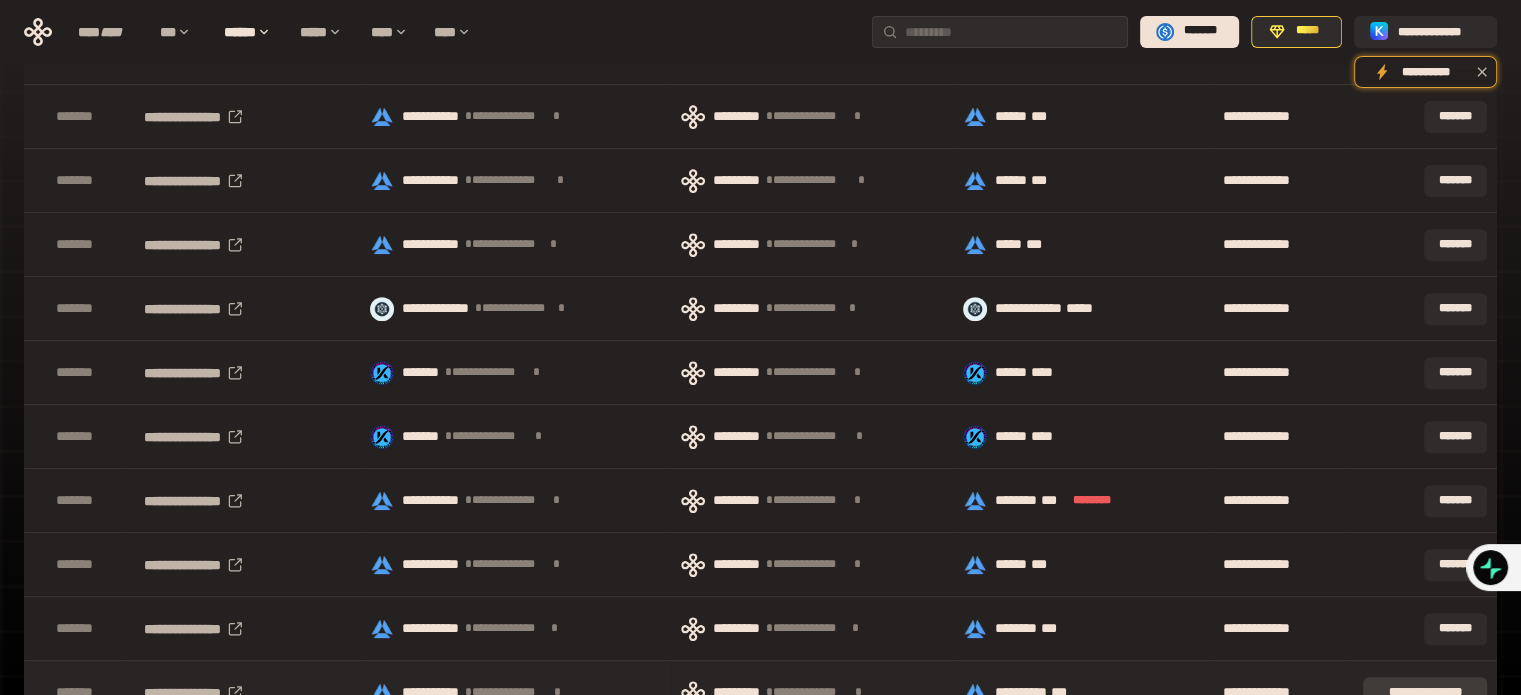 click on "**********" at bounding box center [1425, 693] 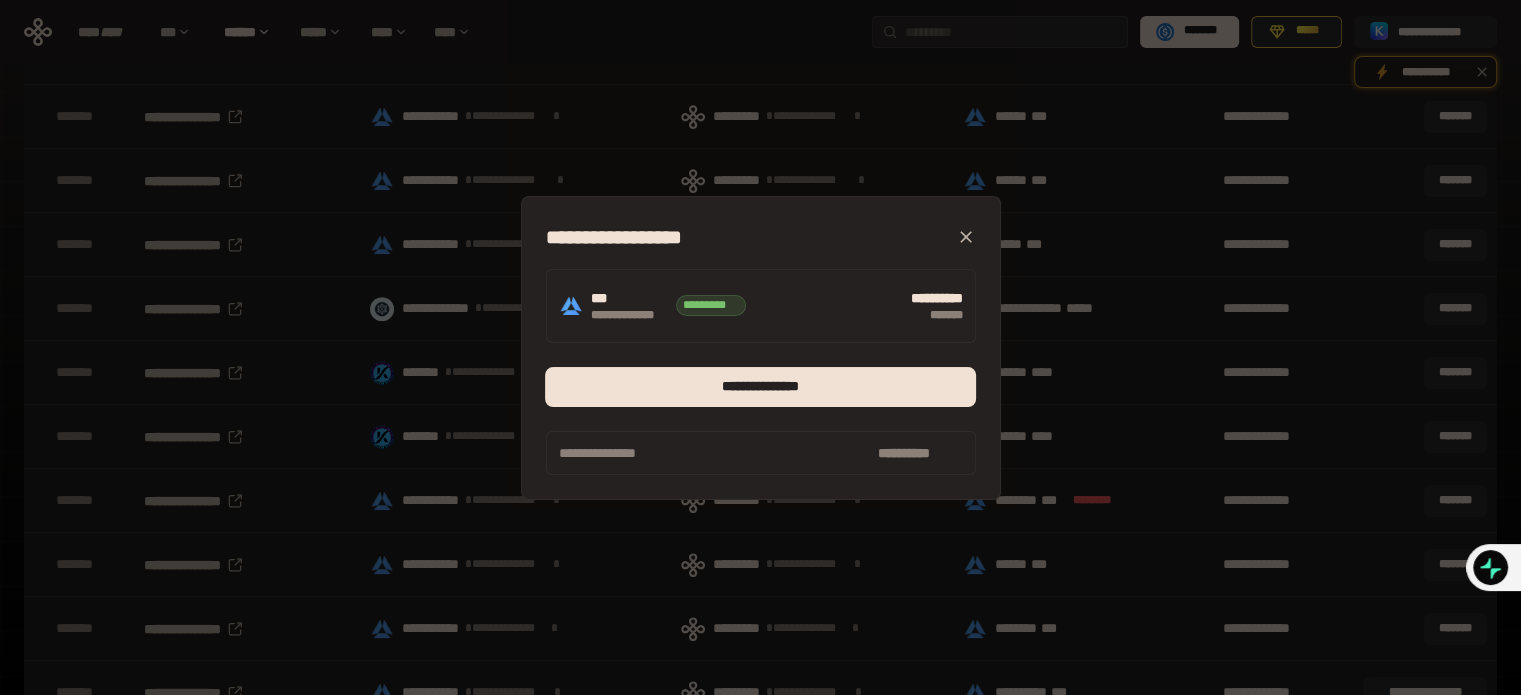click 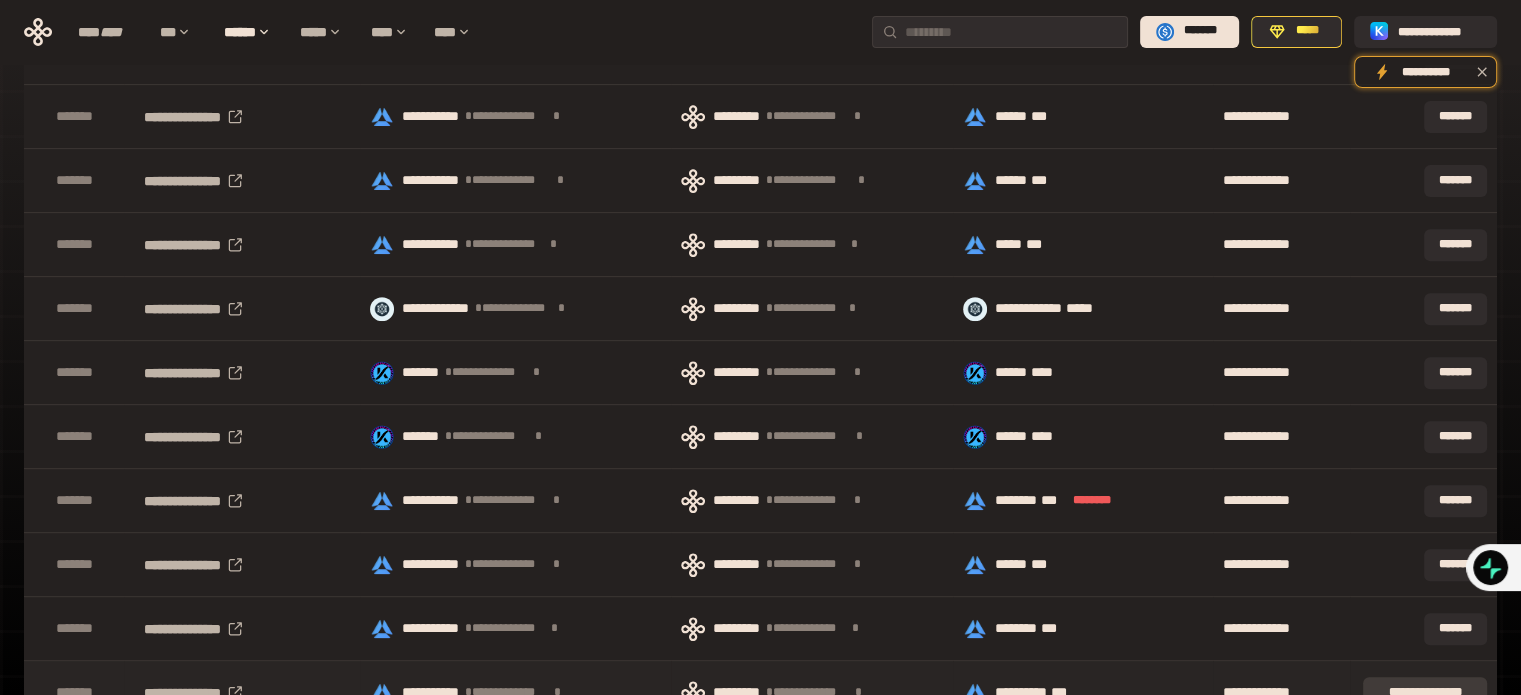 click on "**********" at bounding box center (1425, 693) 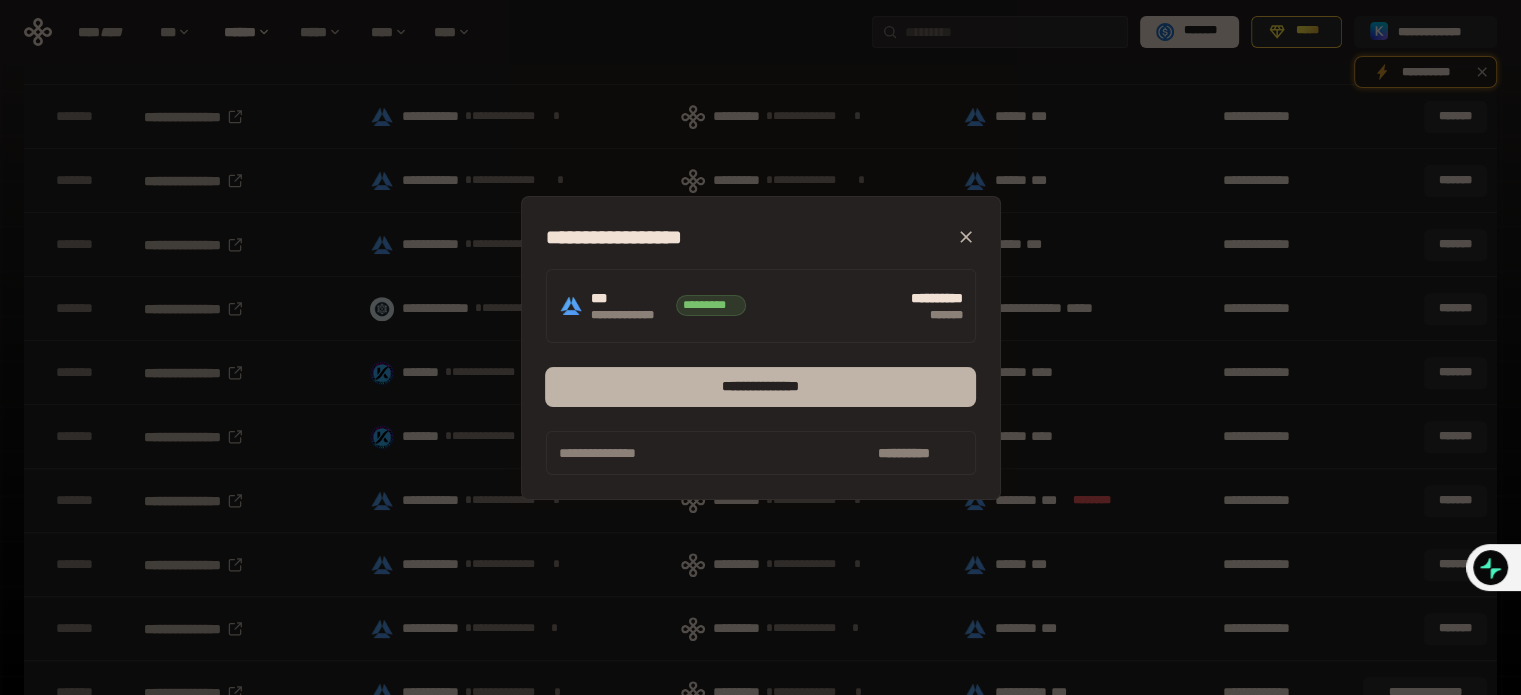 click on "**********" at bounding box center (760, 387) 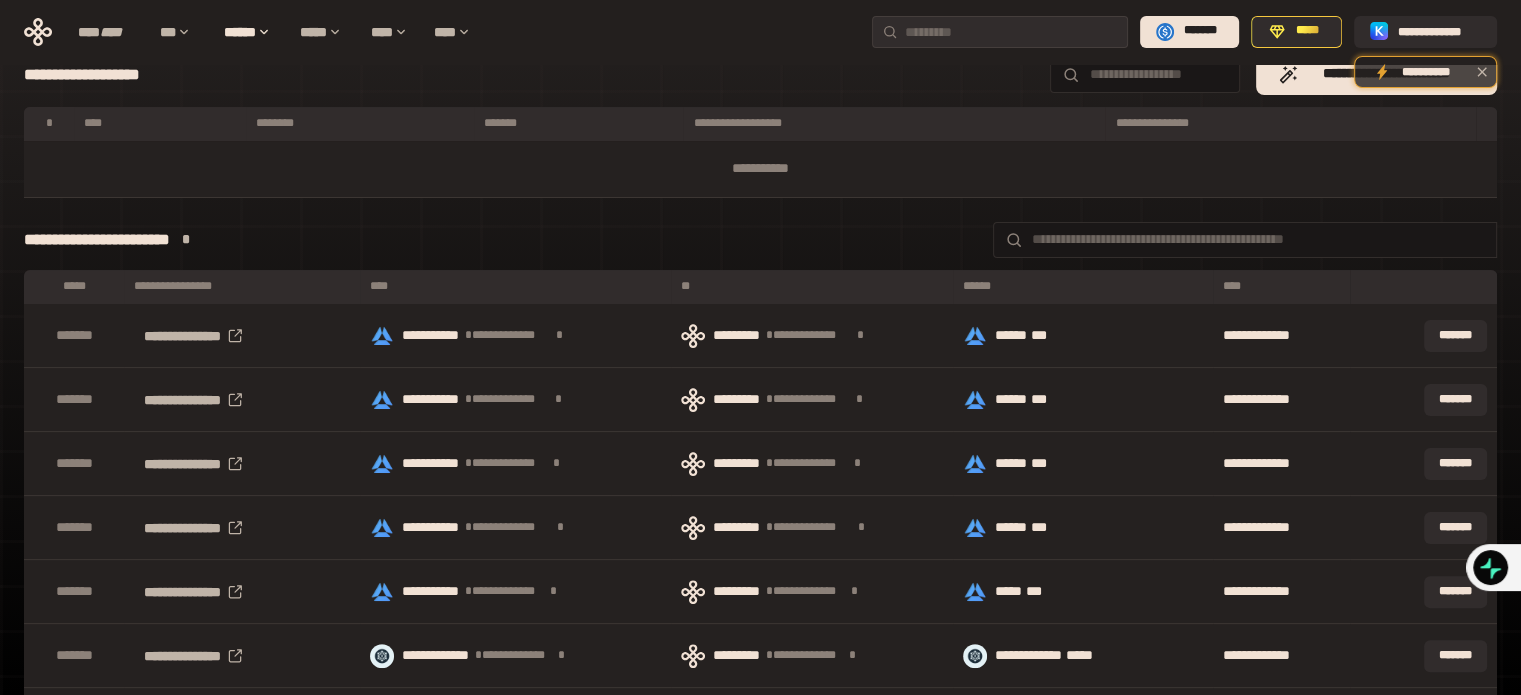 scroll, scrollTop: 247, scrollLeft: 0, axis: vertical 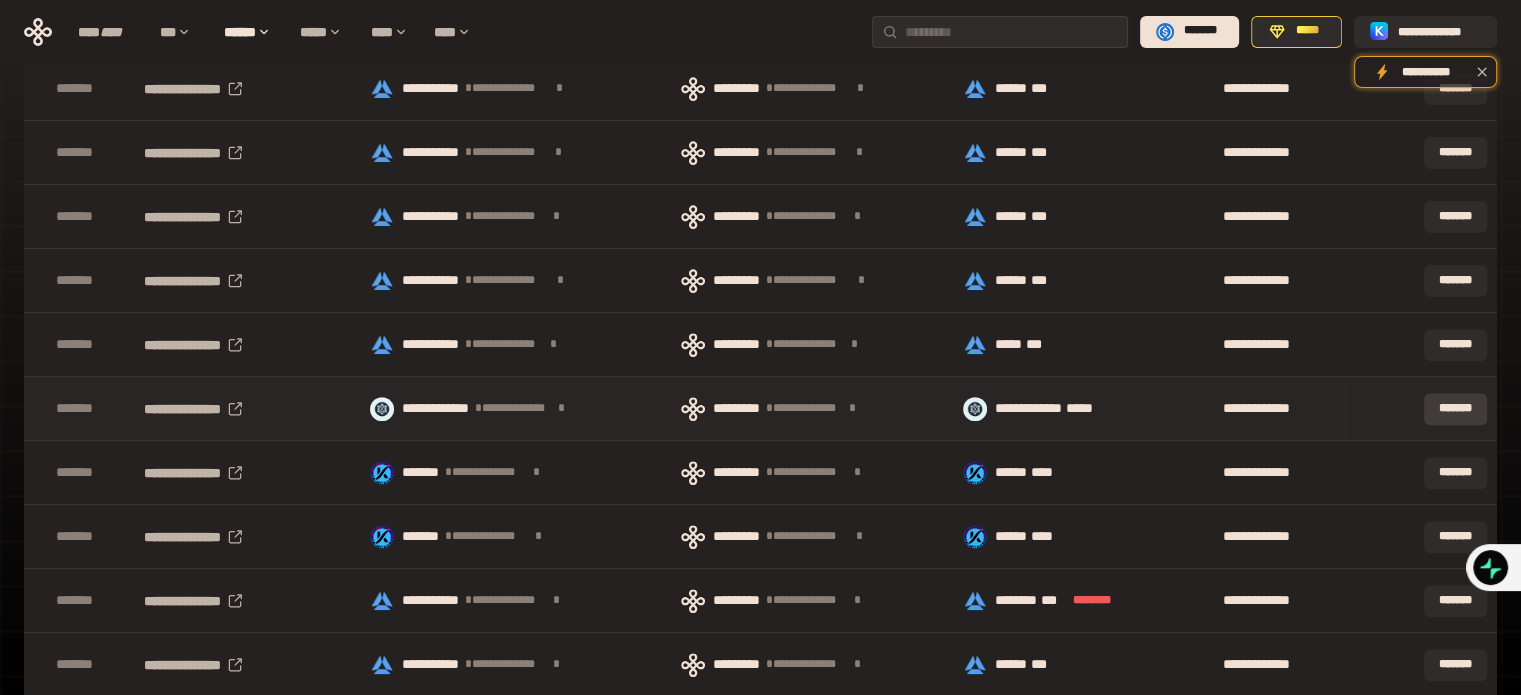 click on "*******" at bounding box center (1455, 409) 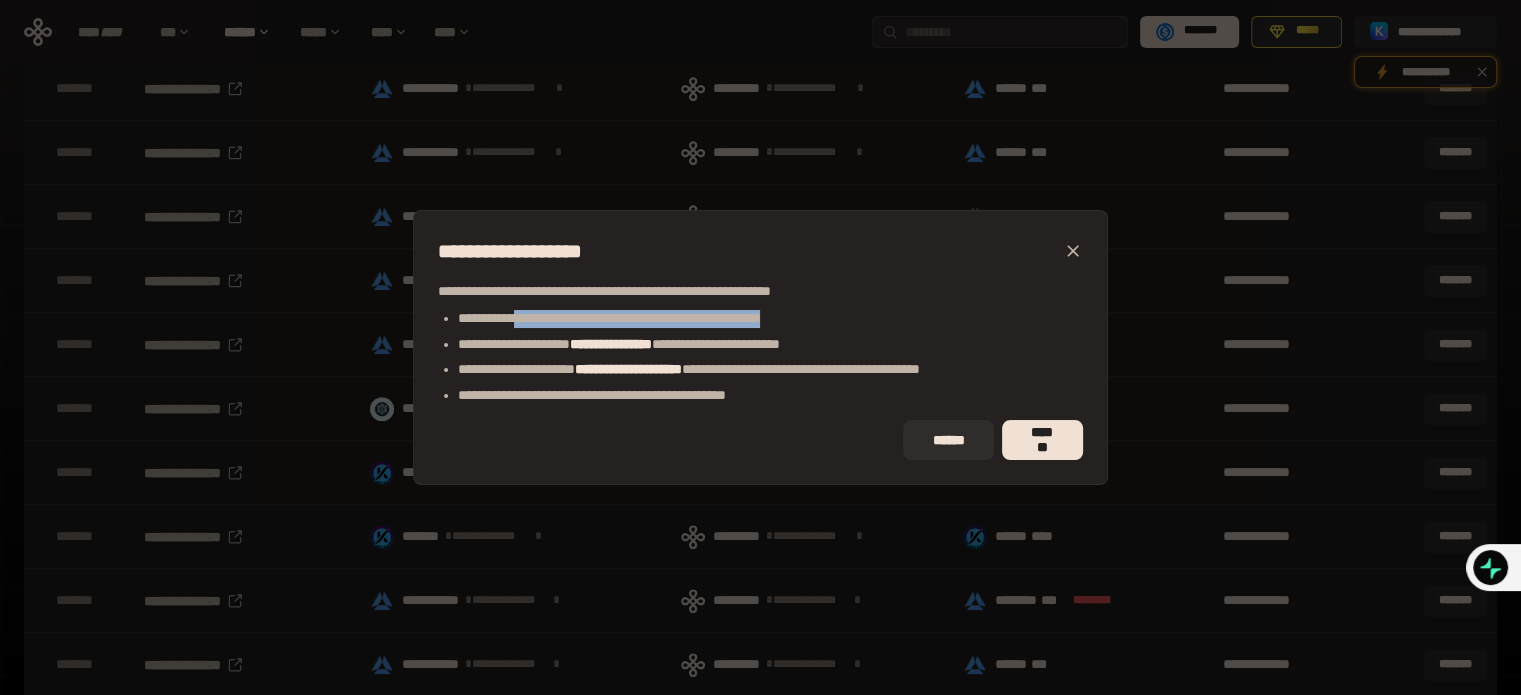 drag, startPoint x: 534, startPoint y: 316, endPoint x: 882, endPoint y: 310, distance: 348.05173 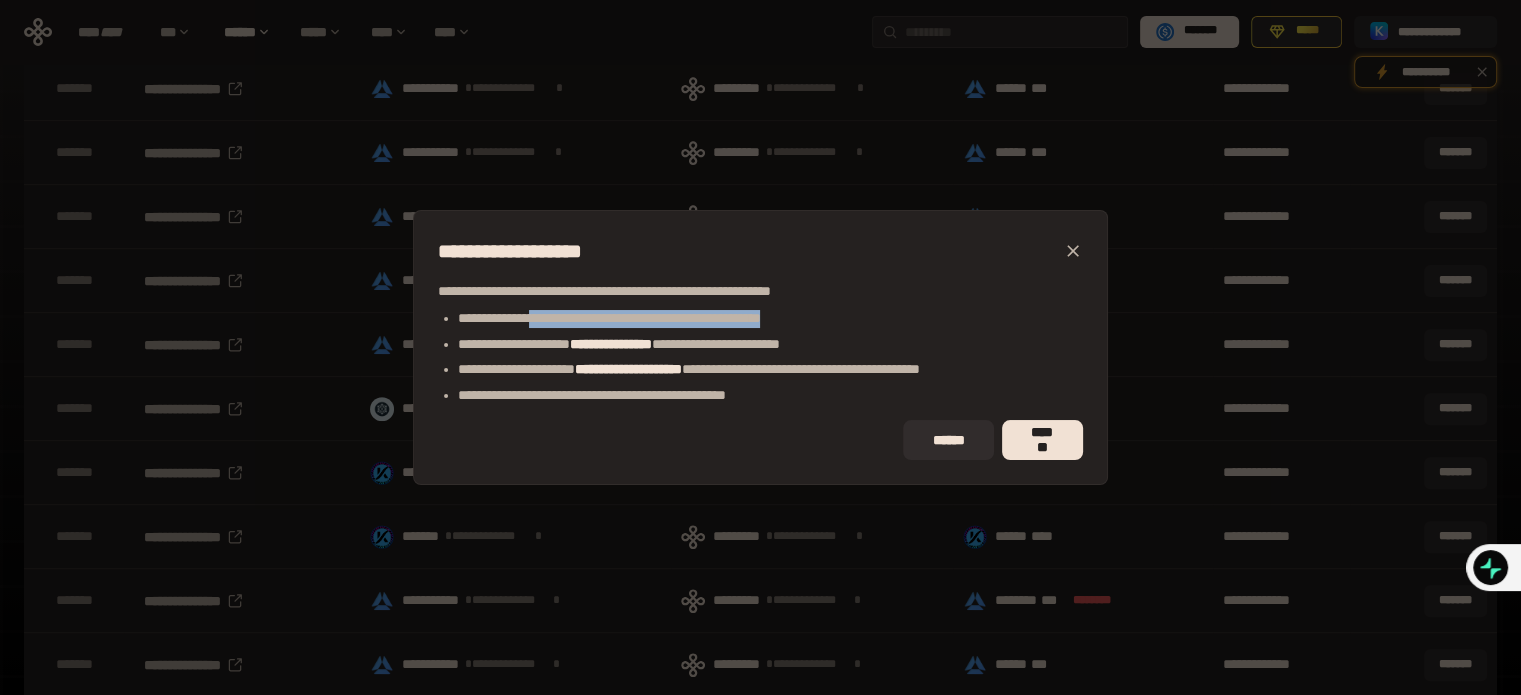 drag, startPoint x: 853, startPoint y: 312, endPoint x: 551, endPoint y: 313, distance: 302.00165 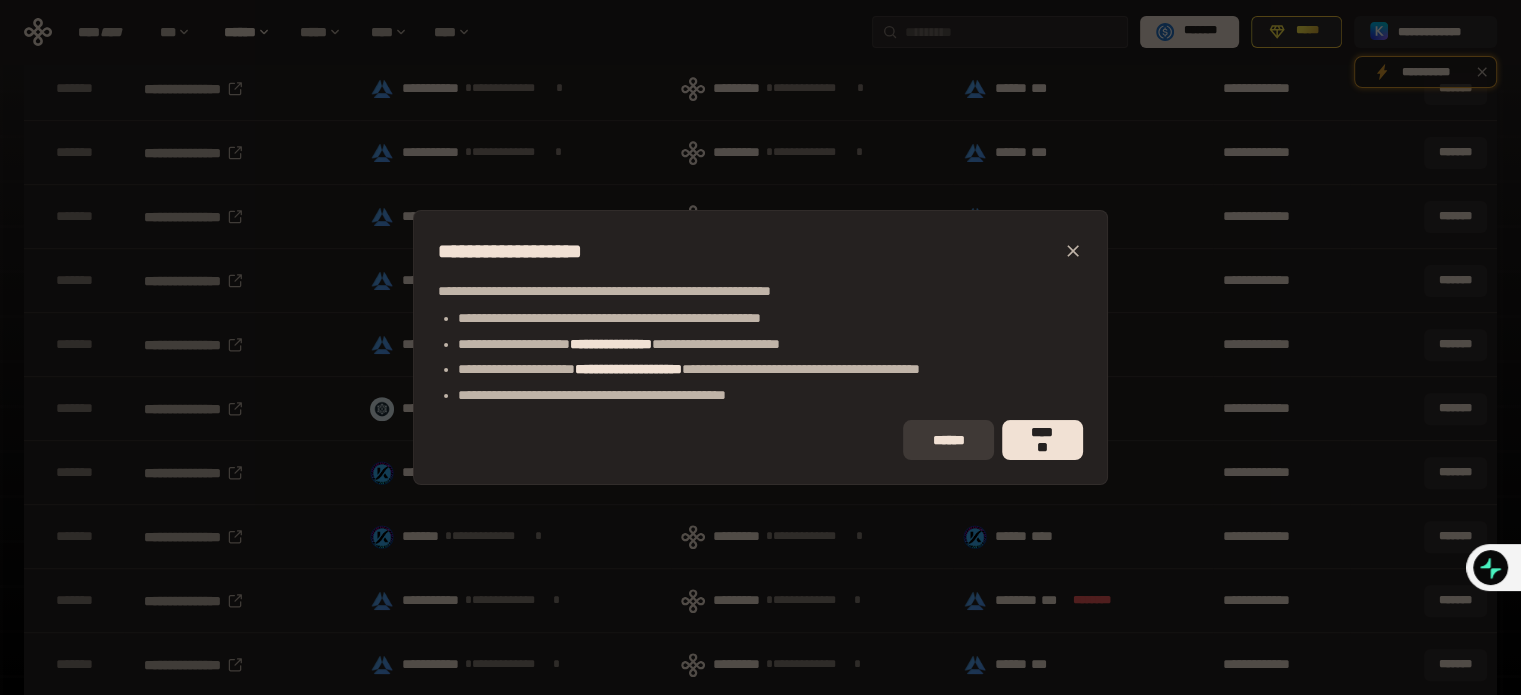 click on "******" at bounding box center [948, 440] 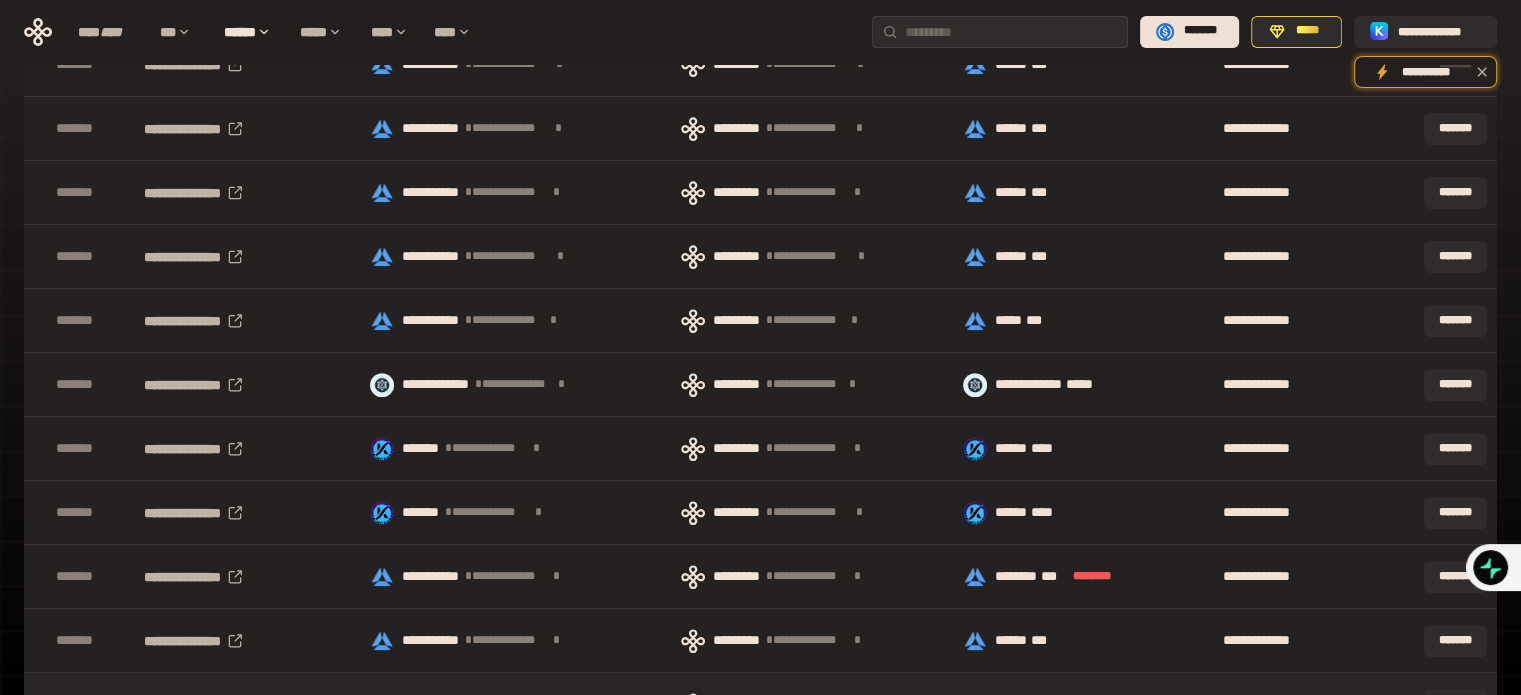 scroll, scrollTop: 747, scrollLeft: 0, axis: vertical 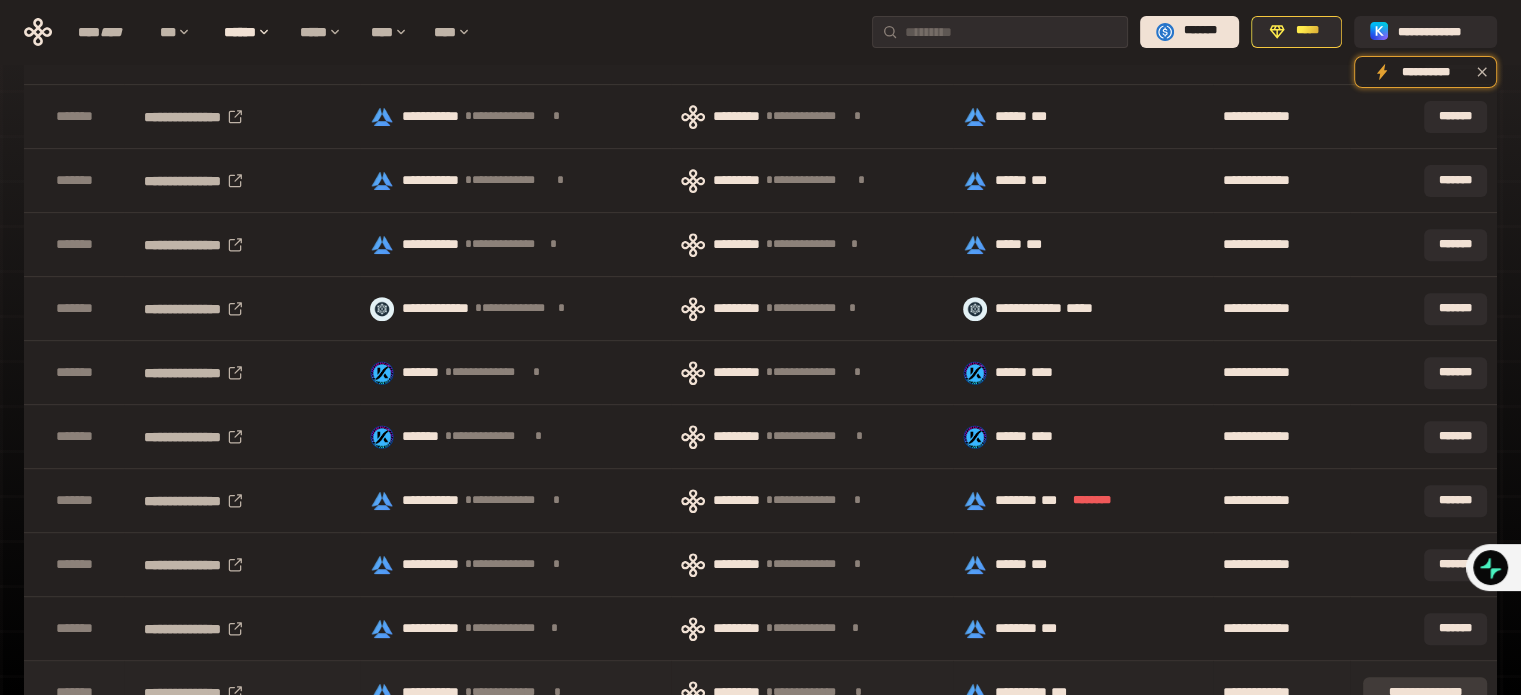 click on "**********" at bounding box center [1425, 693] 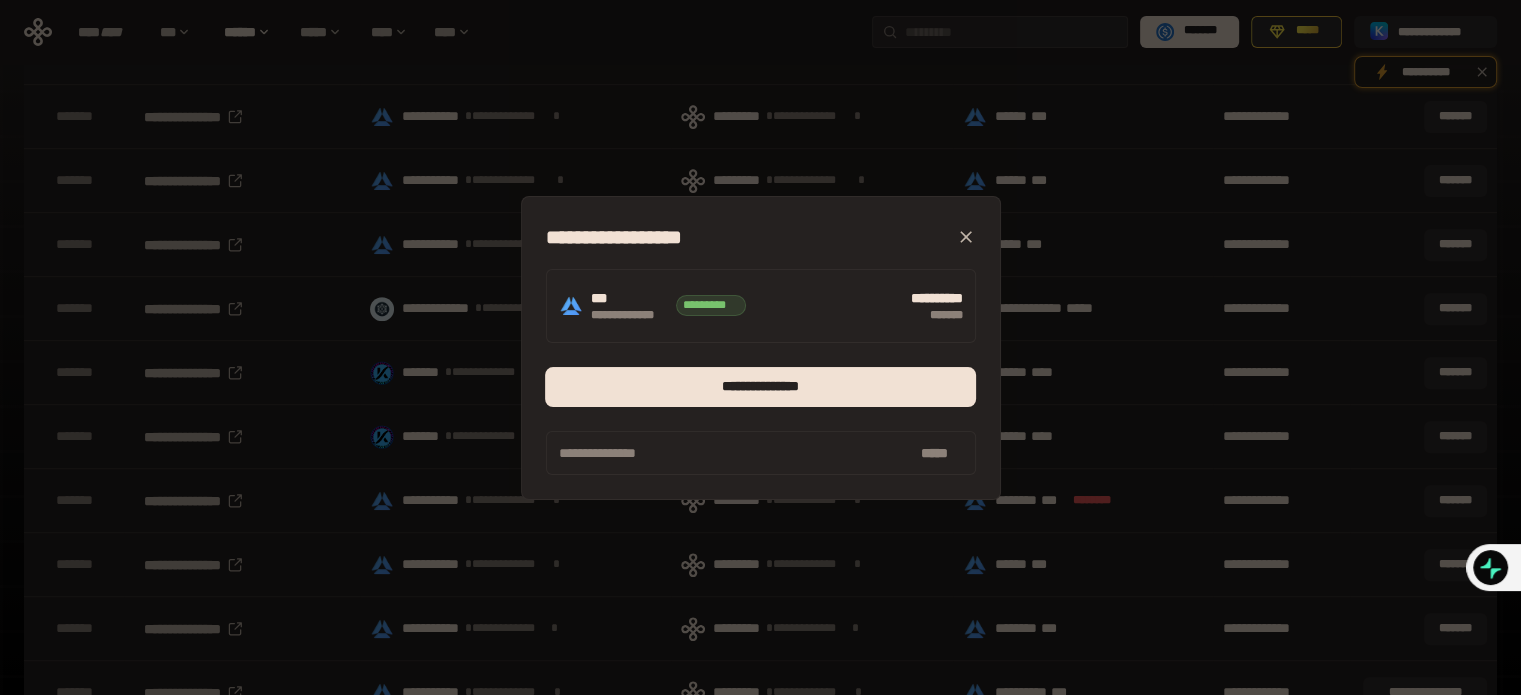click on "**********" at bounding box center (761, 453) 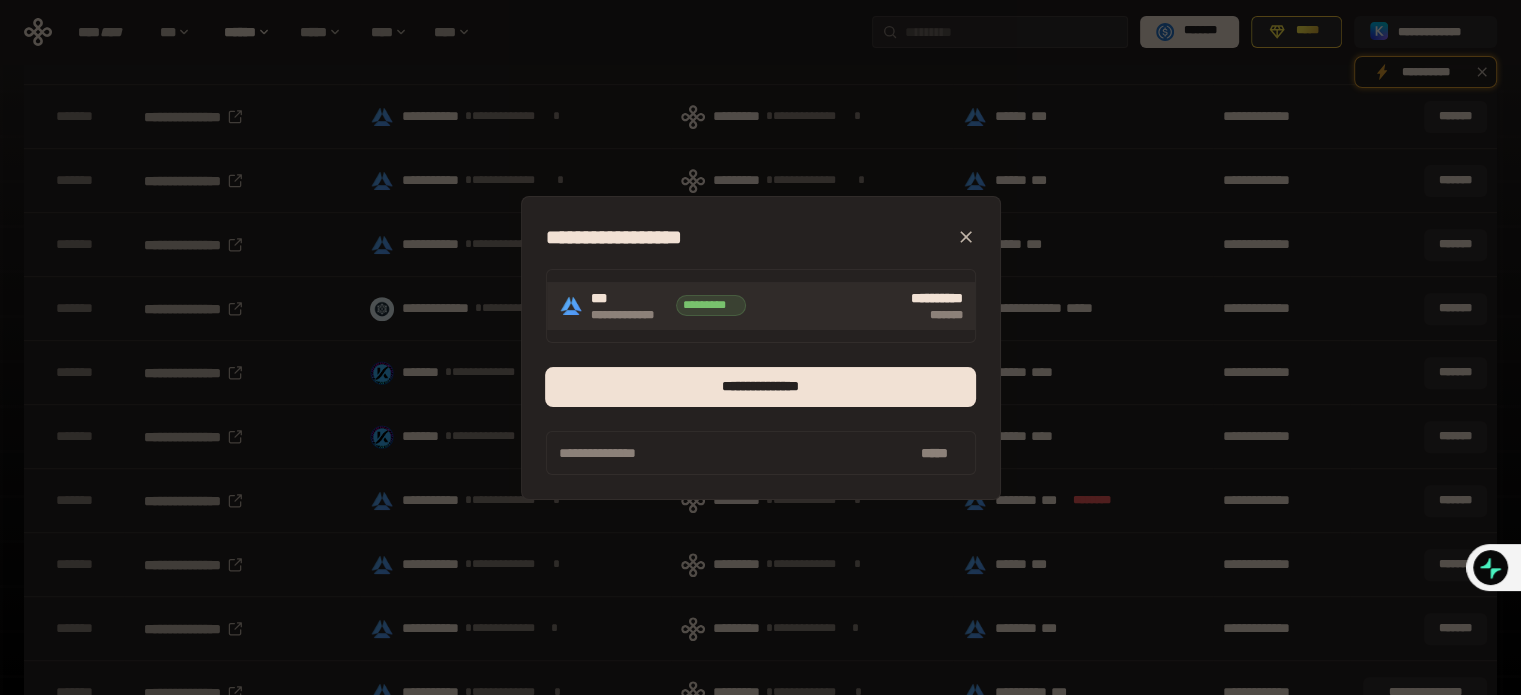click on "*********" at bounding box center (711, 305) 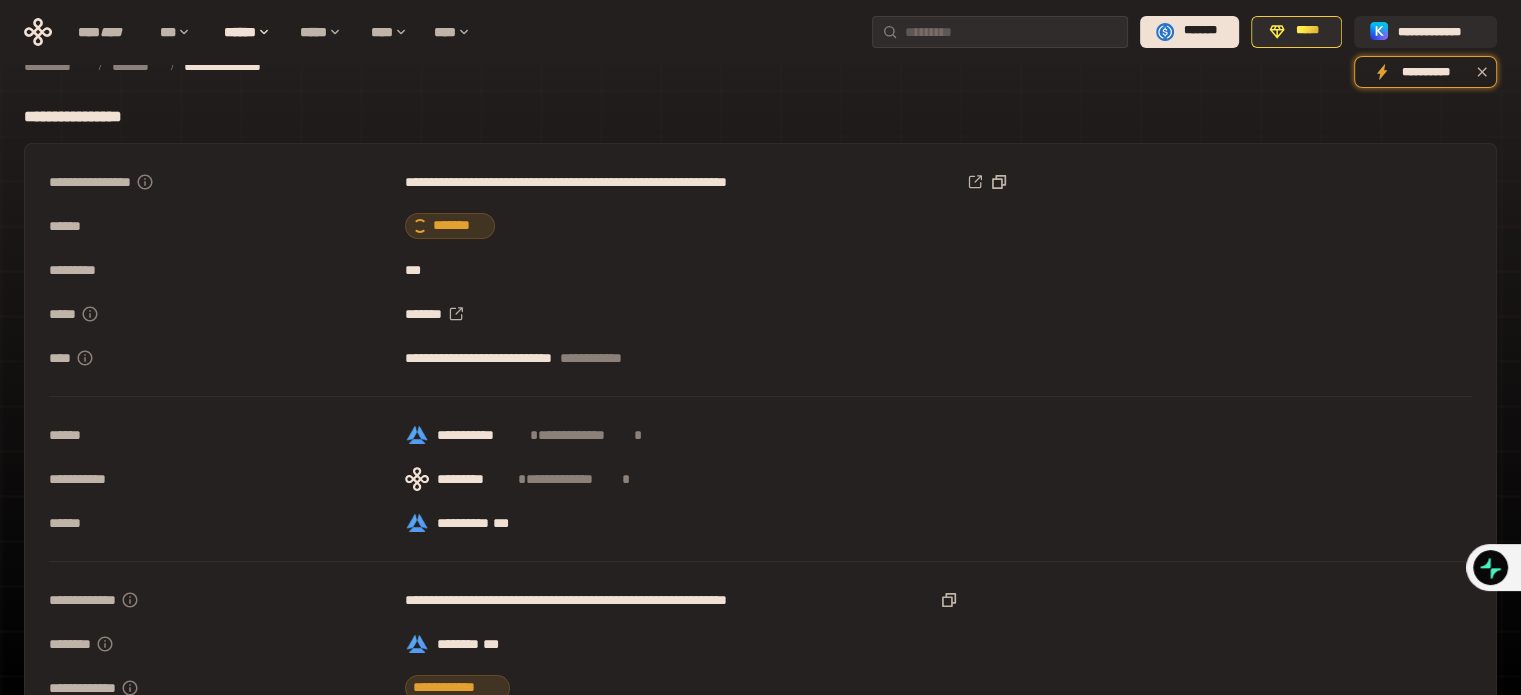 scroll, scrollTop: 0, scrollLeft: 0, axis: both 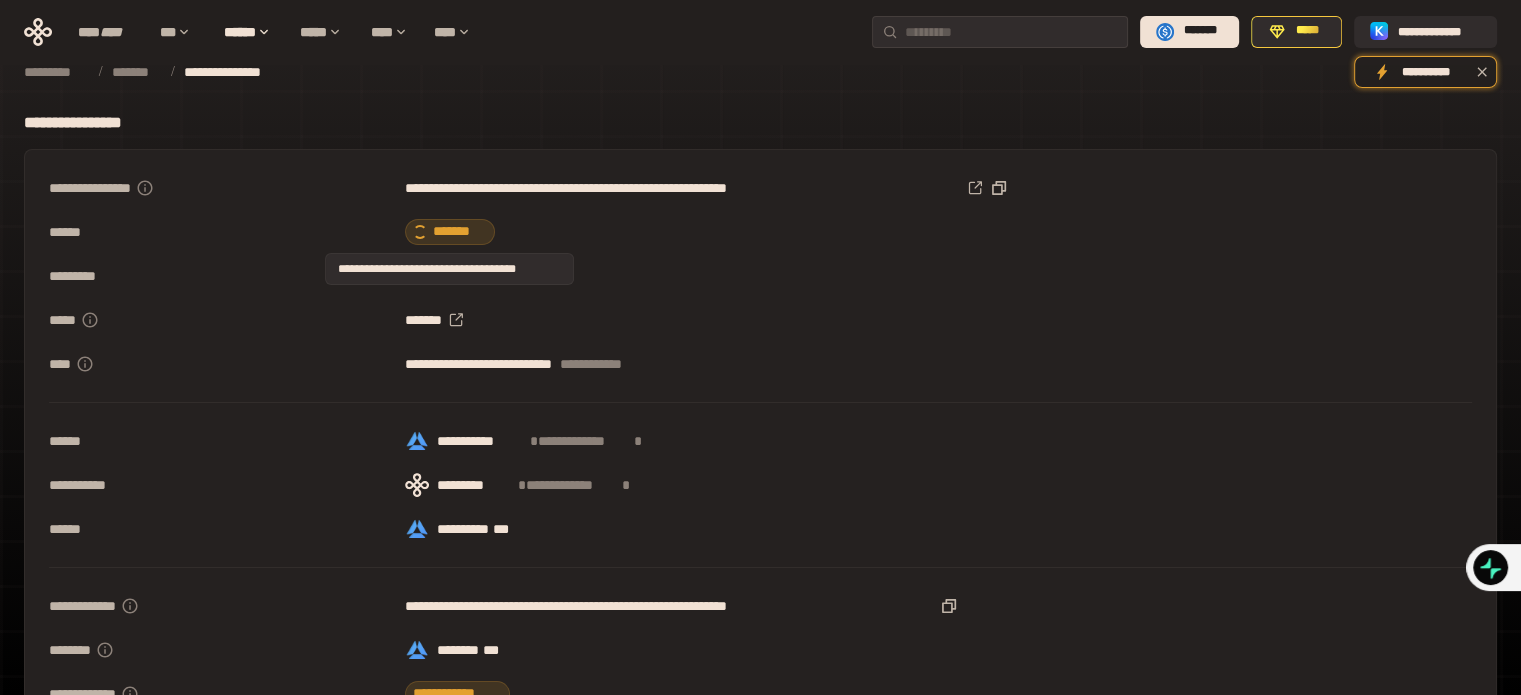 click on "*******" at bounding box center (450, 232) 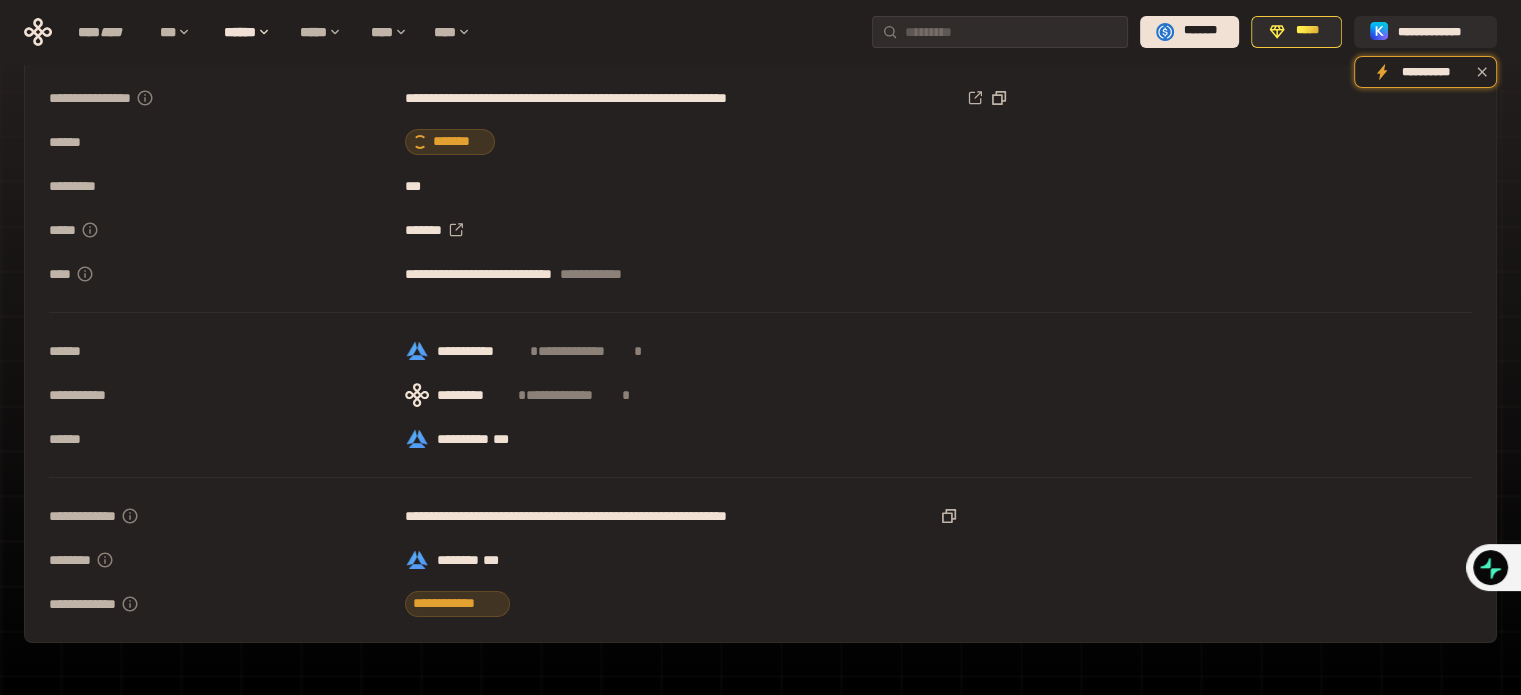 scroll, scrollTop: 128, scrollLeft: 0, axis: vertical 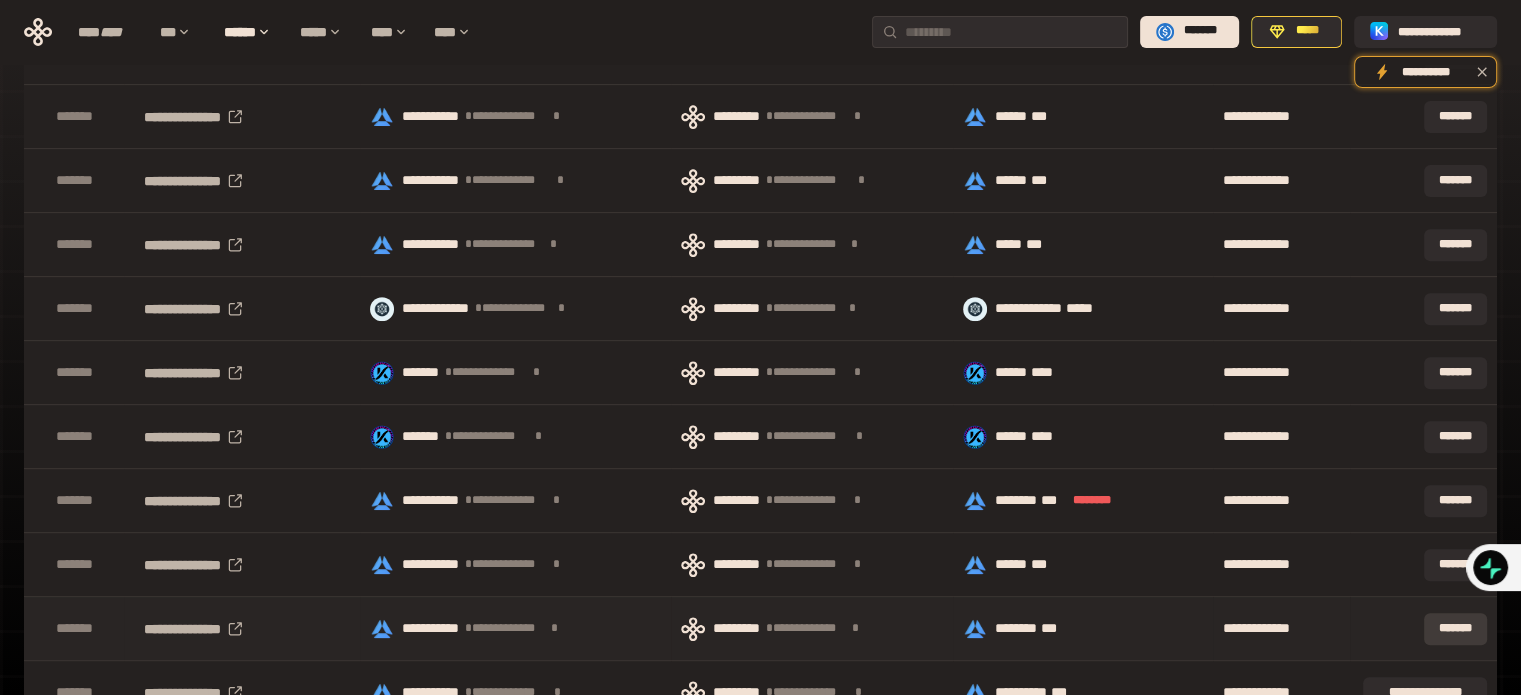 click on "*******" at bounding box center [1455, 629] 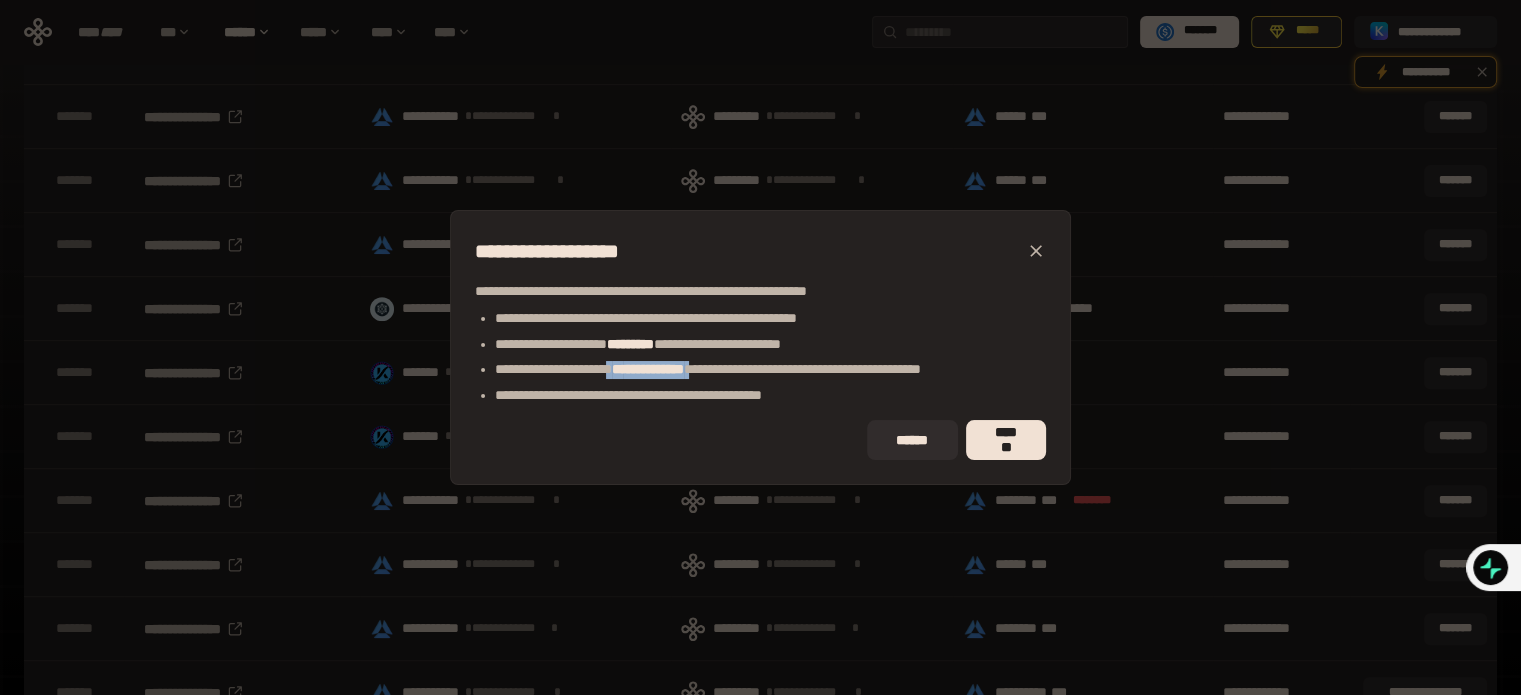 drag, startPoint x: 653, startPoint y: 371, endPoint x: 762, endPoint y: 371, distance: 109 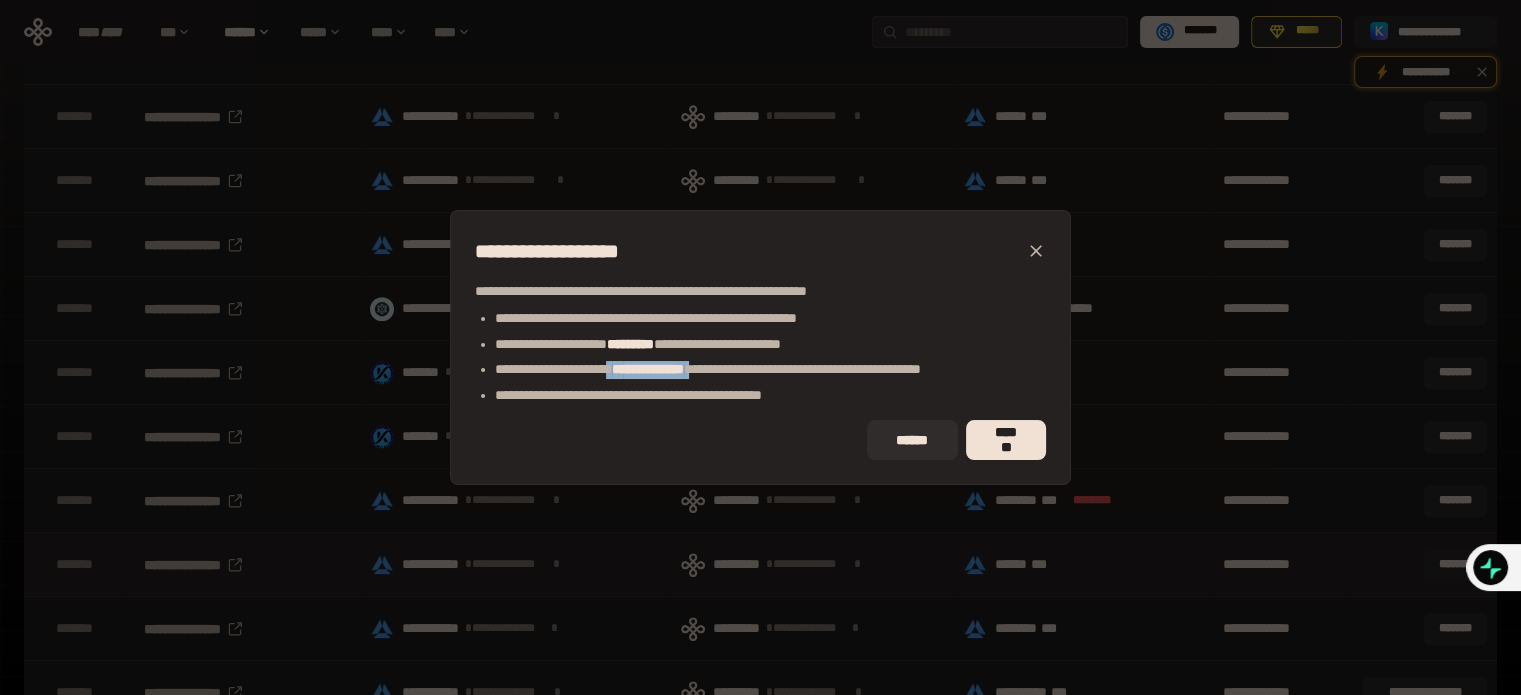 click on "******" at bounding box center (912, 440) 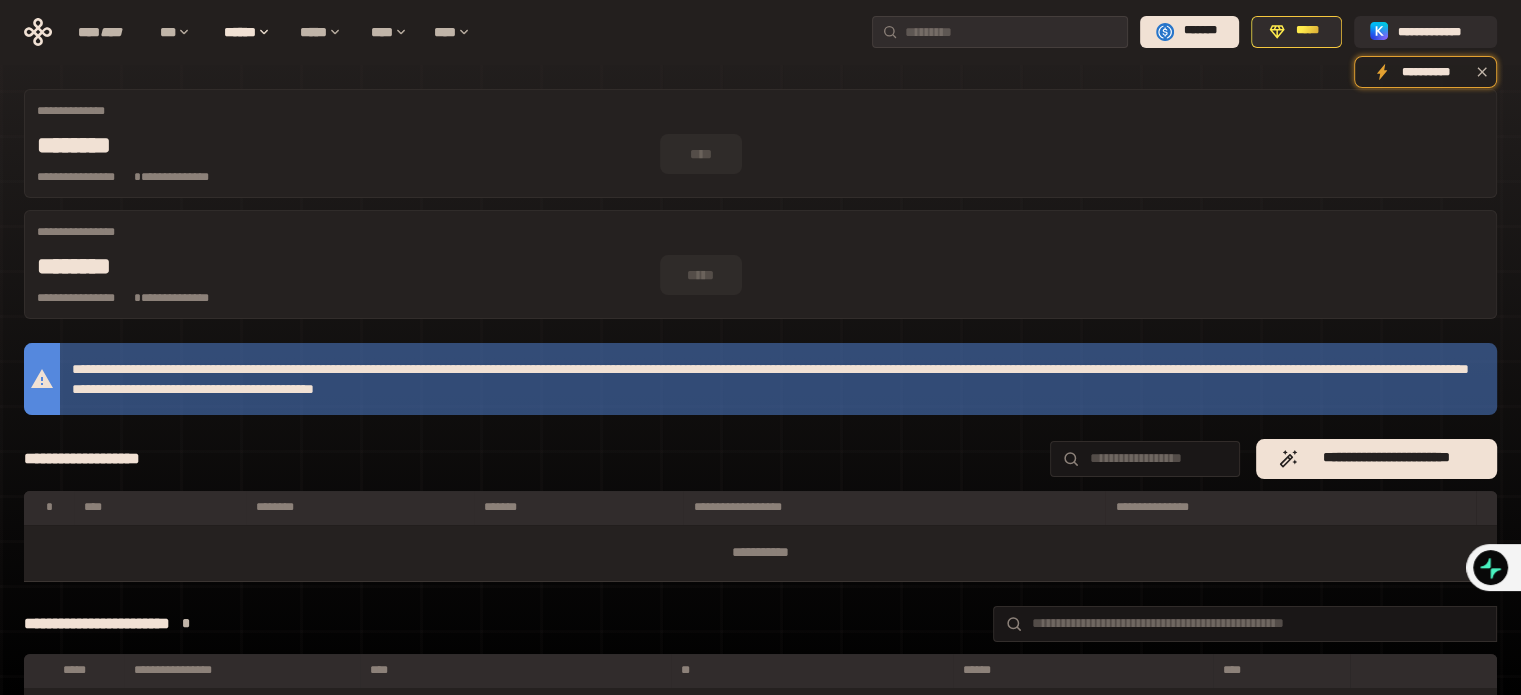 scroll, scrollTop: 0, scrollLeft: 0, axis: both 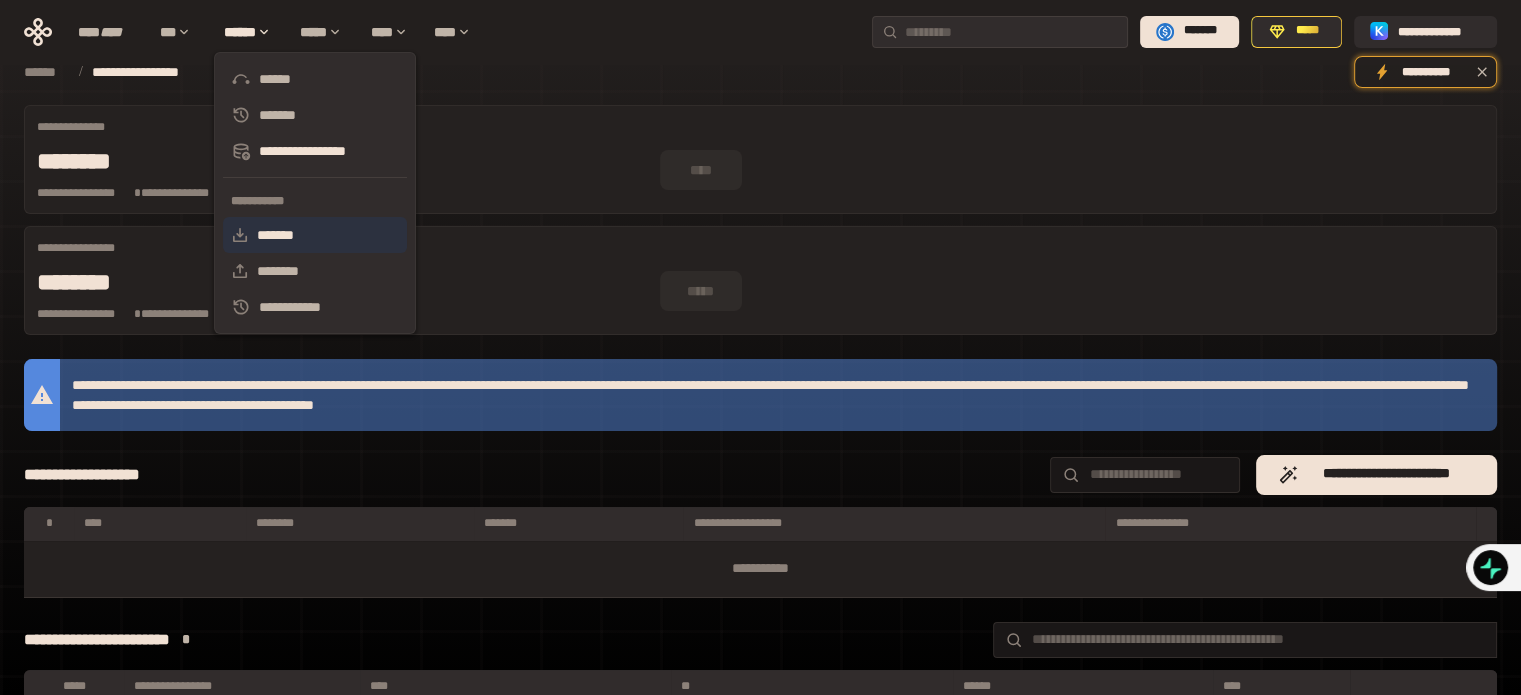 click on "*******" at bounding box center (315, 235) 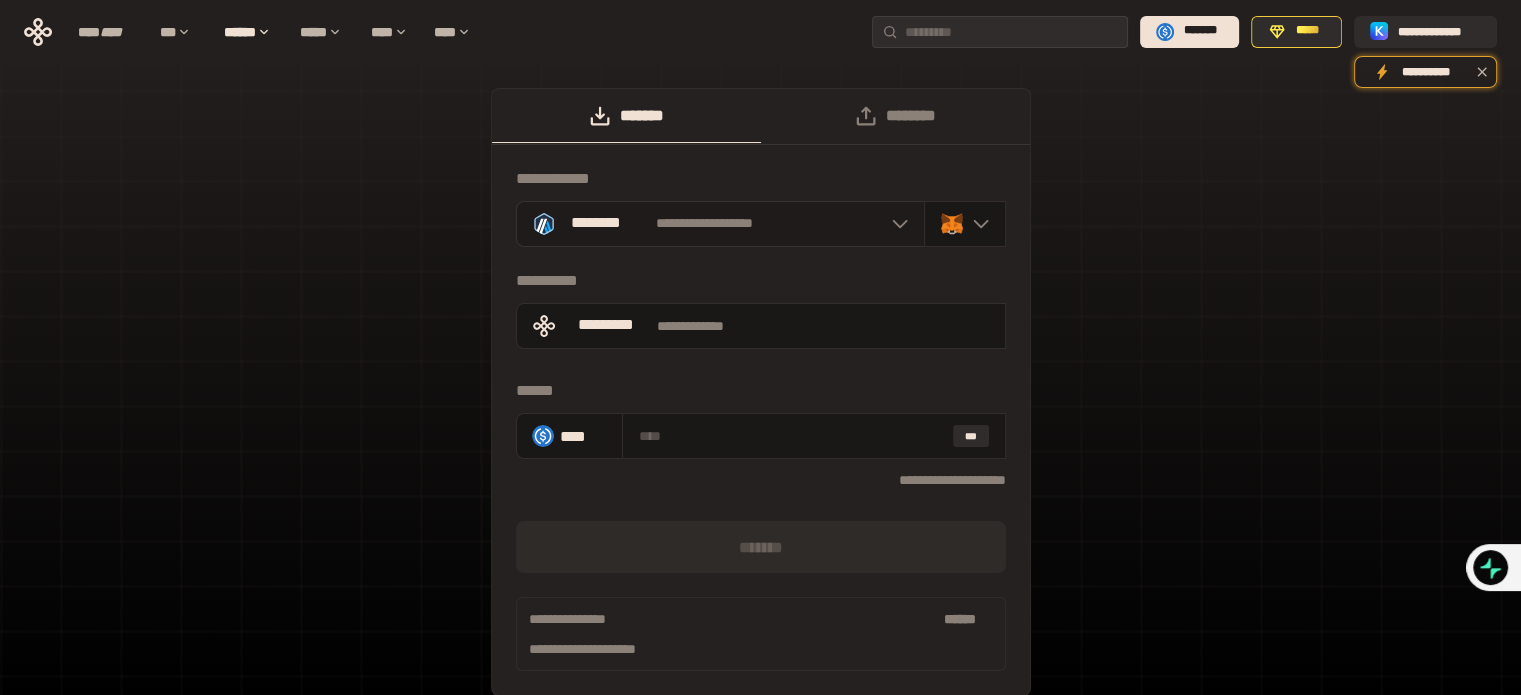 click on "**********" at bounding box center (720, 224) 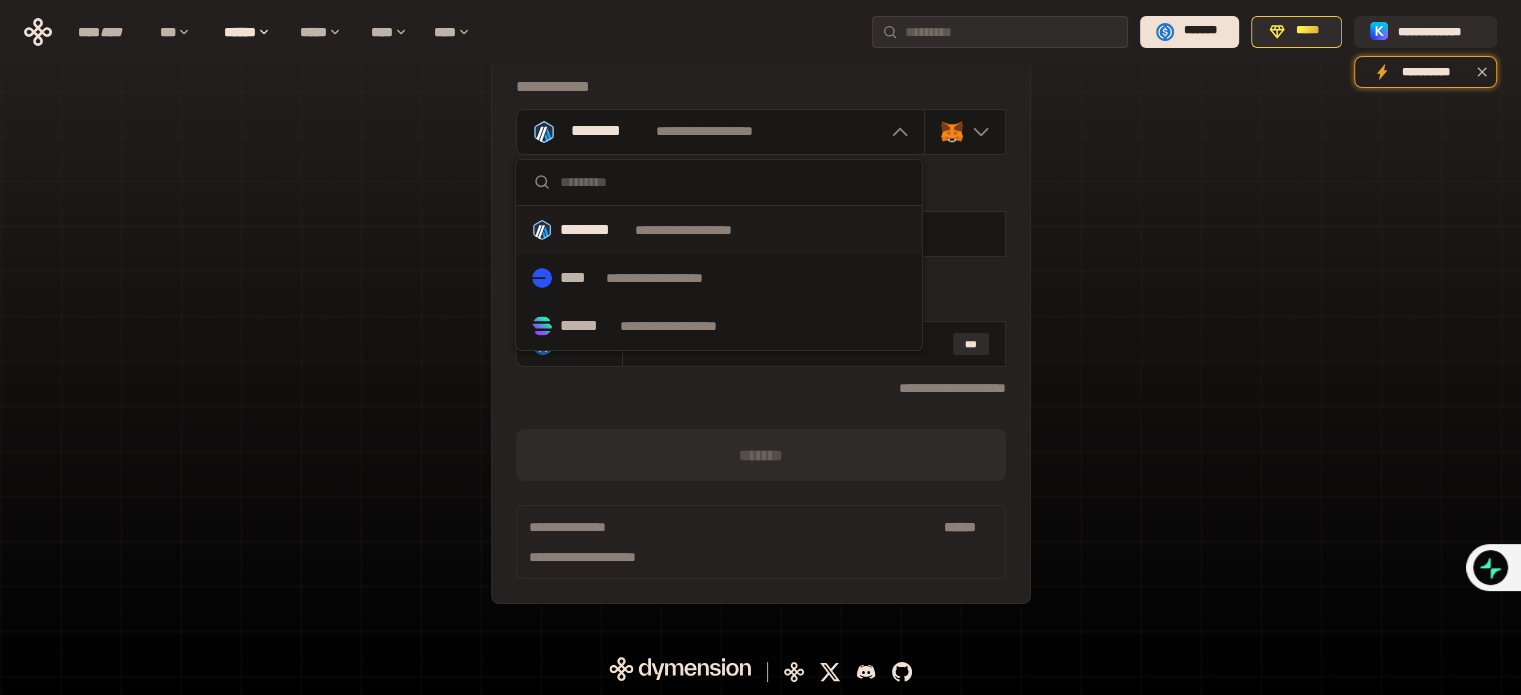 click on "**********" at bounding box center [760, 310] 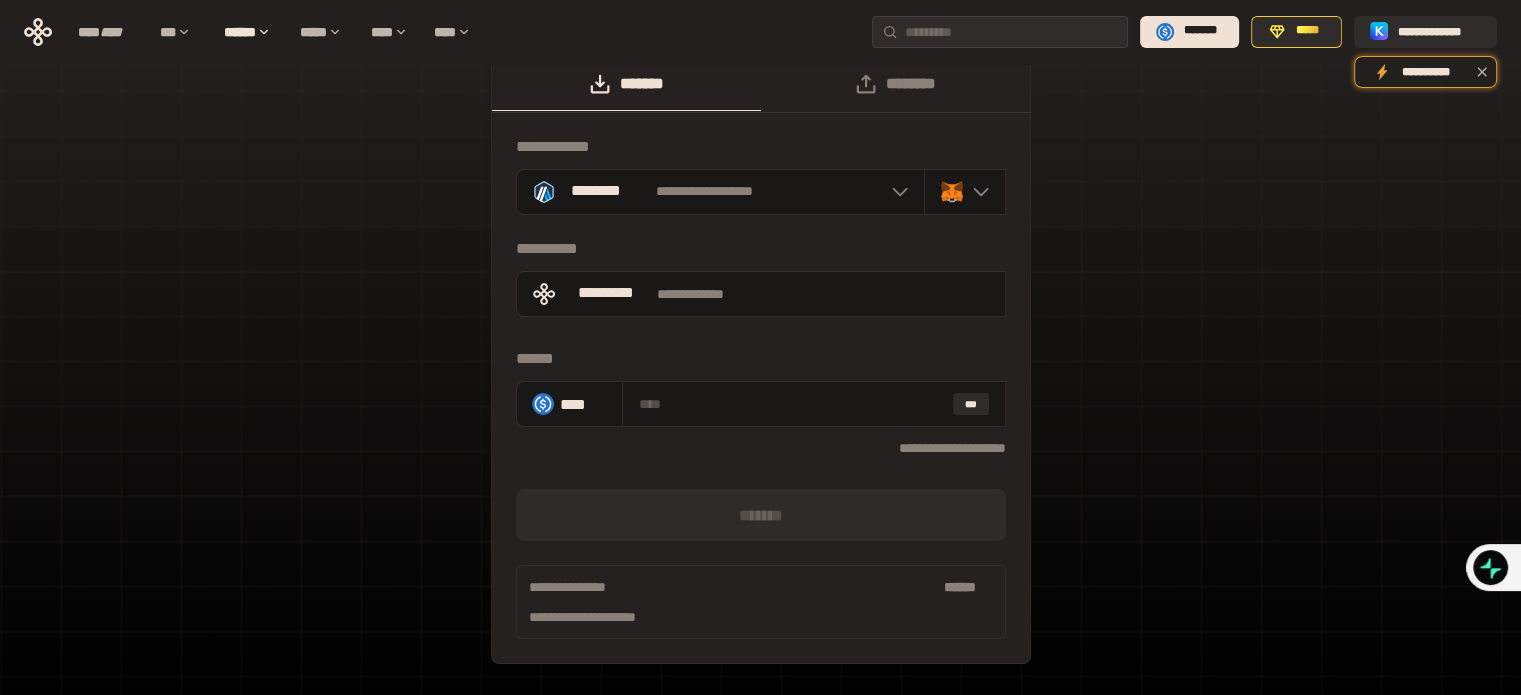 scroll, scrollTop: 0, scrollLeft: 0, axis: both 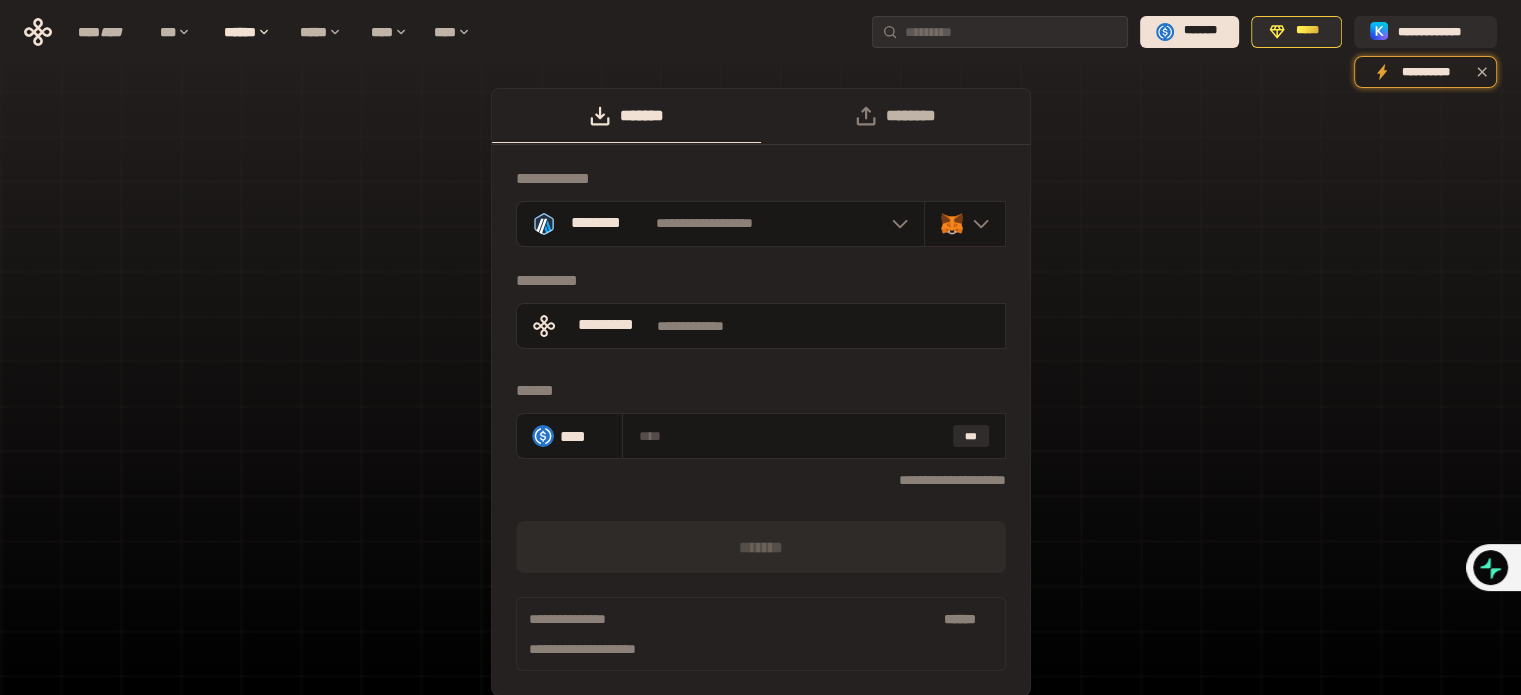 click on "********" at bounding box center [895, 116] 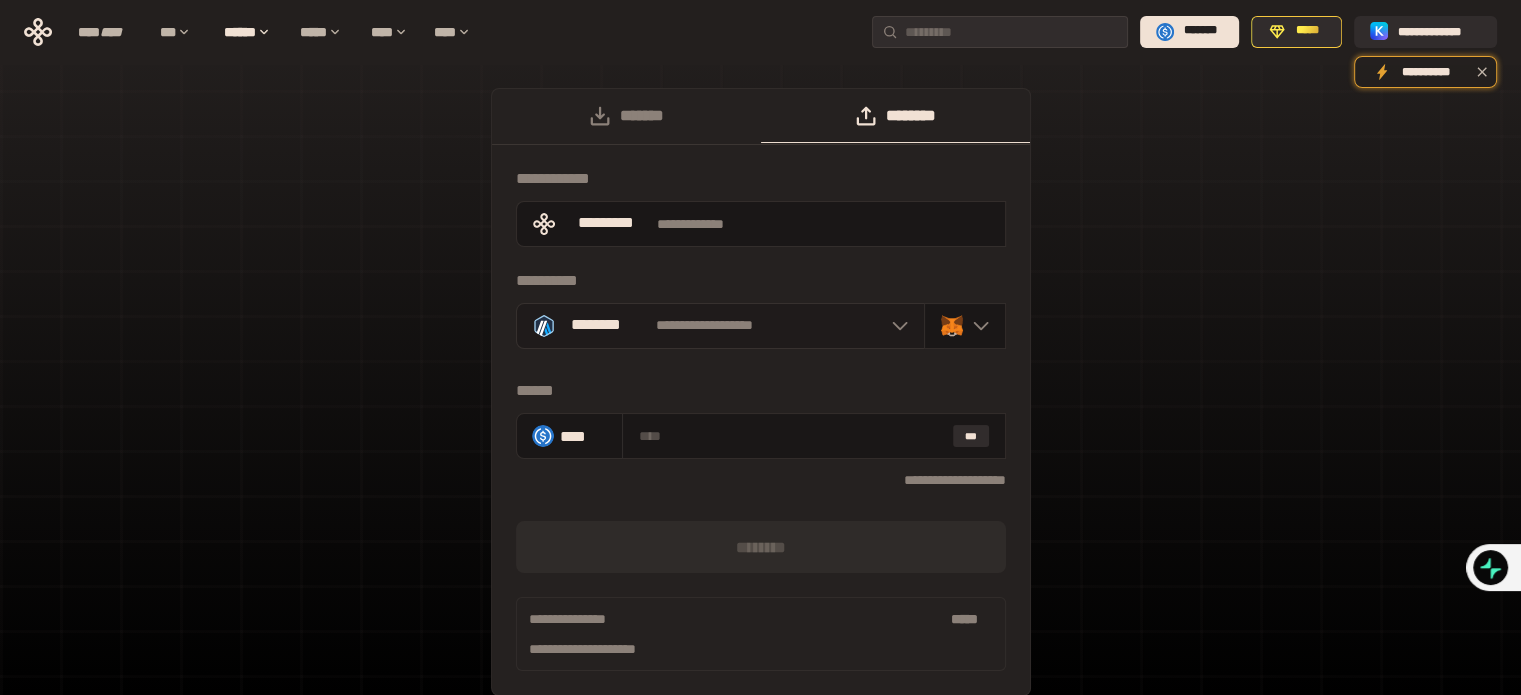 click on "**********" at bounding box center [705, 326] 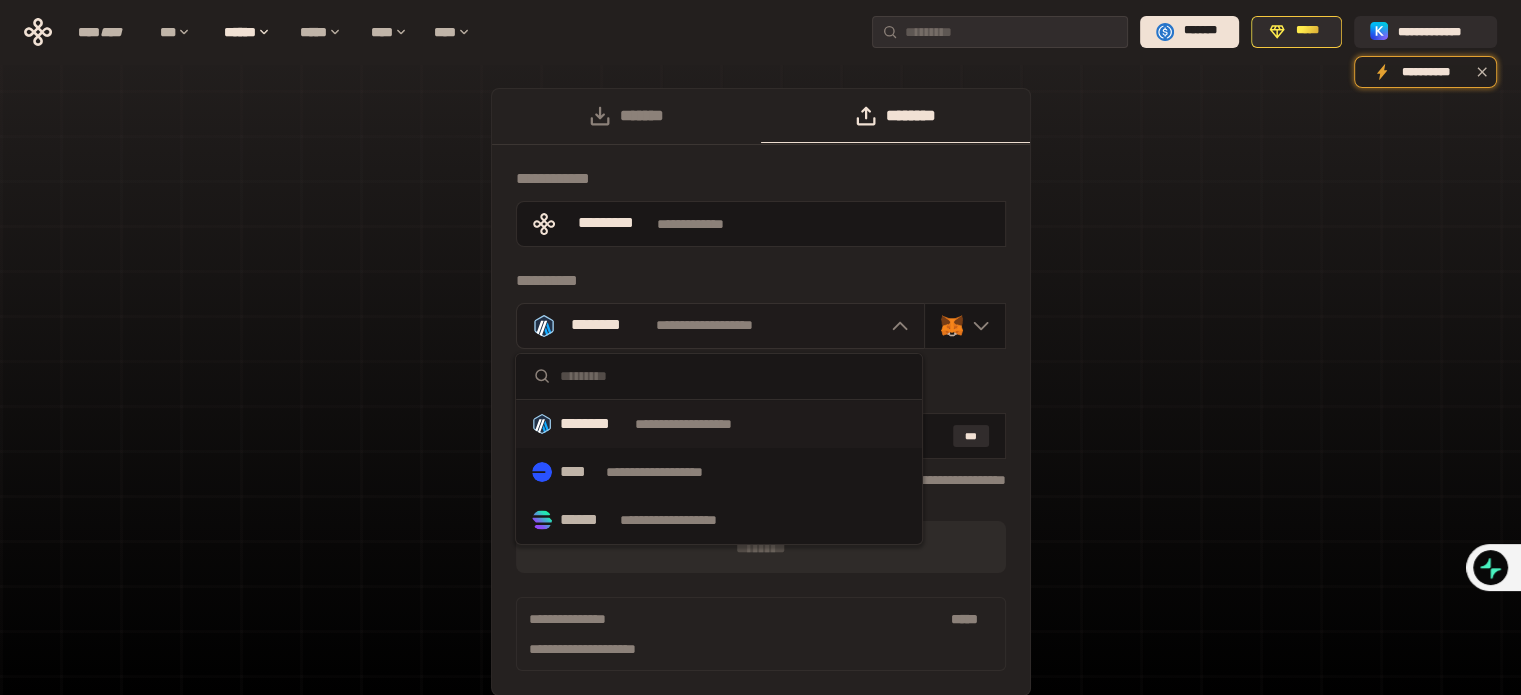 click on "**********" at bounding box center [705, 326] 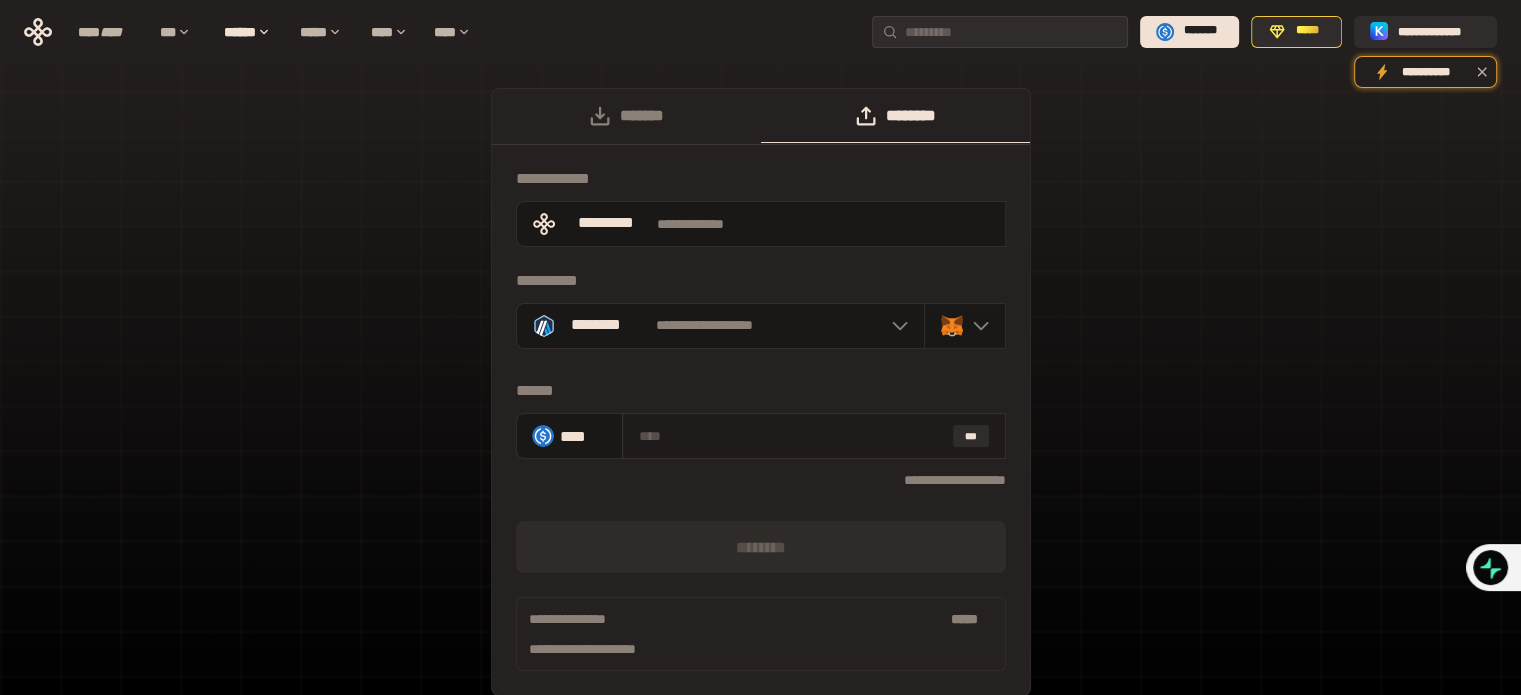 click at bounding box center (792, 436) 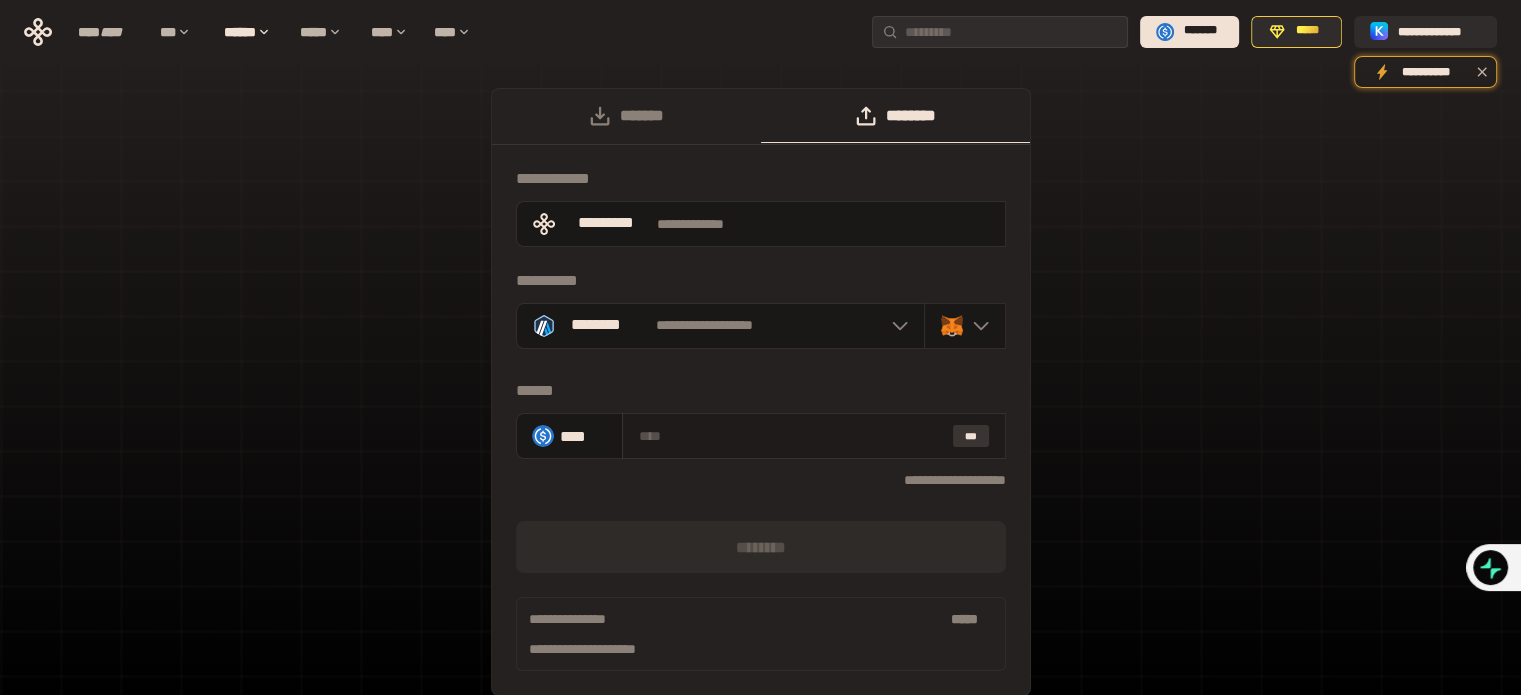 click on "***" at bounding box center (971, 436) 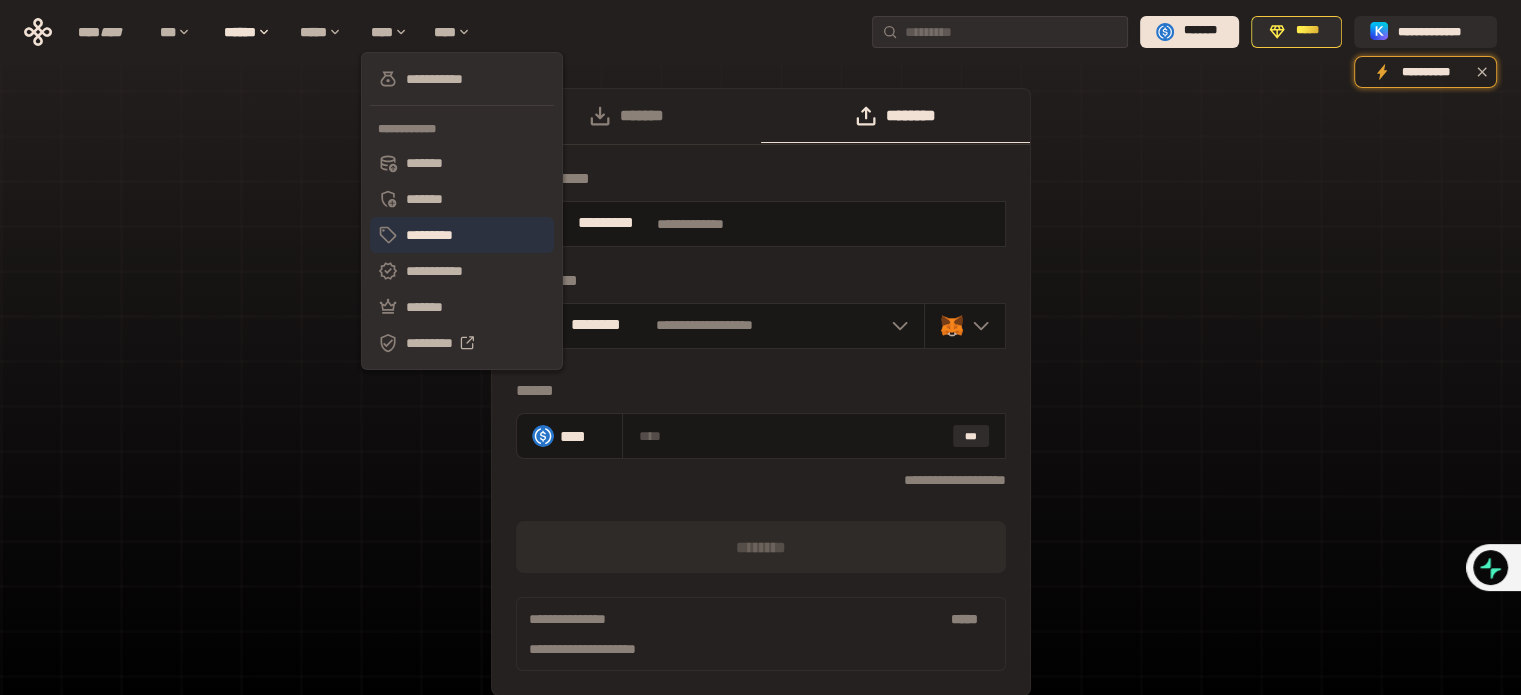 click on "*********" at bounding box center (462, 235) 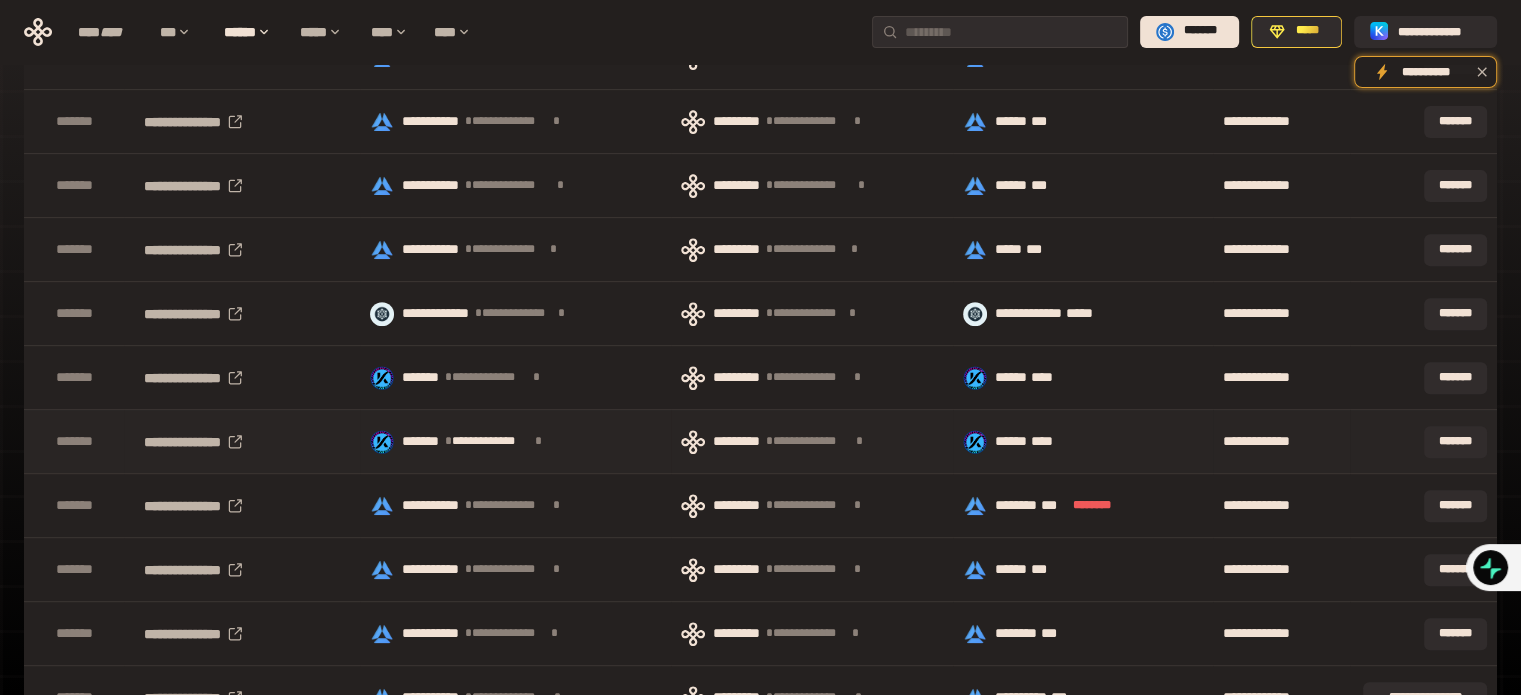 scroll, scrollTop: 747, scrollLeft: 0, axis: vertical 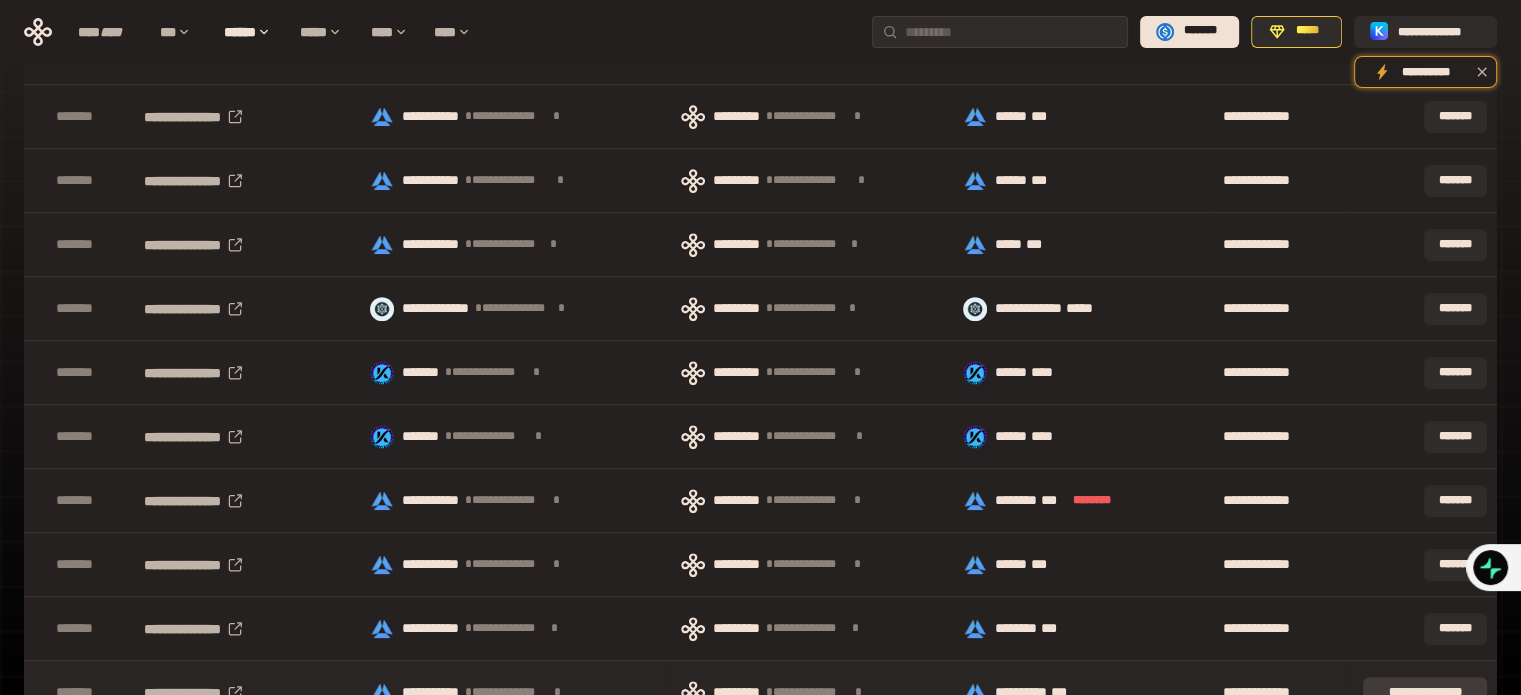 click on "**********" at bounding box center (1425, 693) 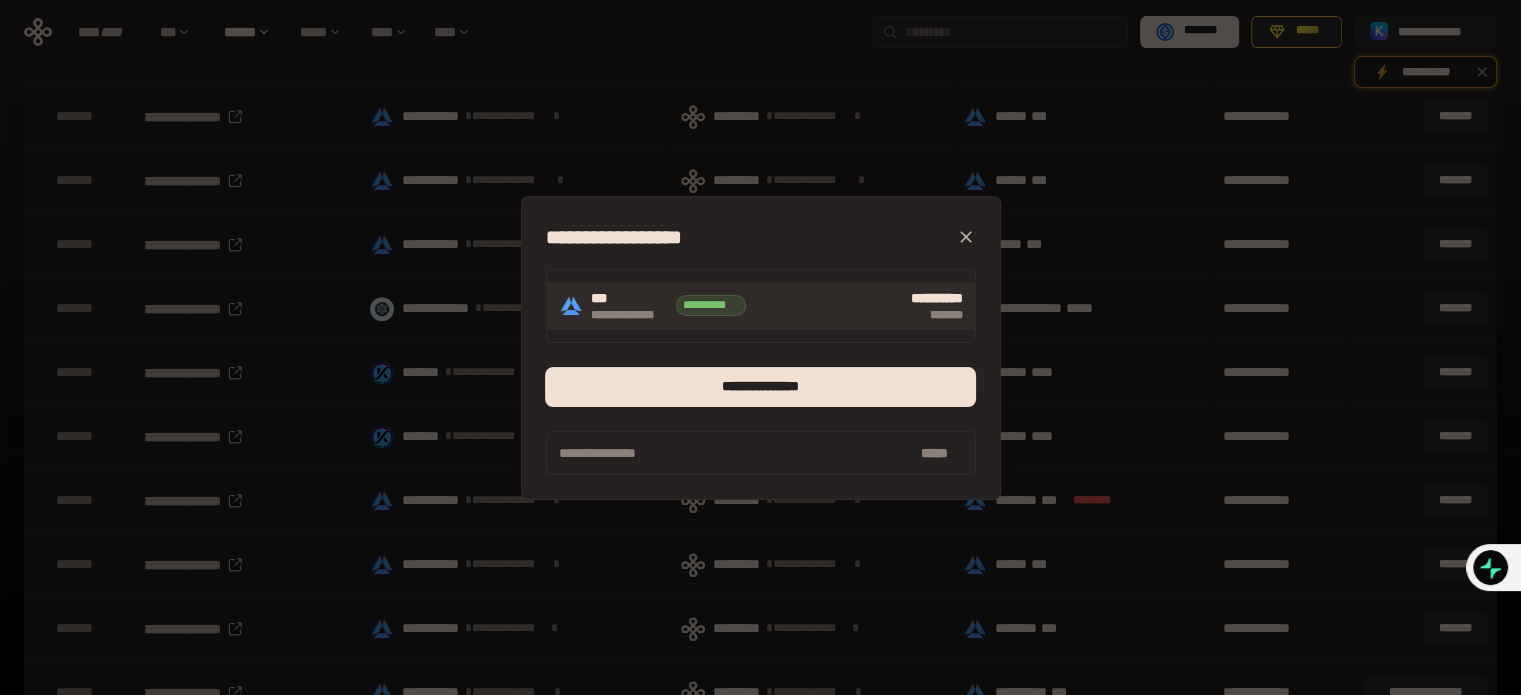 click on "*********" at bounding box center [711, 305] 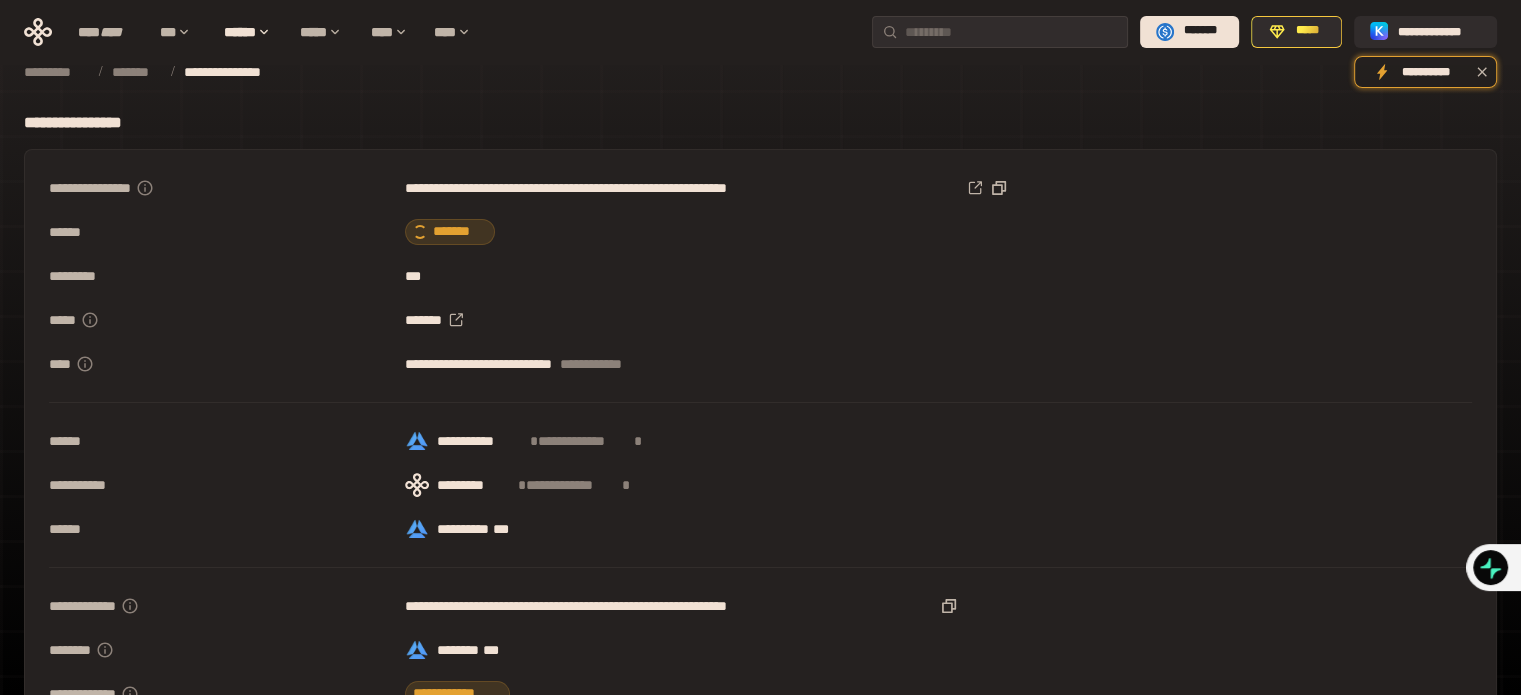 click on "***** *******" at bounding box center [760, 320] 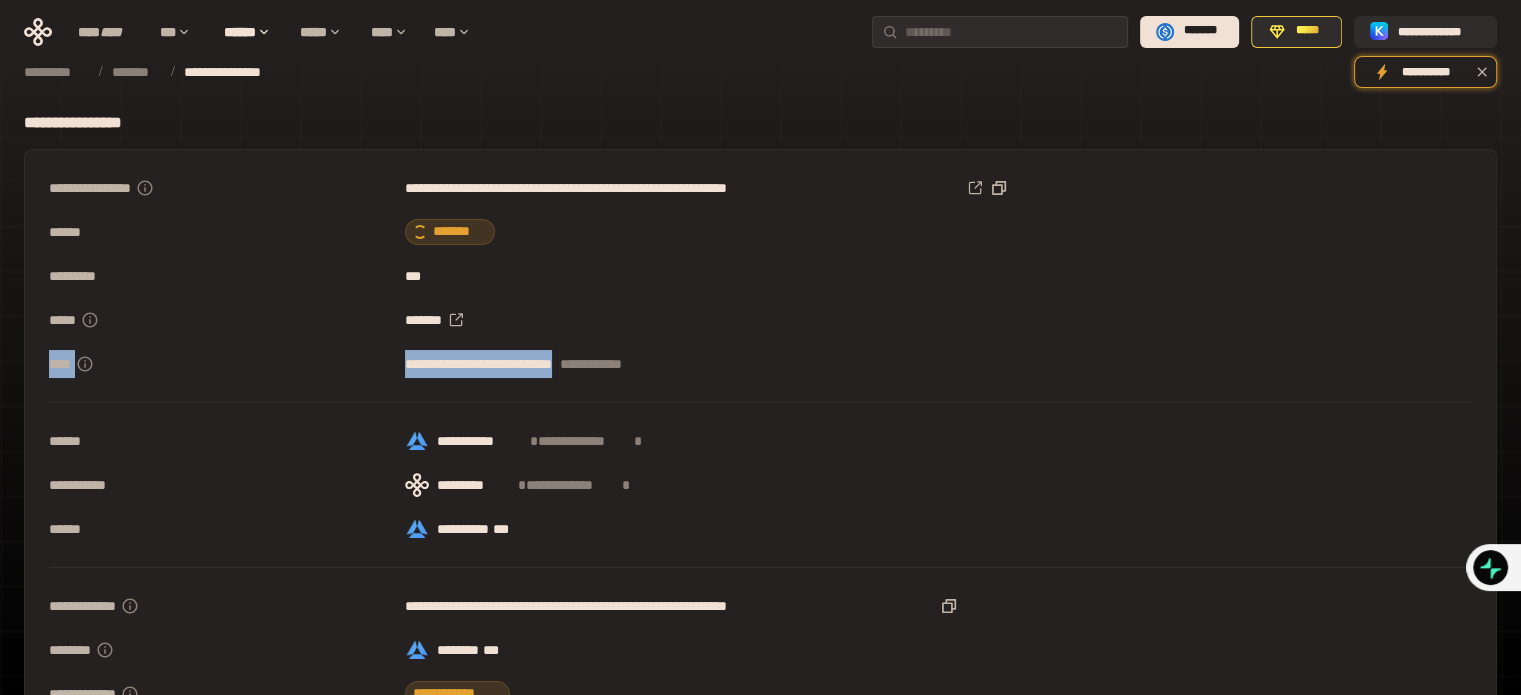 drag, startPoint x: 916, startPoint y: 342, endPoint x: 919, endPoint y: 359, distance: 17.262676 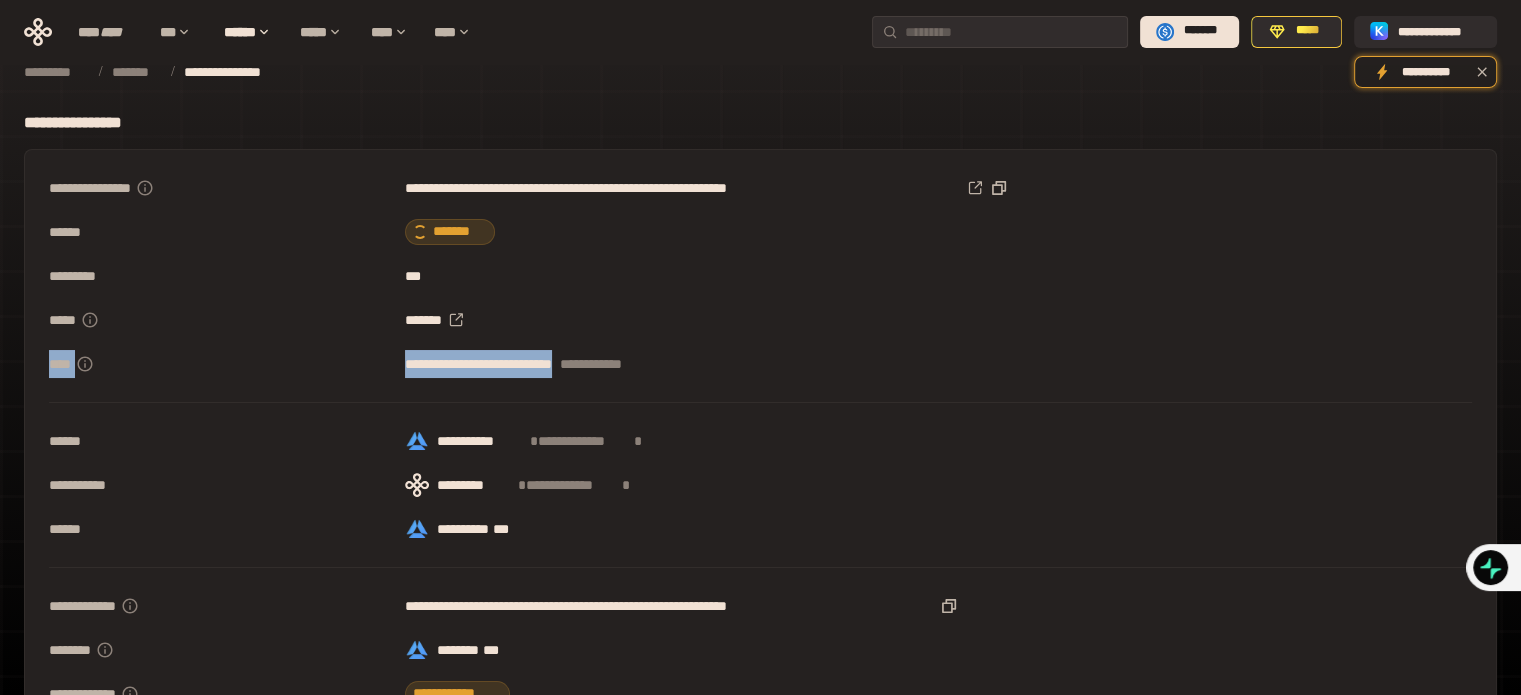 drag, startPoint x: 1011, startPoint y: 351, endPoint x: 936, endPoint y: 333, distance: 77.12976 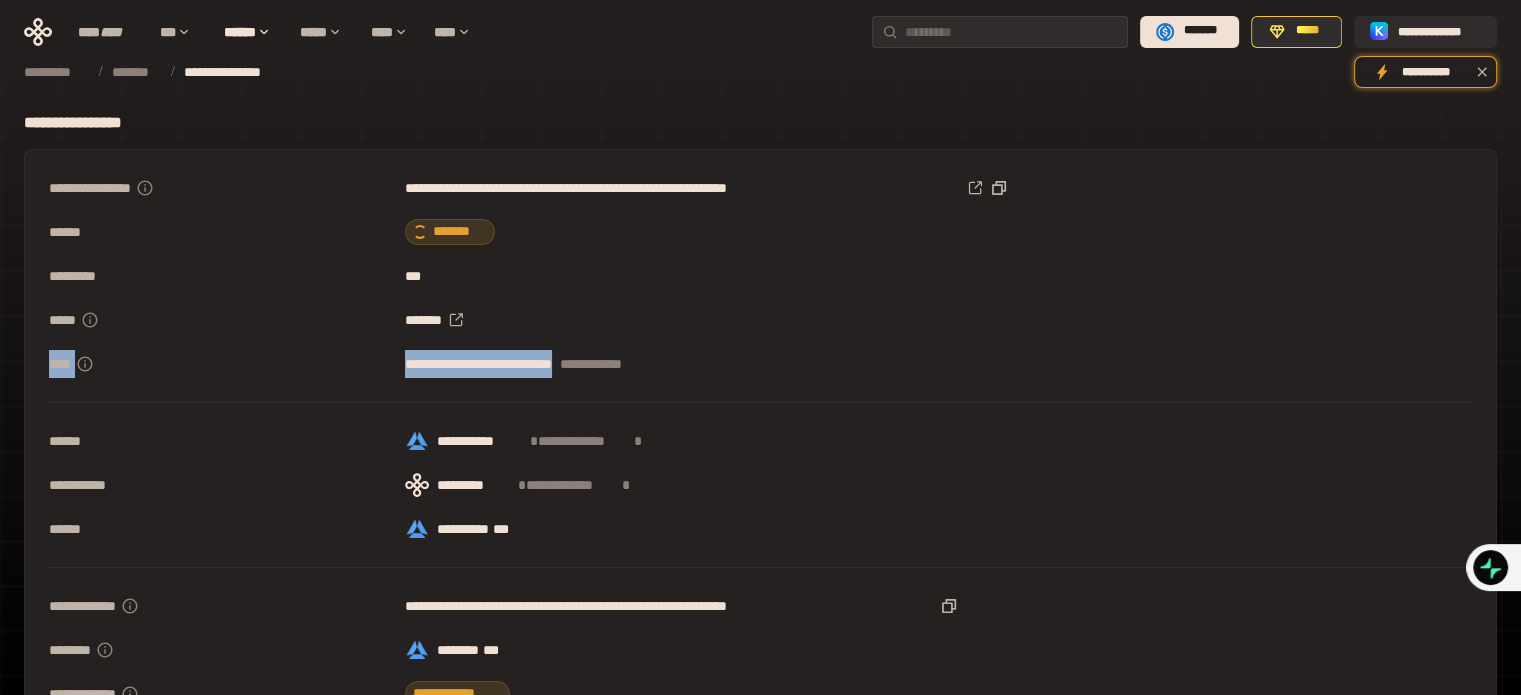 click on "**********" at bounding box center (760, 441) 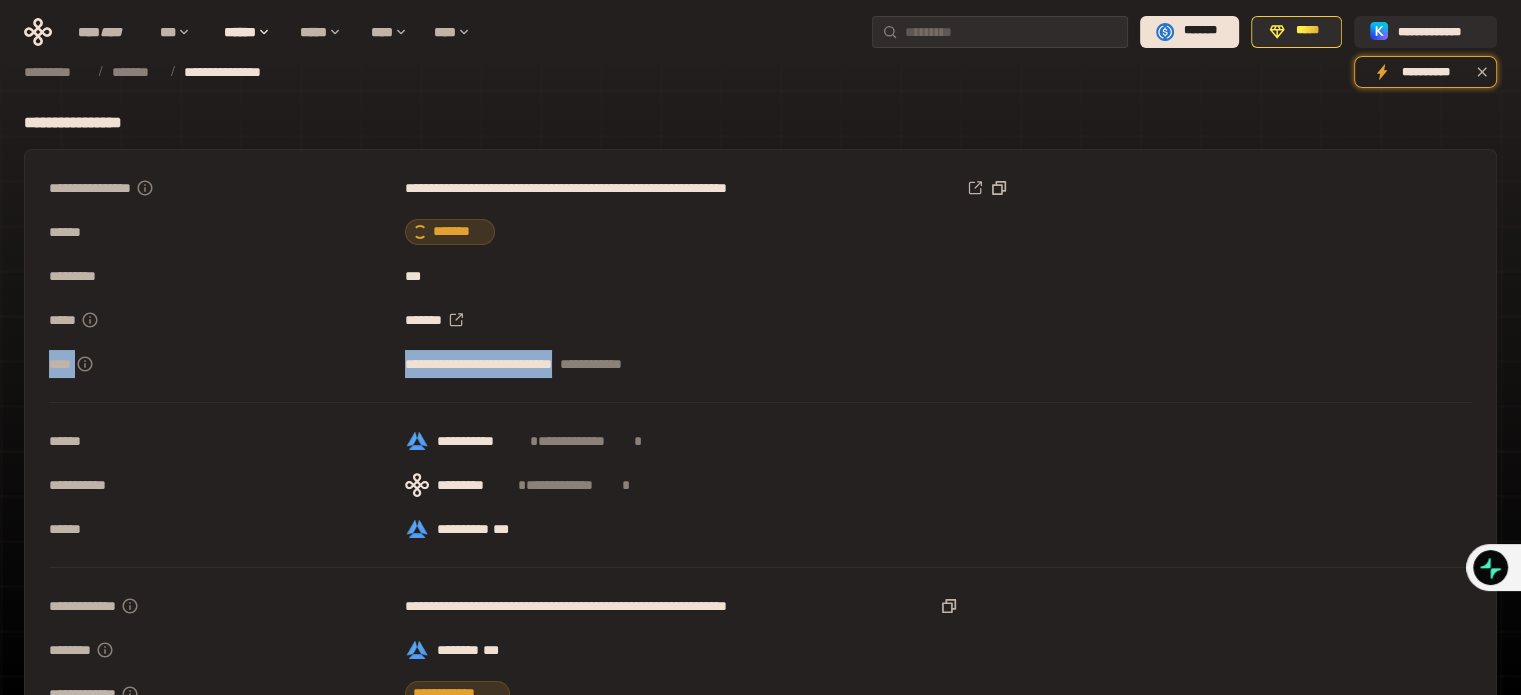 drag, startPoint x: 965, startPoint y: 328, endPoint x: 972, endPoint y: 355, distance: 27.89265 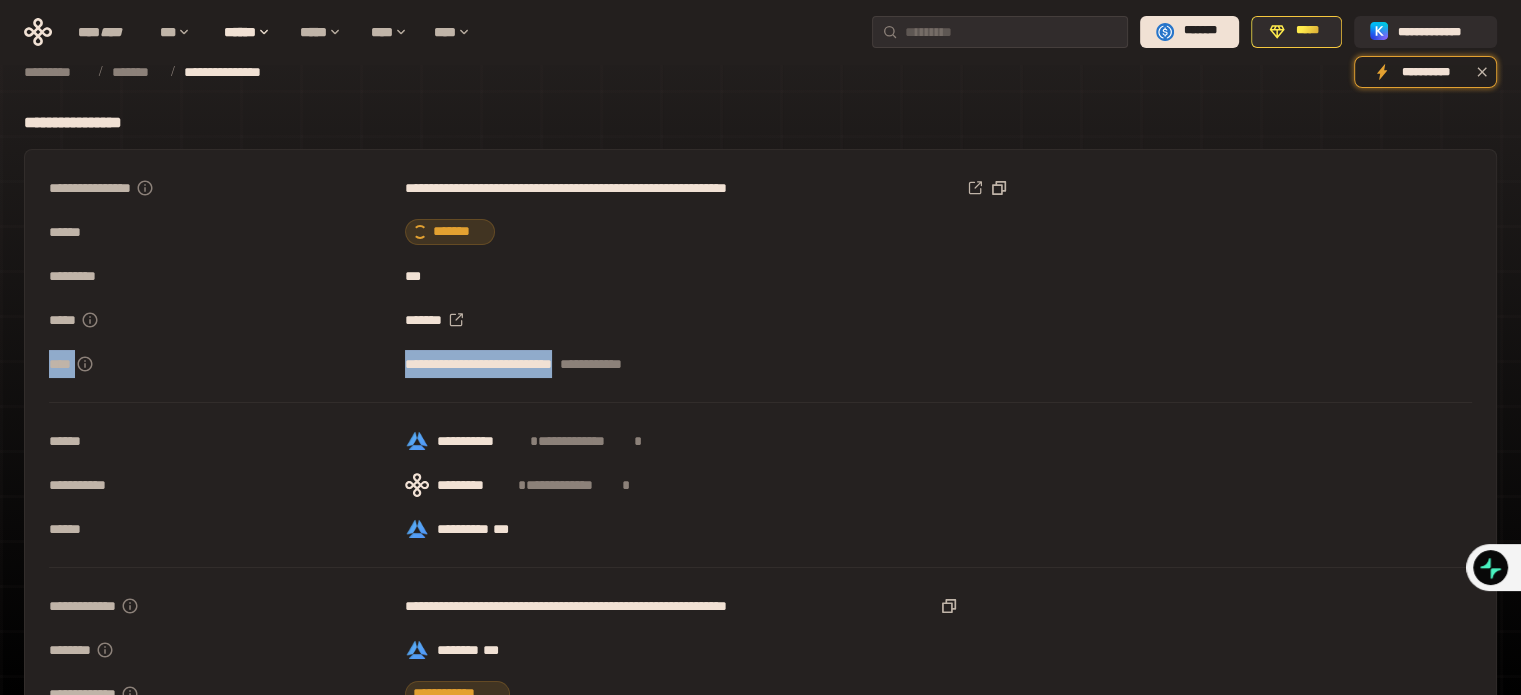 click on "**********" at bounding box center (760, 441) 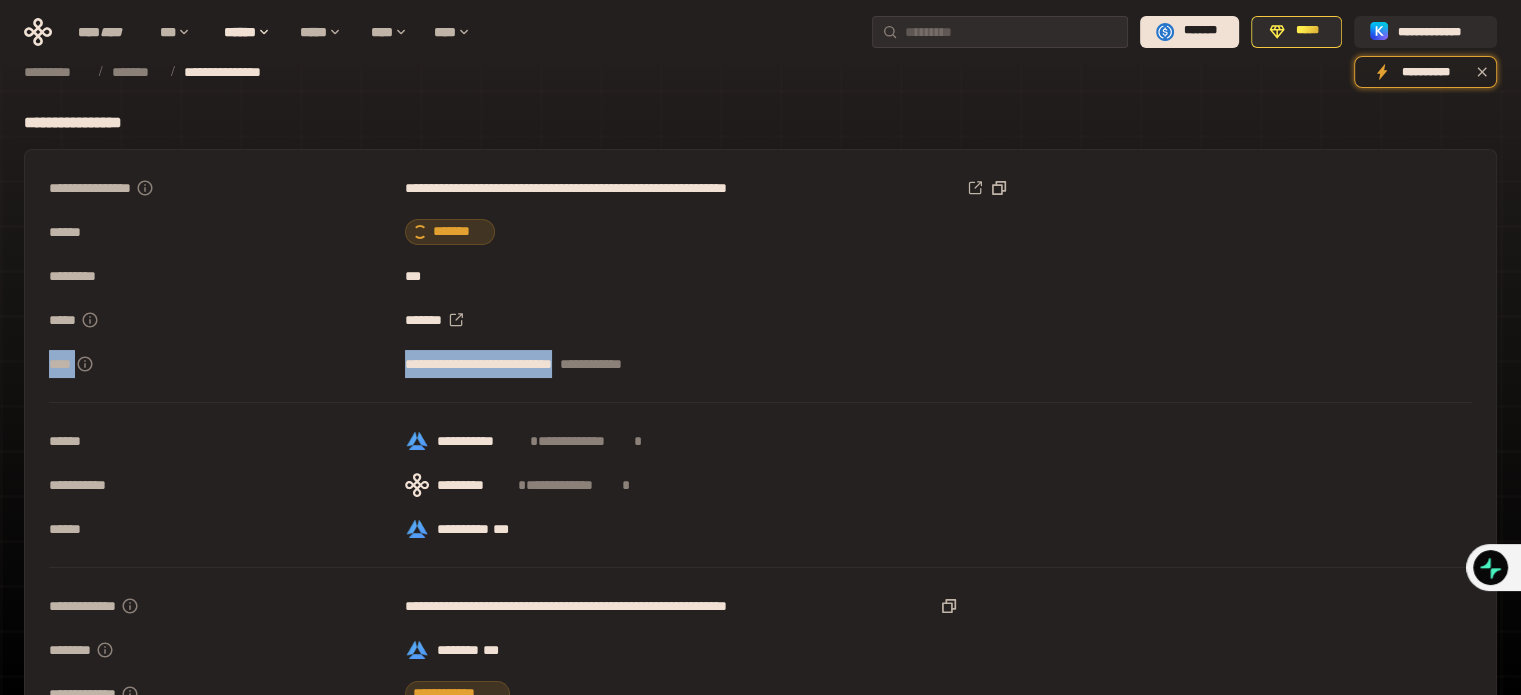 drag, startPoint x: 996, startPoint y: 346, endPoint x: 996, endPoint y: 309, distance: 37 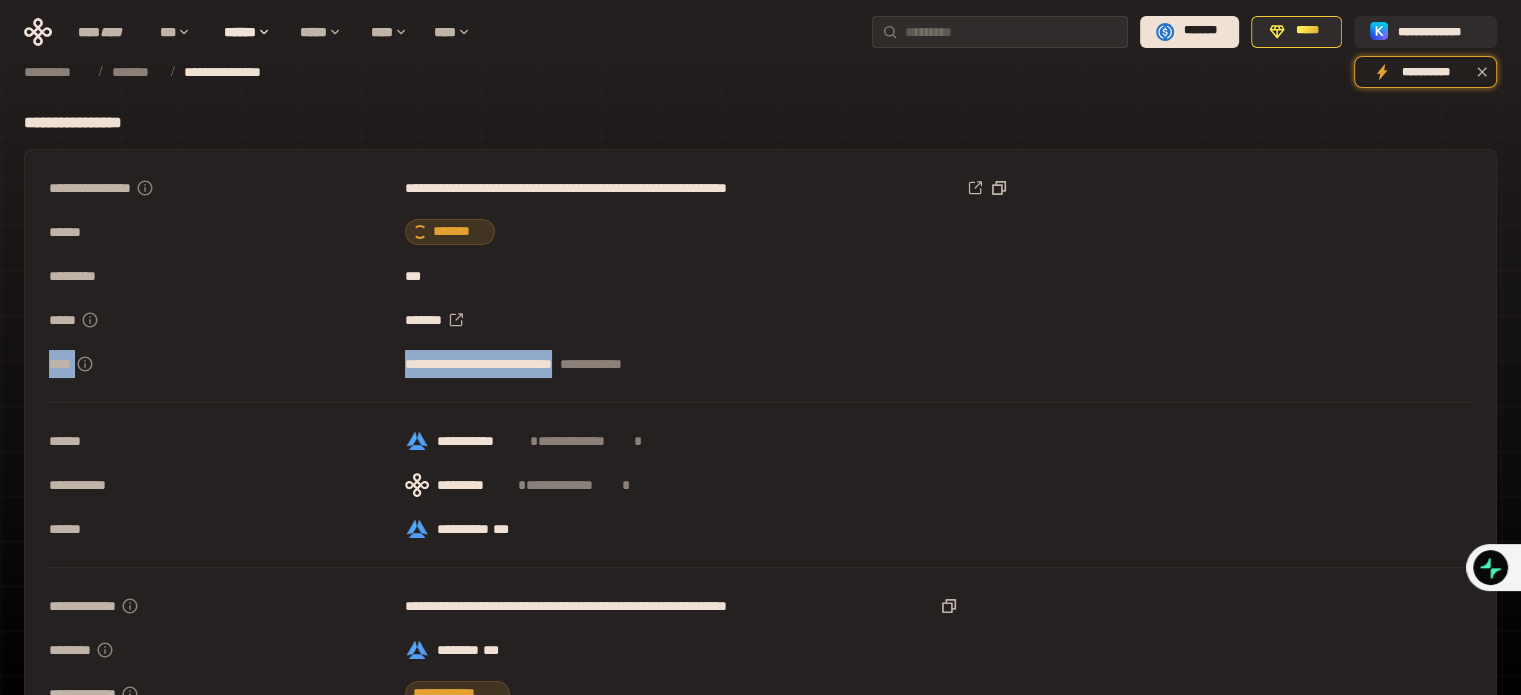 click on "**********" at bounding box center (760, 441) 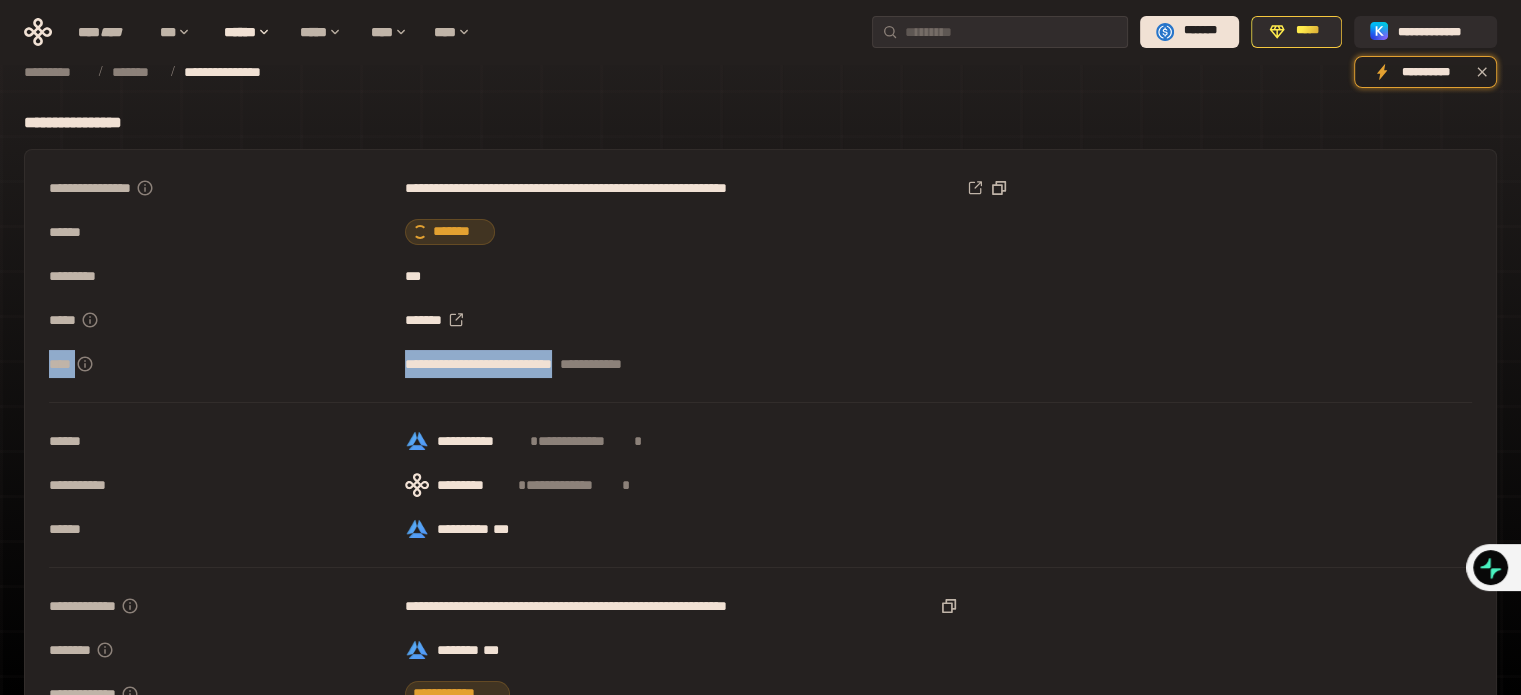 drag, startPoint x: 1021, startPoint y: 318, endPoint x: 1028, endPoint y: 338, distance: 21.189621 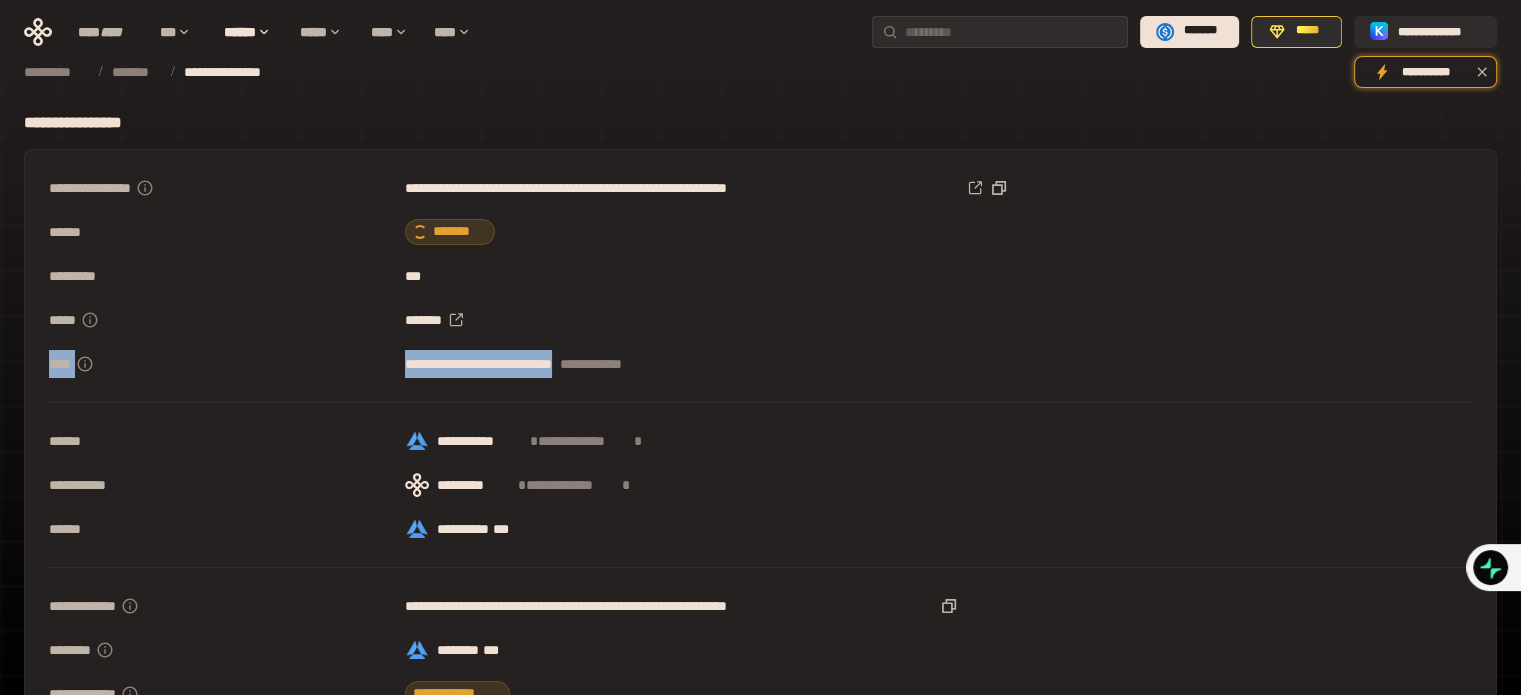 click on "**********" at bounding box center (760, 441) 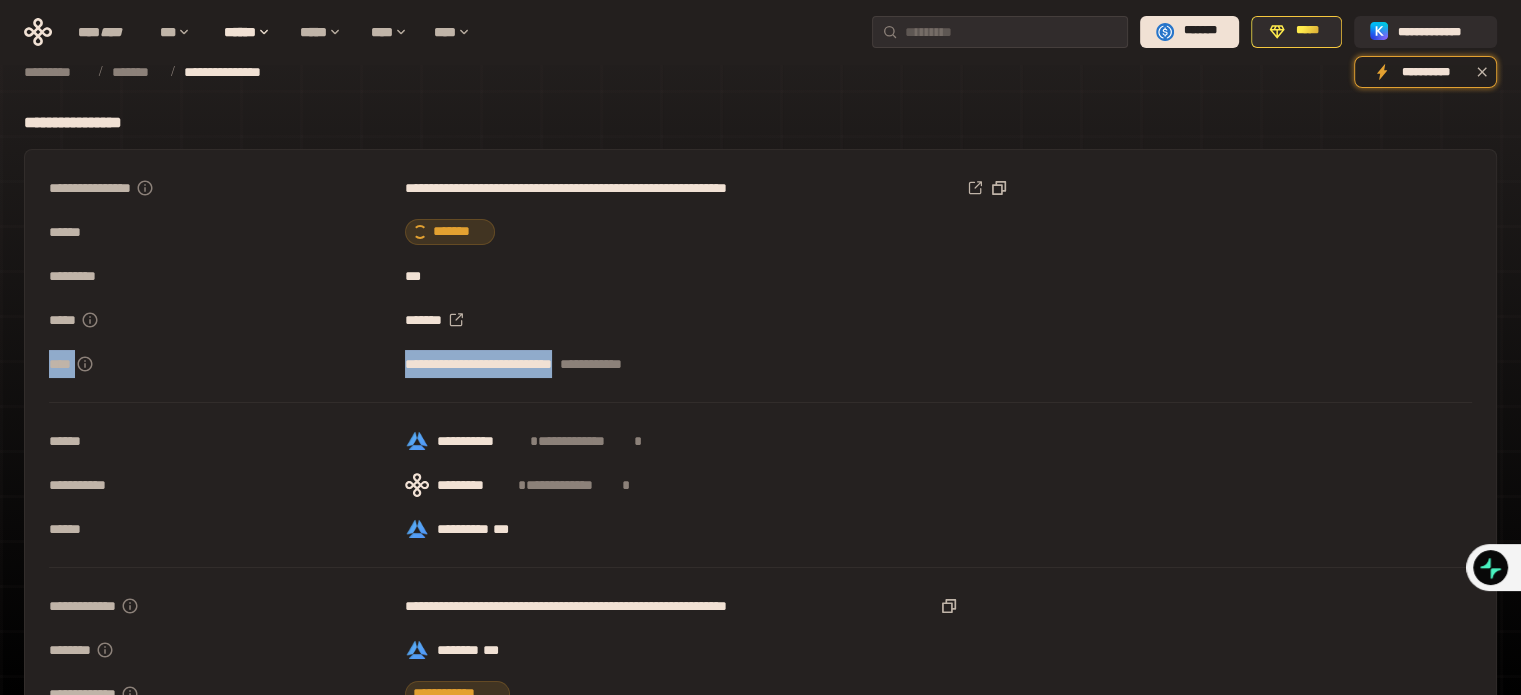 drag, startPoint x: 989, startPoint y: 337, endPoint x: 987, endPoint y: 293, distance: 44.04543 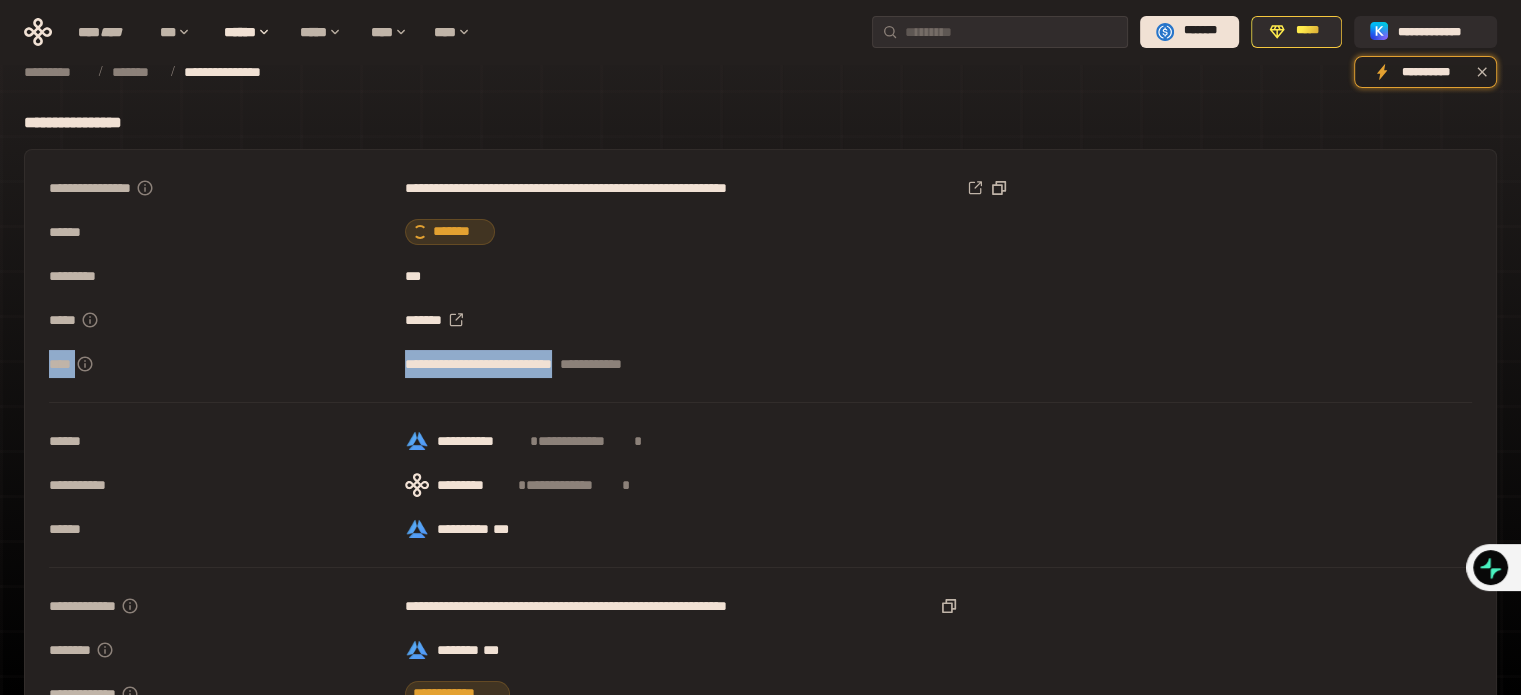 click on "**********" at bounding box center [760, 441] 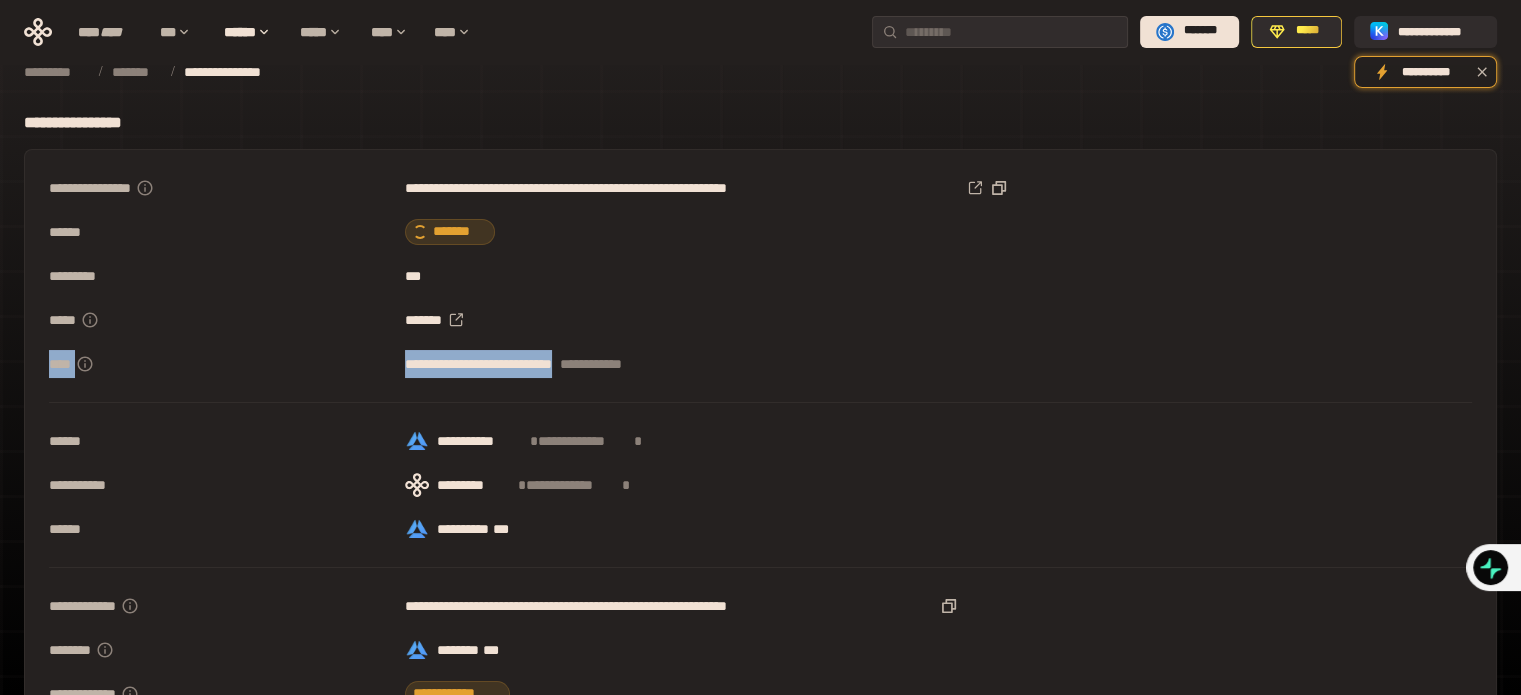 click on "**********" at bounding box center (760, 364) 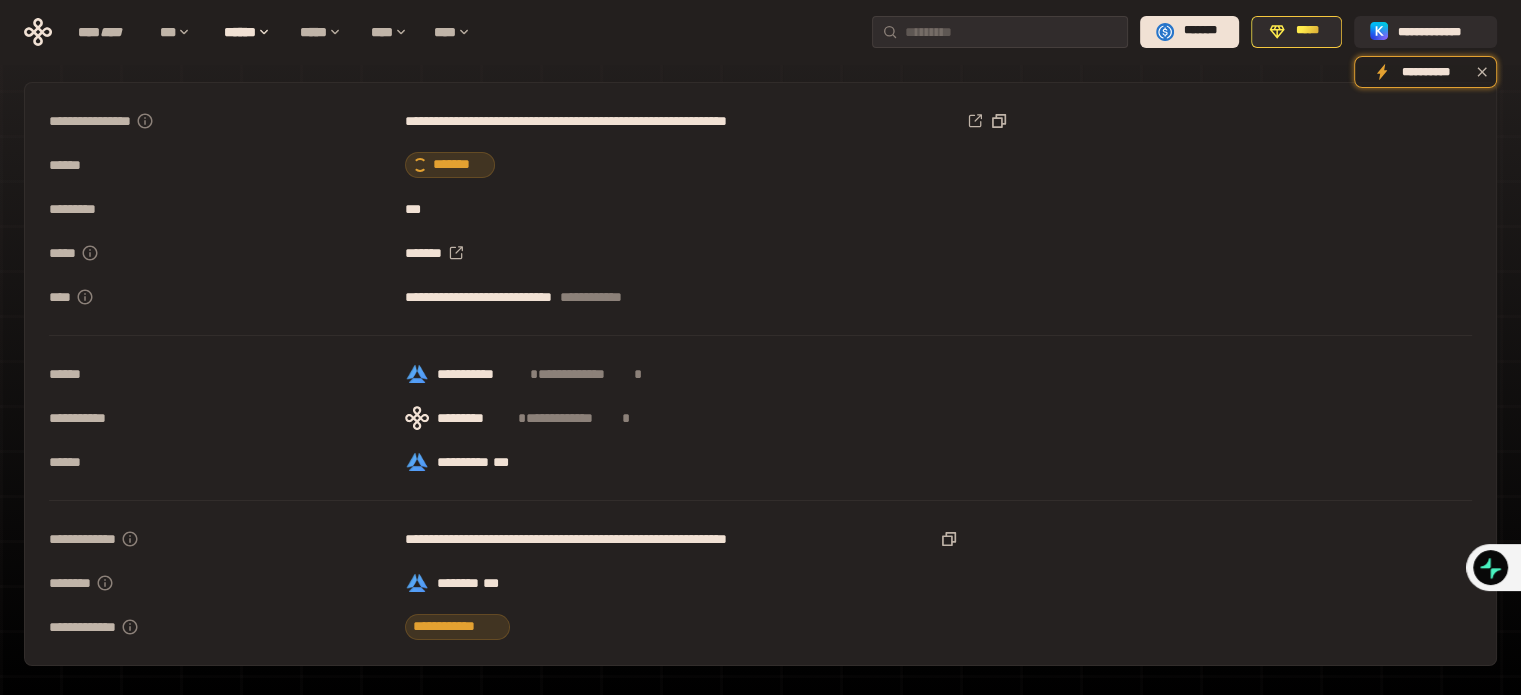 scroll, scrollTop: 0, scrollLeft: 0, axis: both 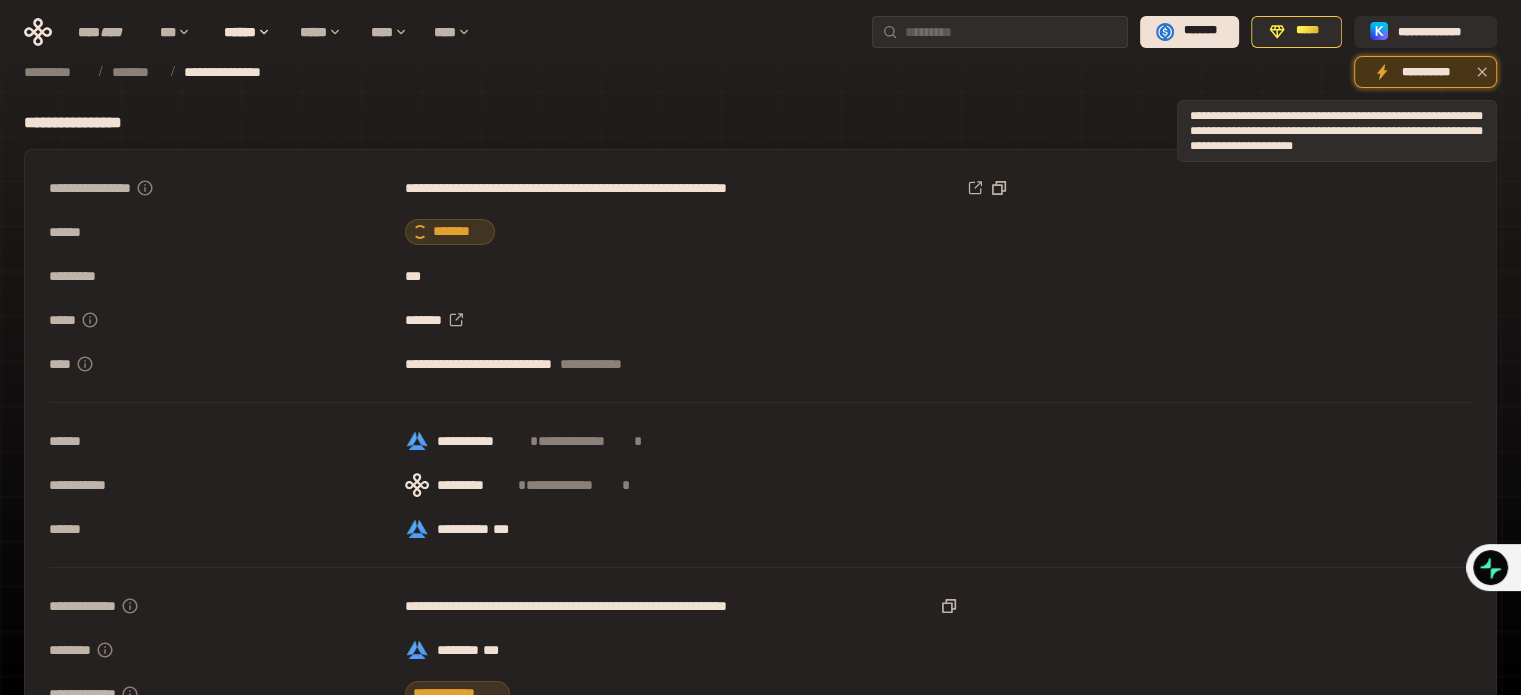 click 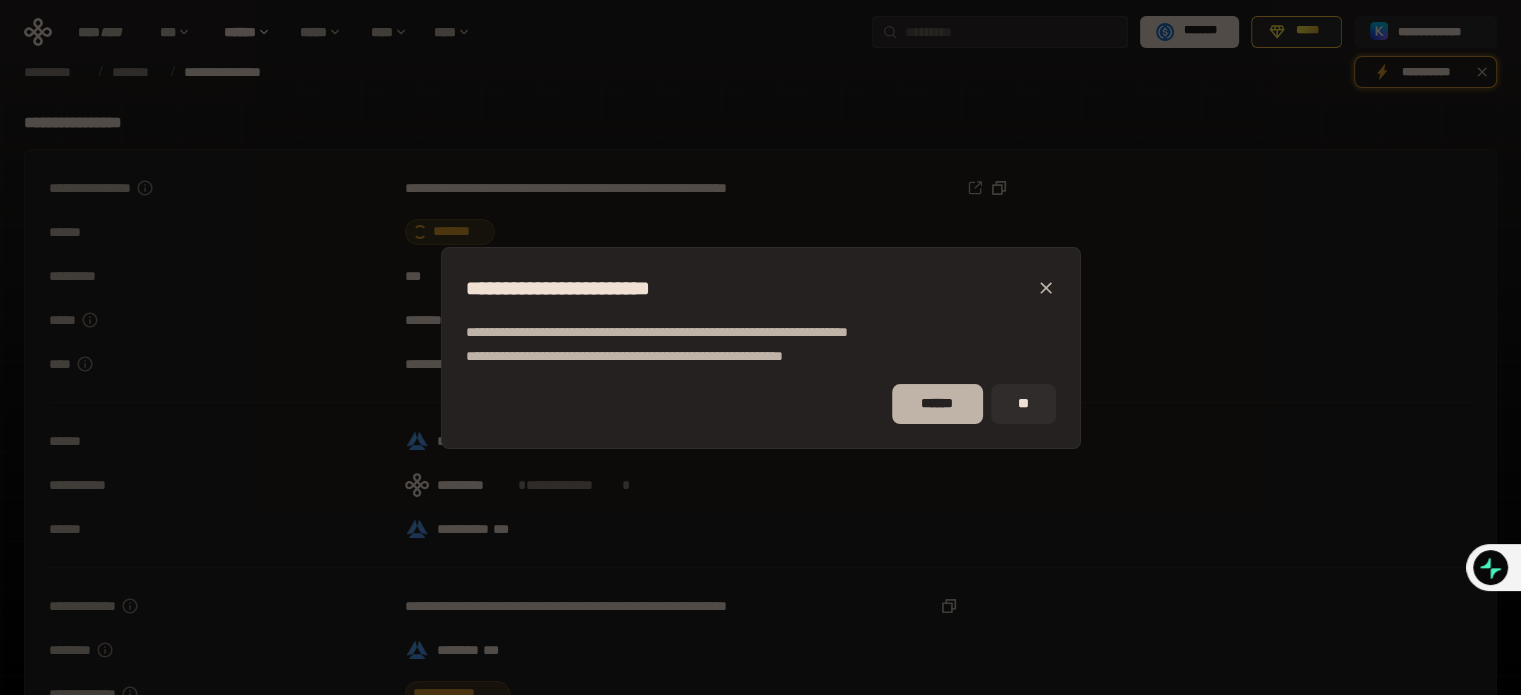 click on "******" at bounding box center [937, 404] 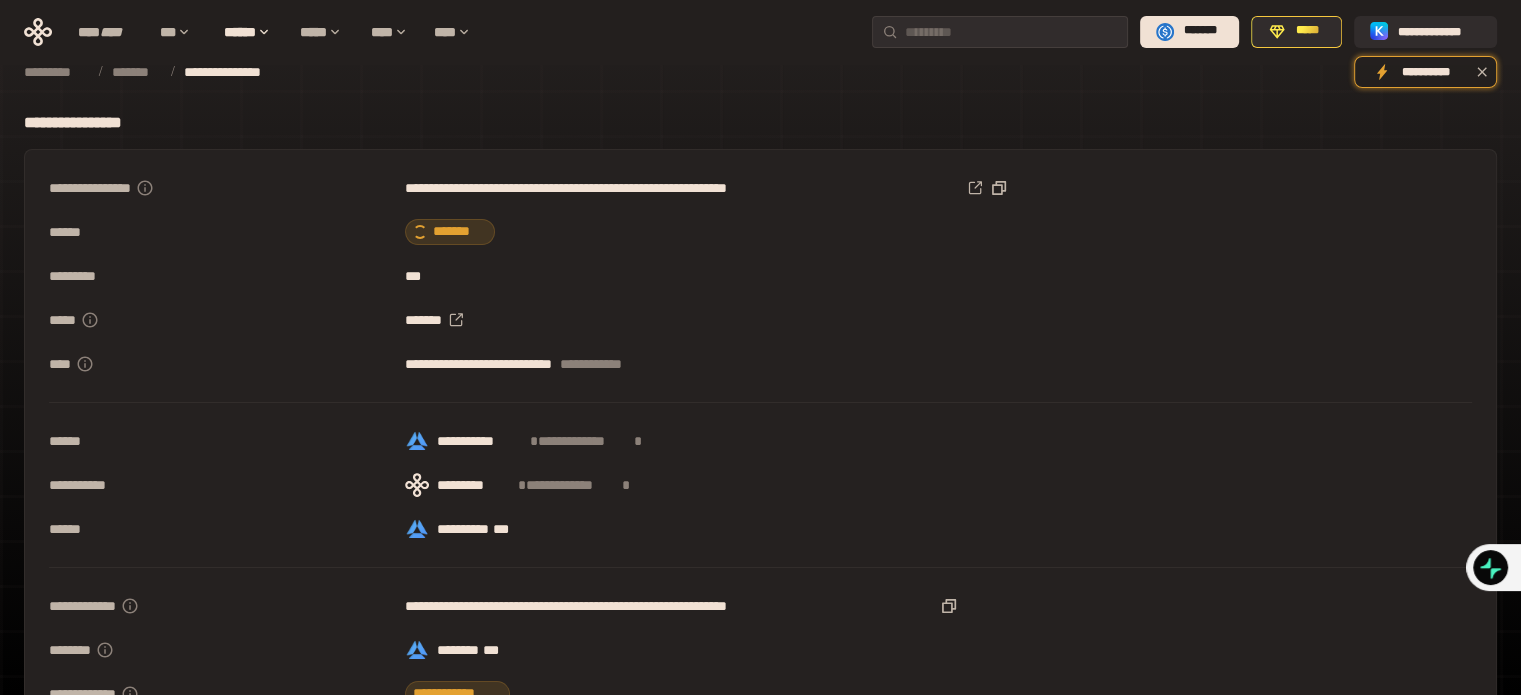 click on "**********" at bounding box center [760, 441] 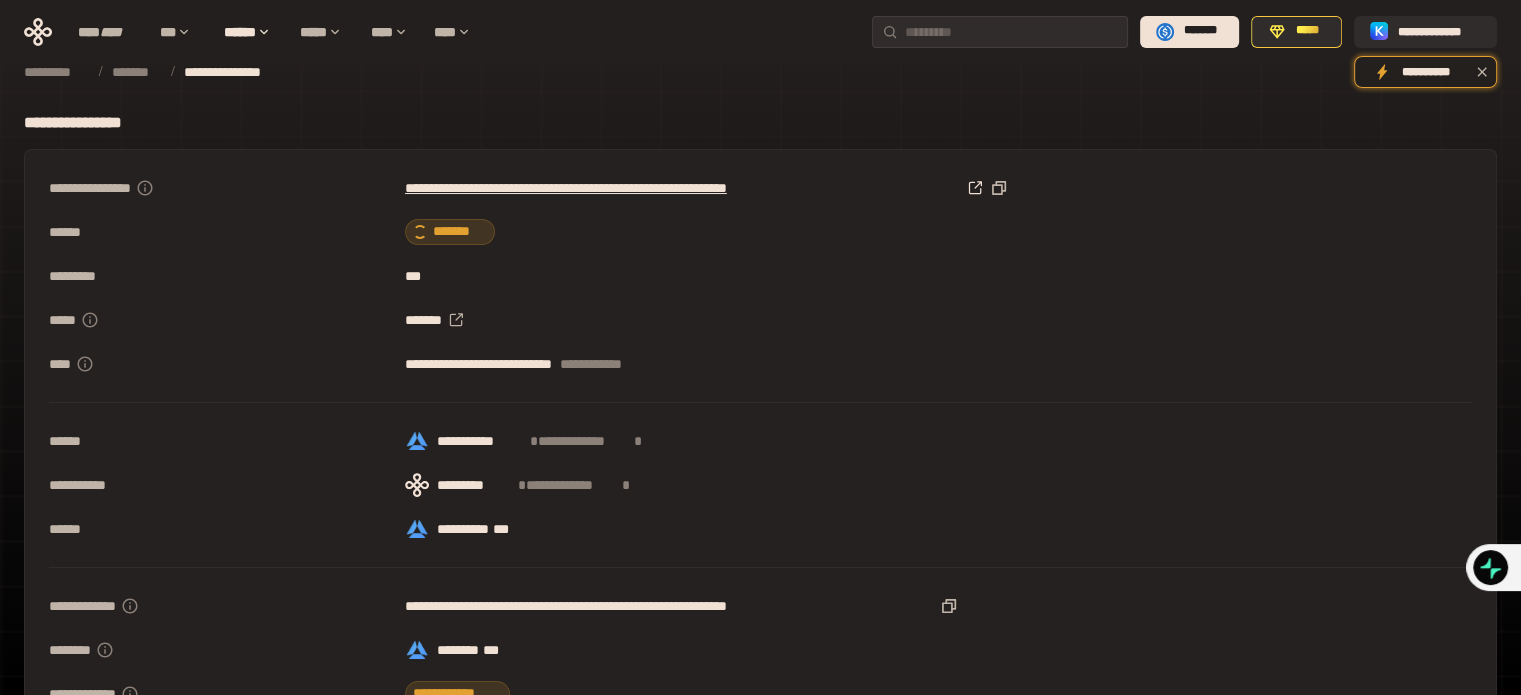 click on "**********" at bounding box center (683, 188) 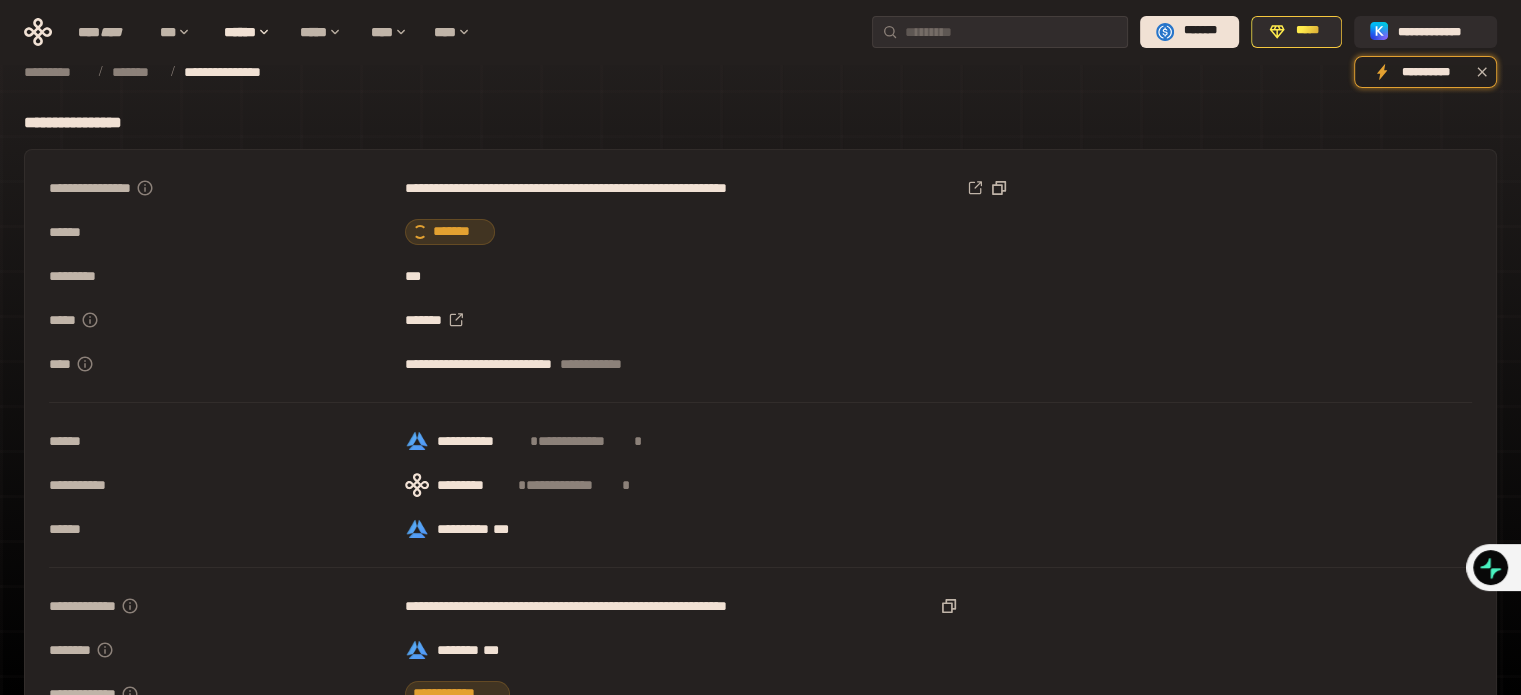 scroll, scrollTop: 96, scrollLeft: 0, axis: vertical 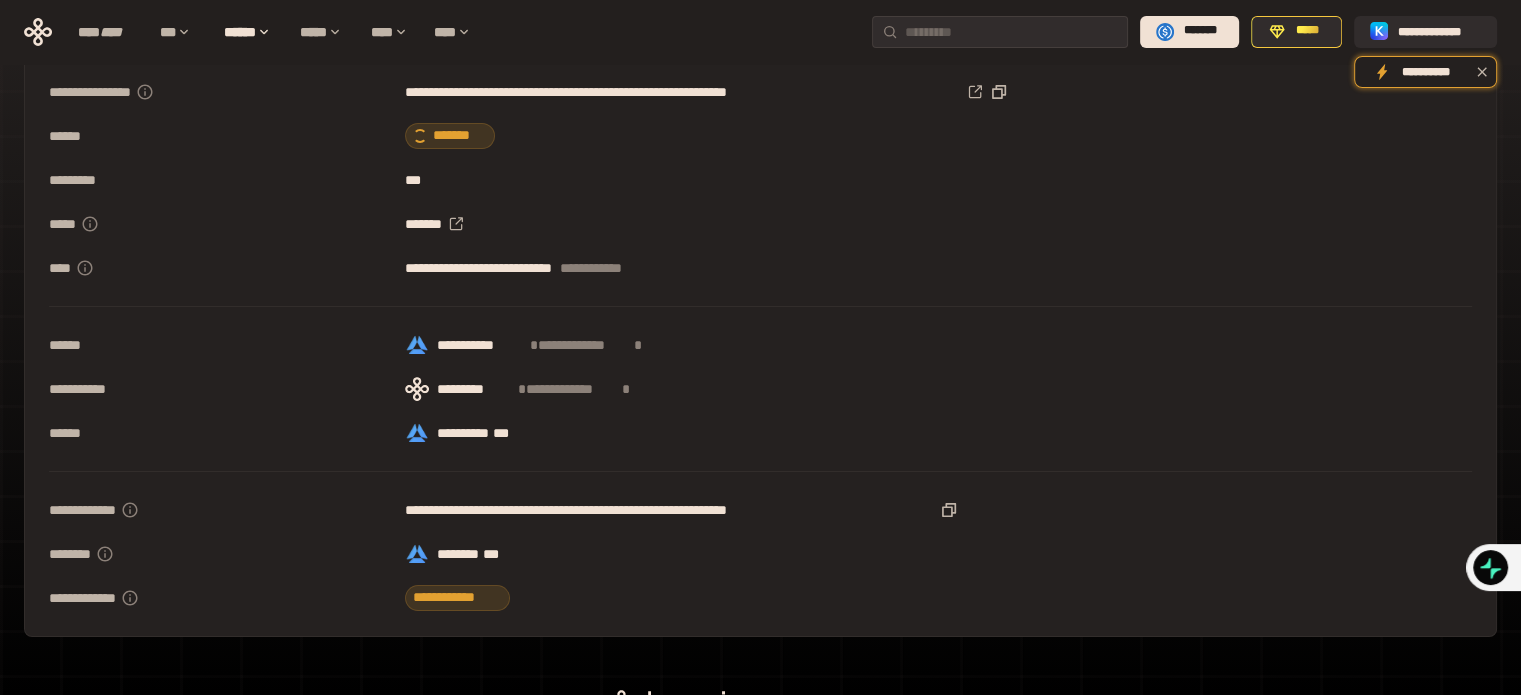 click on "**********" at bounding box center (760, 433) 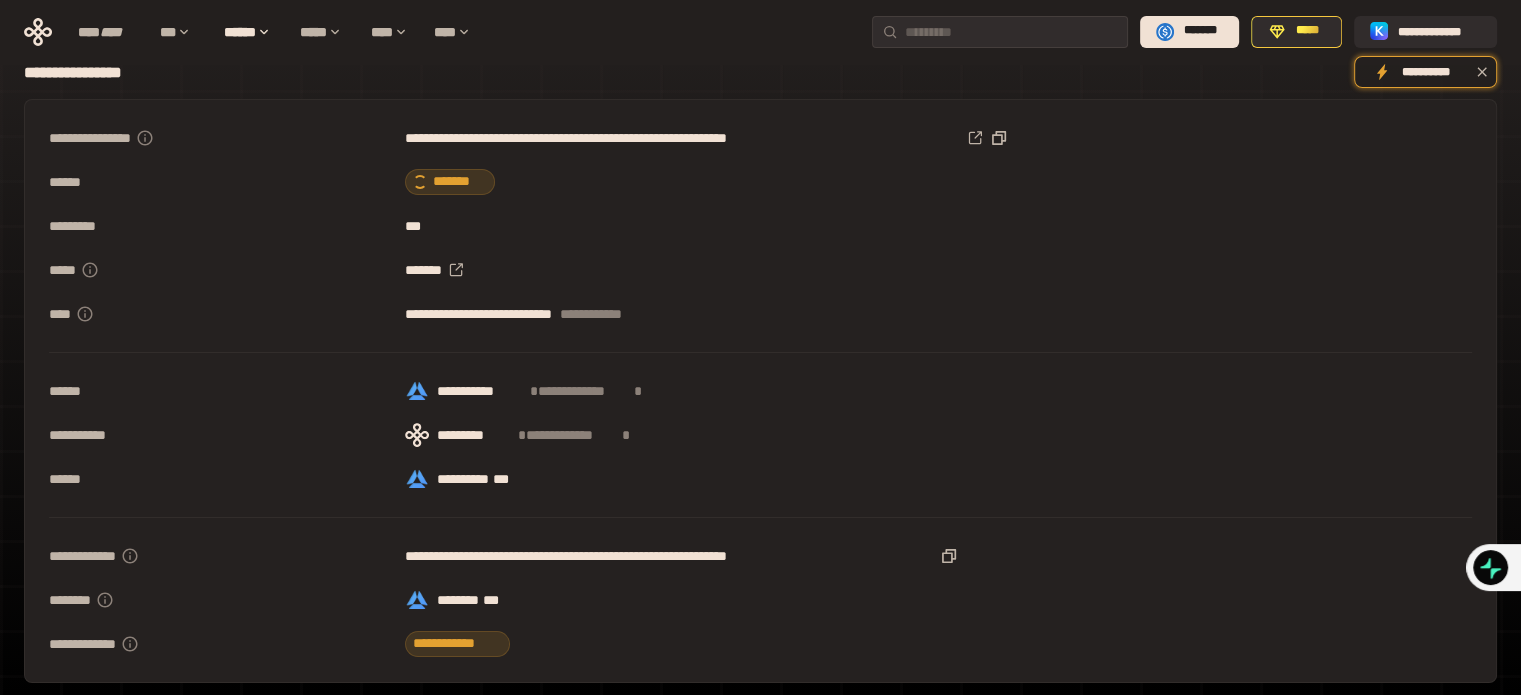 scroll, scrollTop: 0, scrollLeft: 0, axis: both 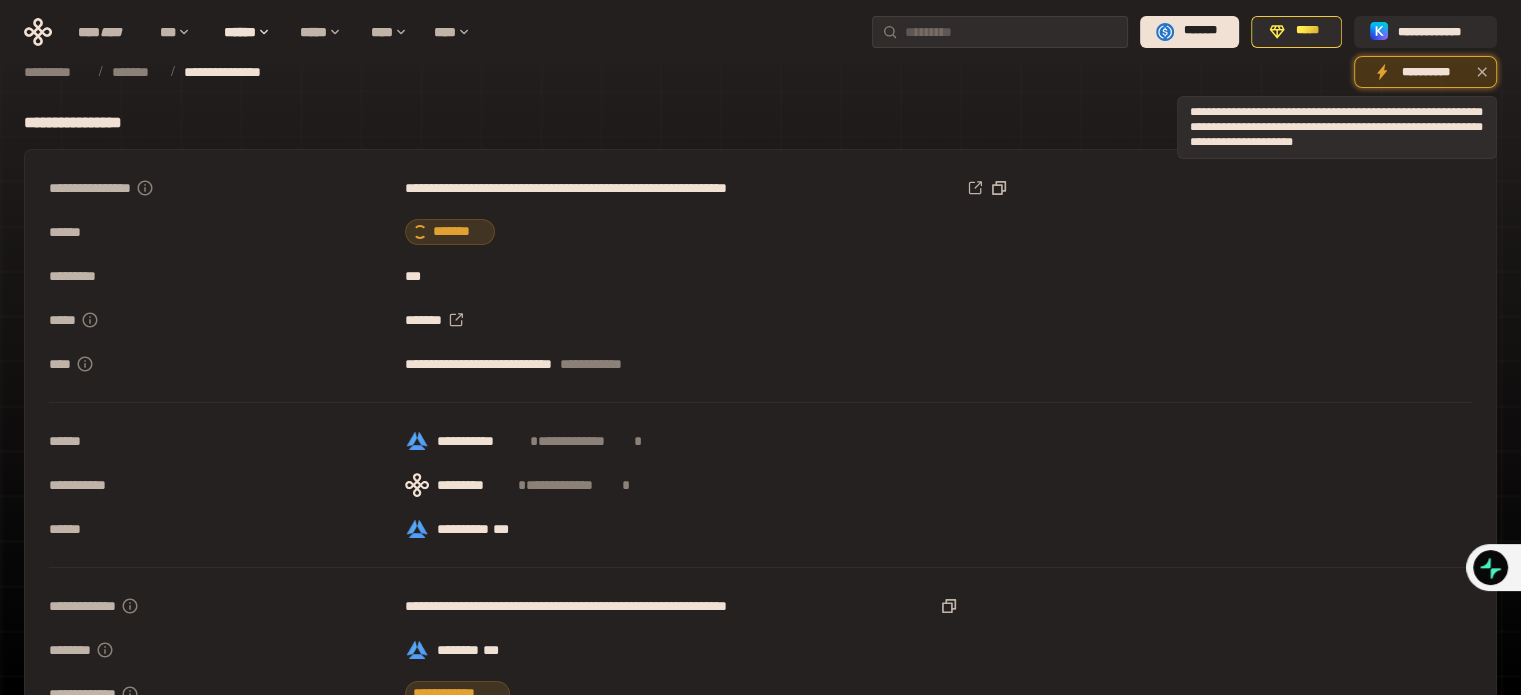 click 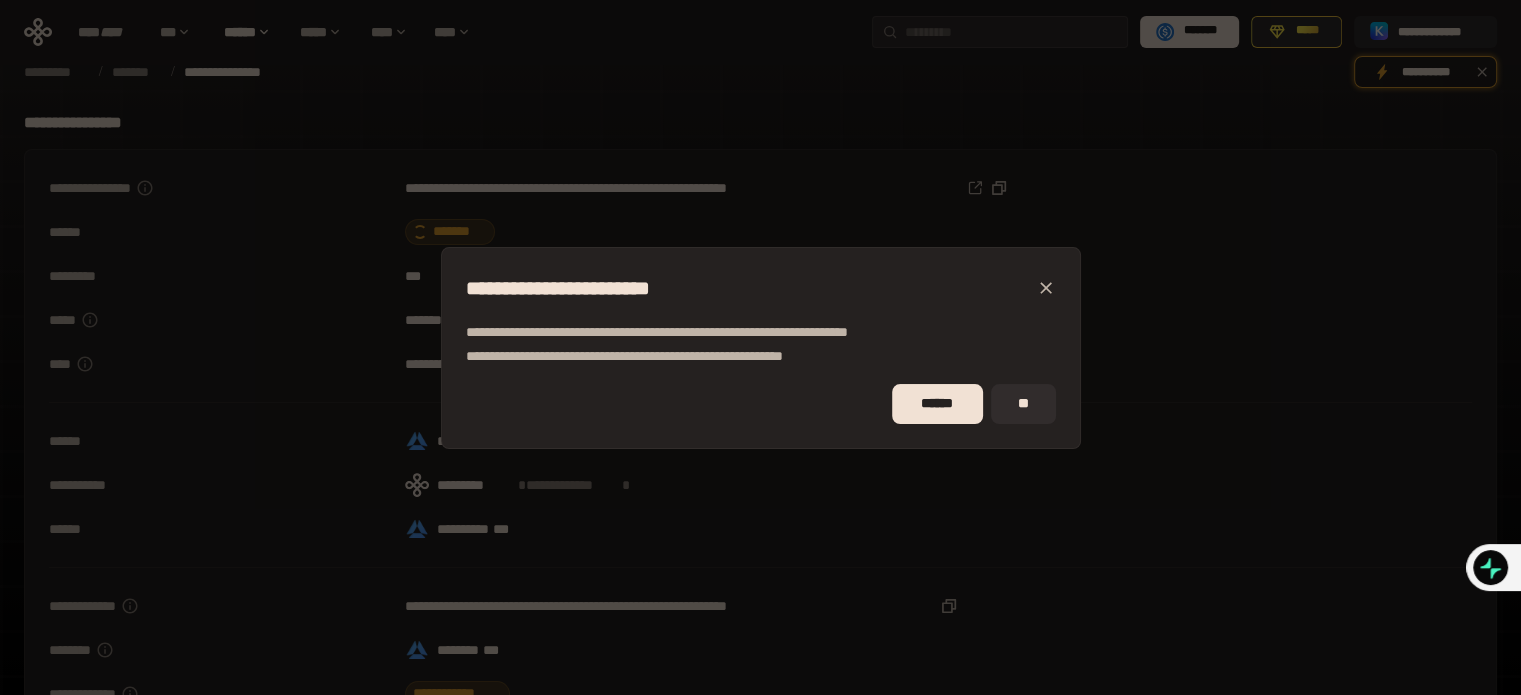 click on "**********" at bounding box center (760, 347) 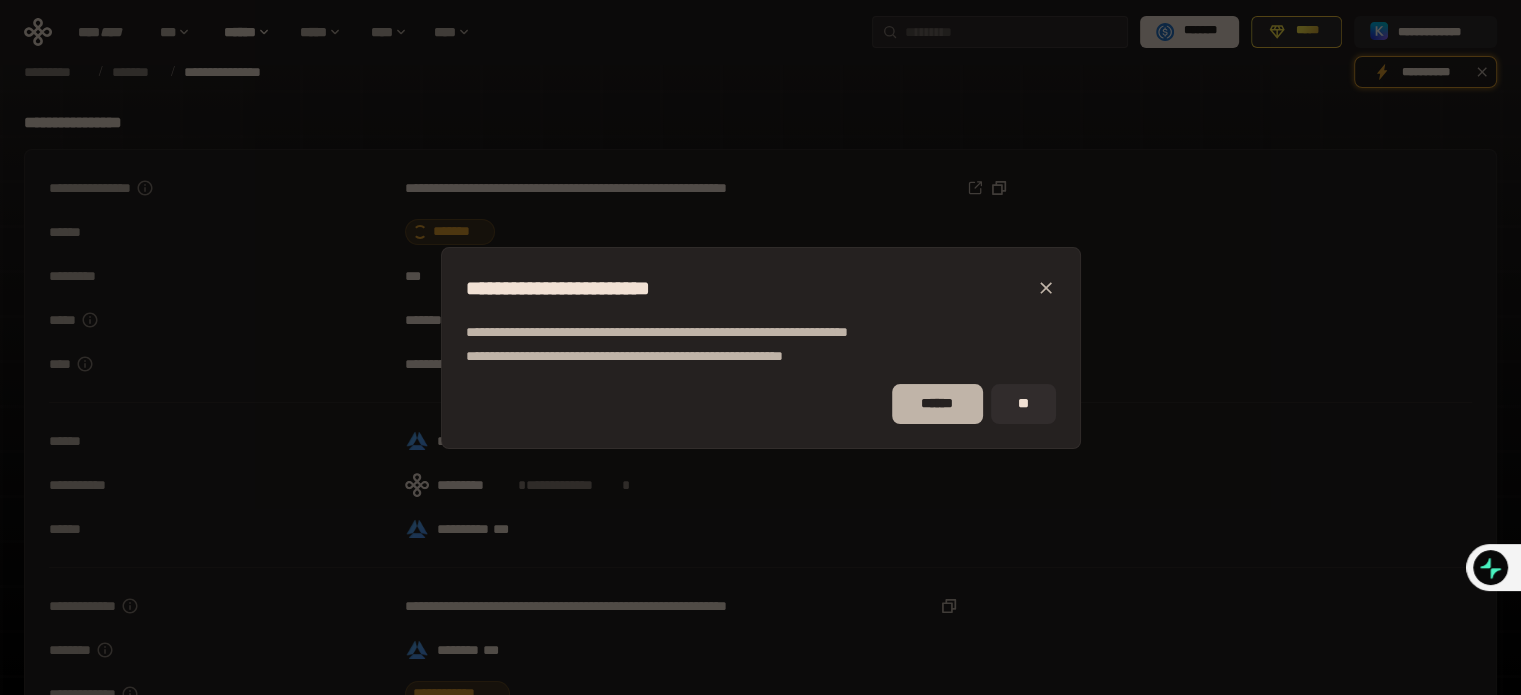 click on "******" at bounding box center [937, 404] 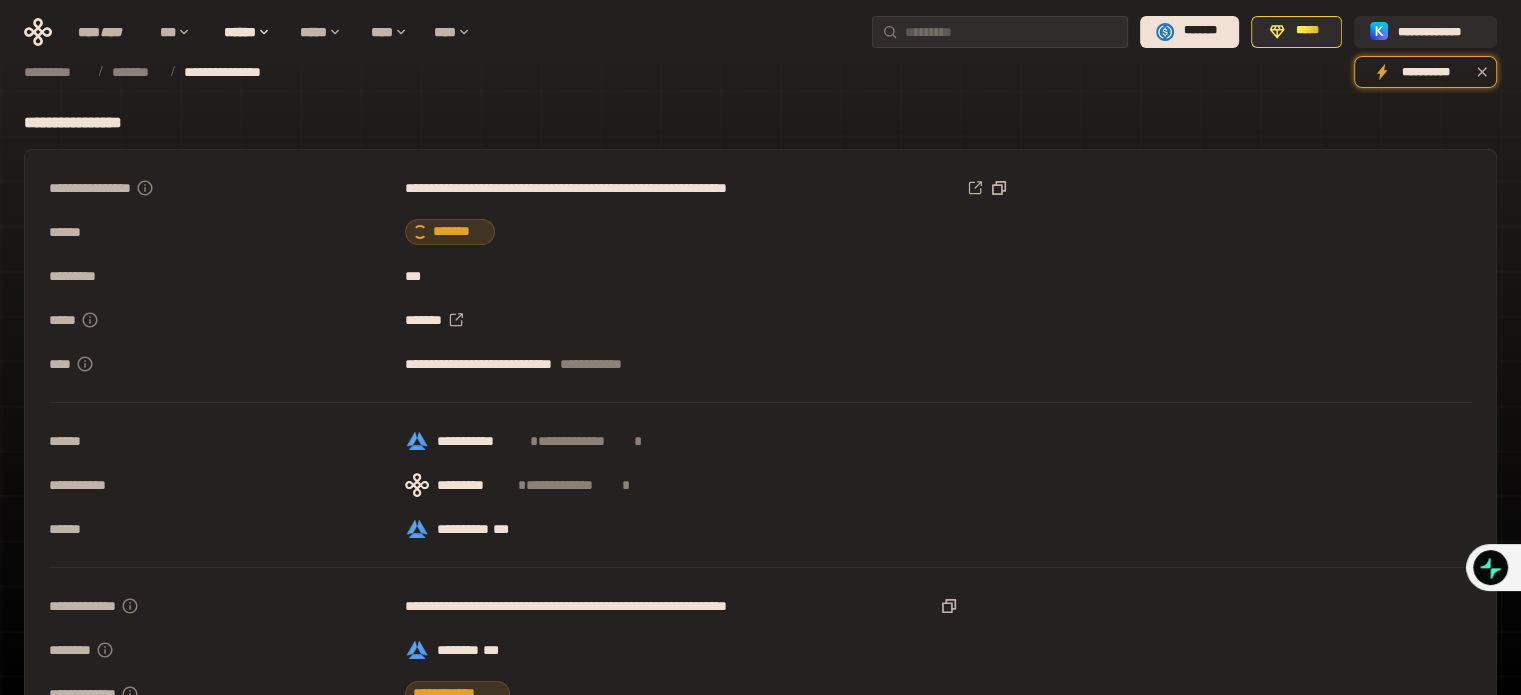click on "**********" at bounding box center (760, 420) 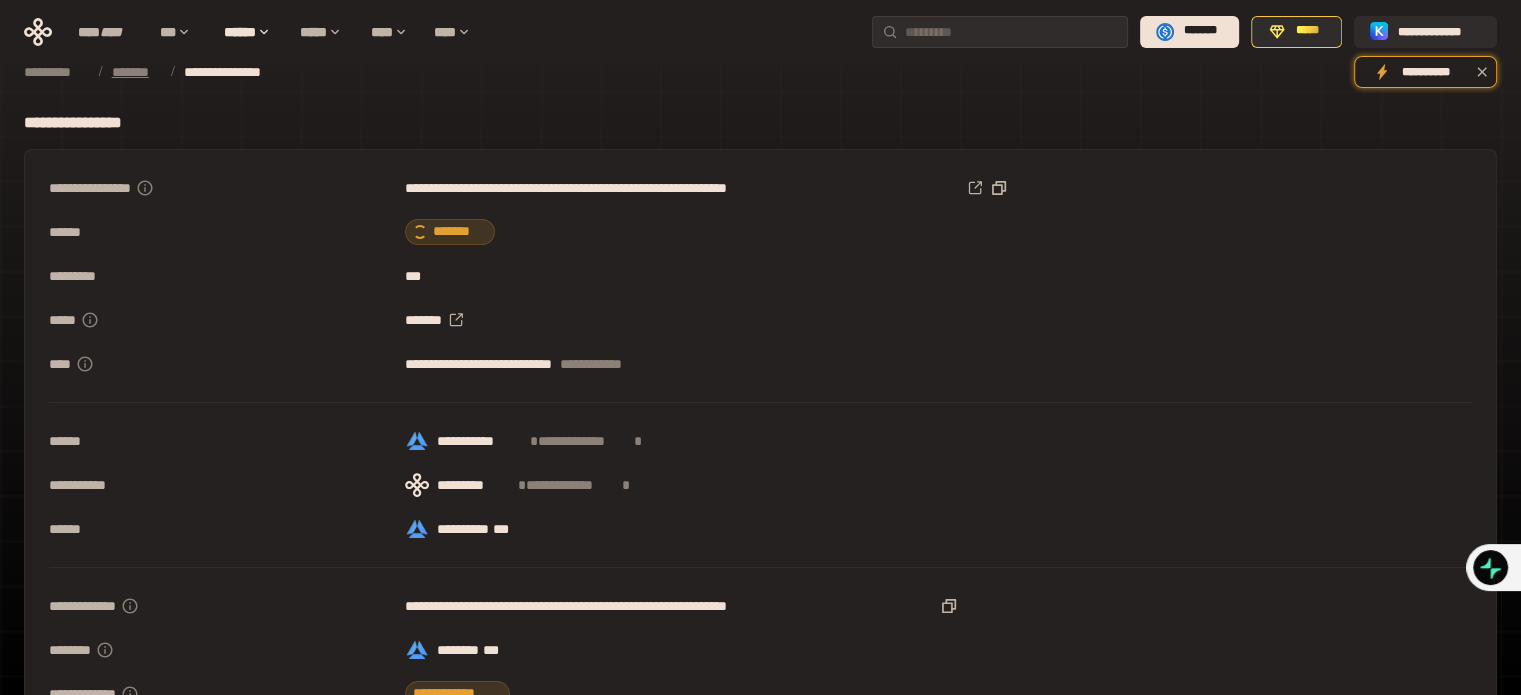 click on "*******" at bounding box center (136, 72) 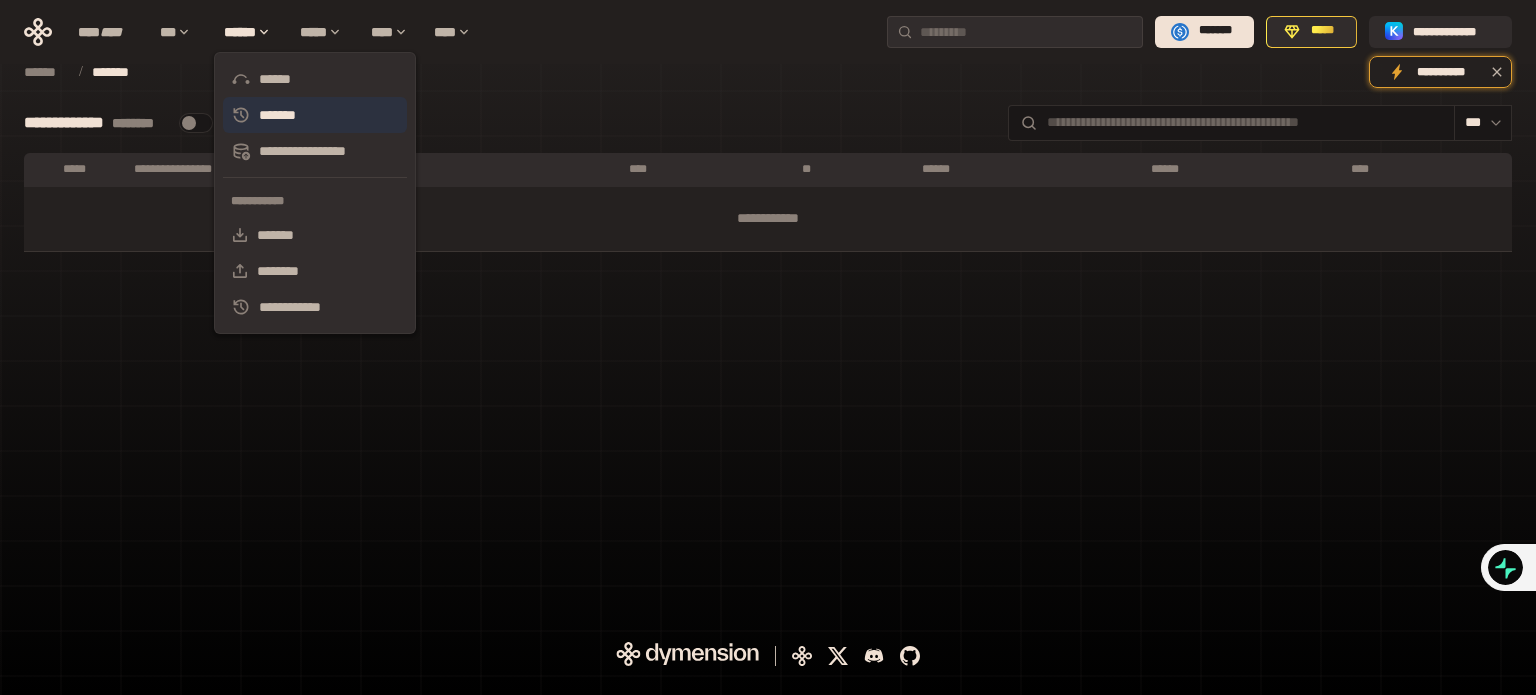 click on "*******" at bounding box center [315, 115] 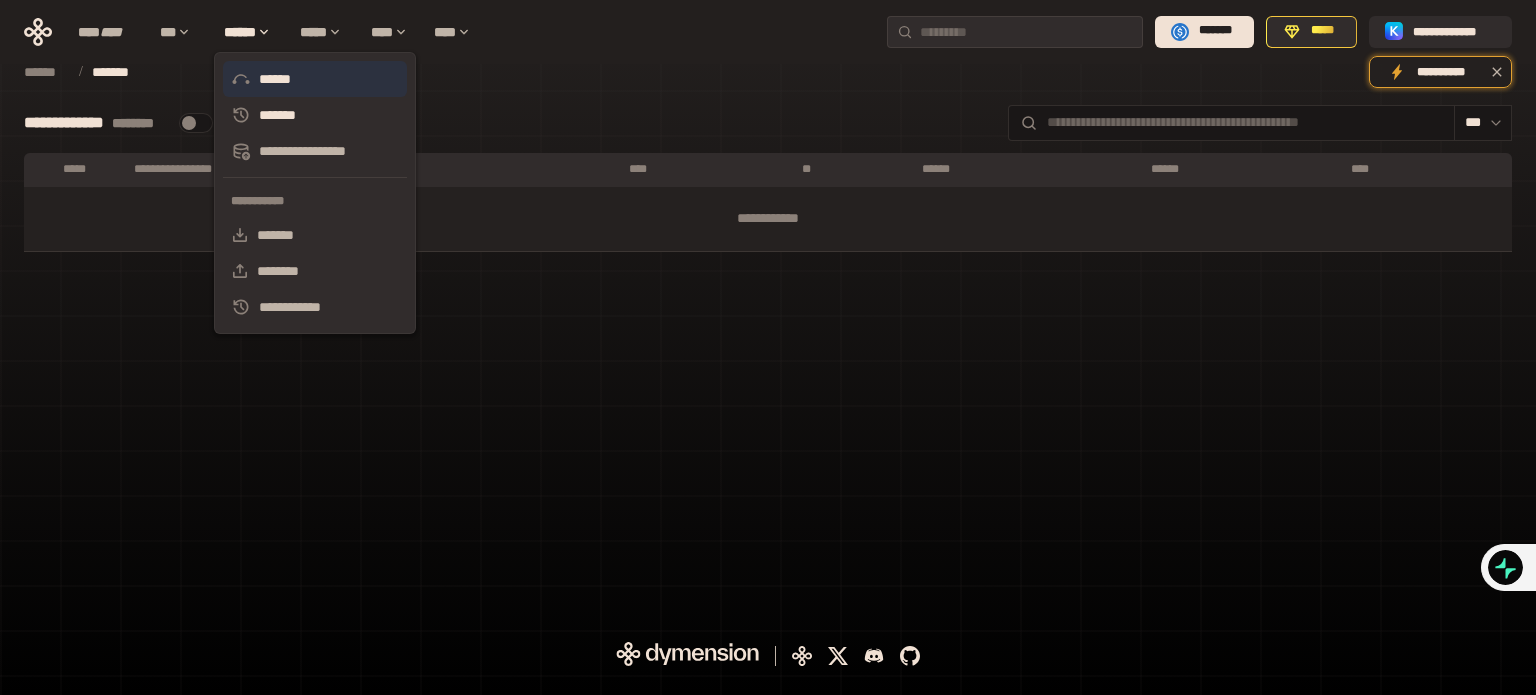 click on "******" at bounding box center [315, 79] 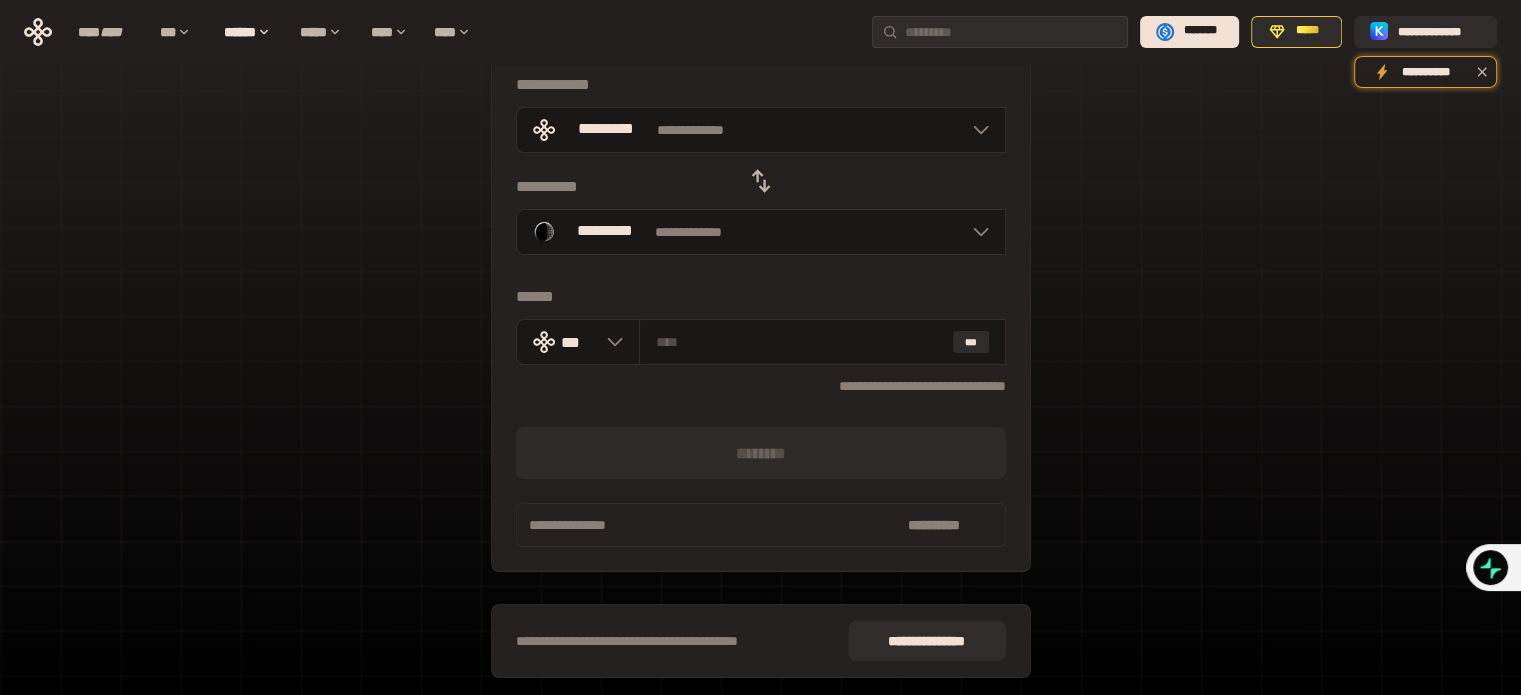 scroll, scrollTop: 177, scrollLeft: 0, axis: vertical 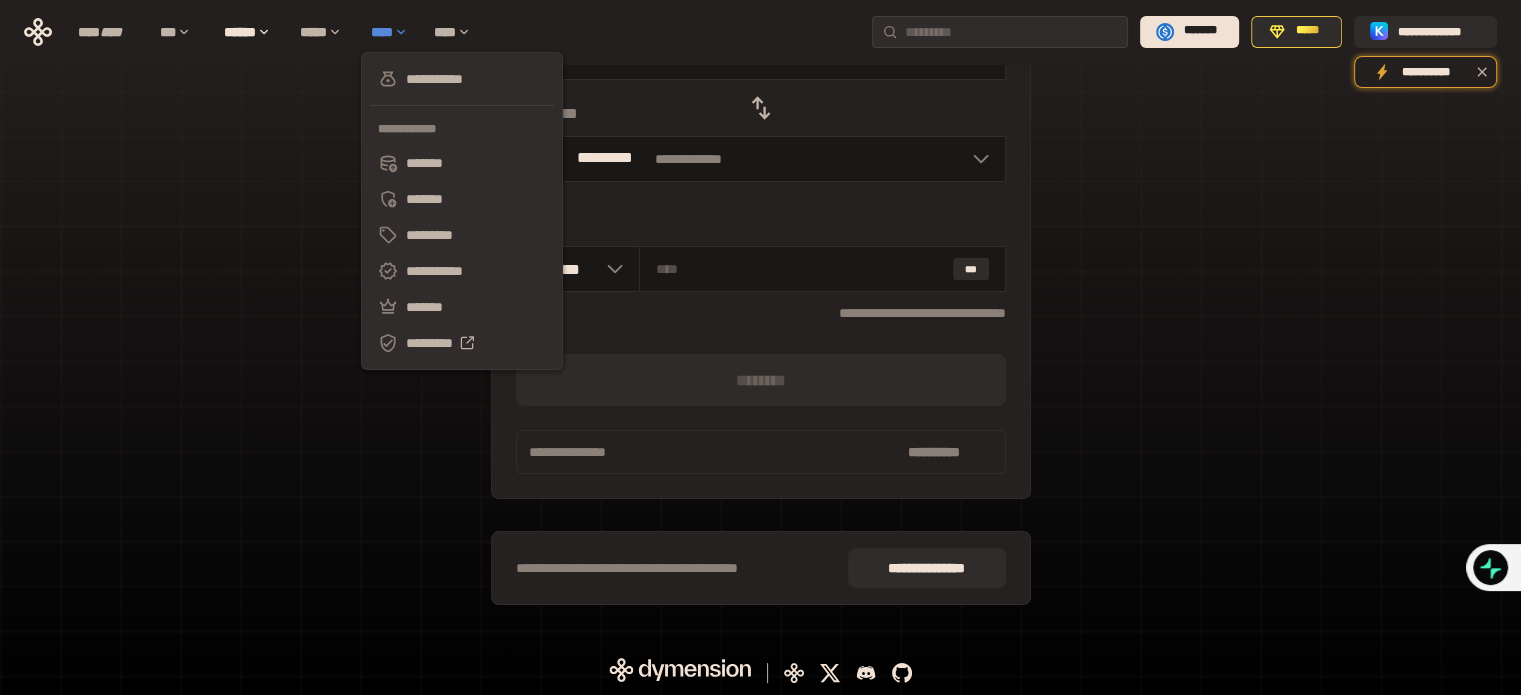 click on "****" at bounding box center (392, 32) 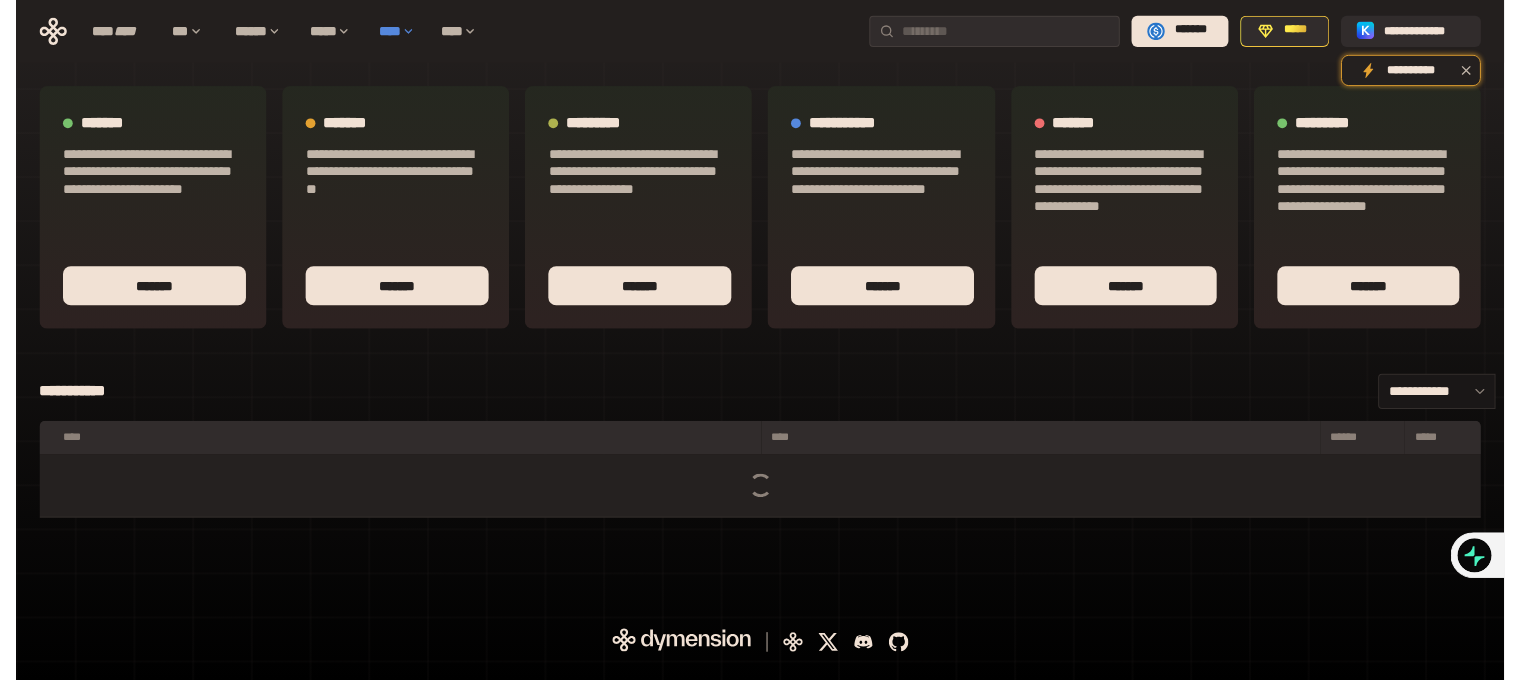 scroll, scrollTop: 0, scrollLeft: 0, axis: both 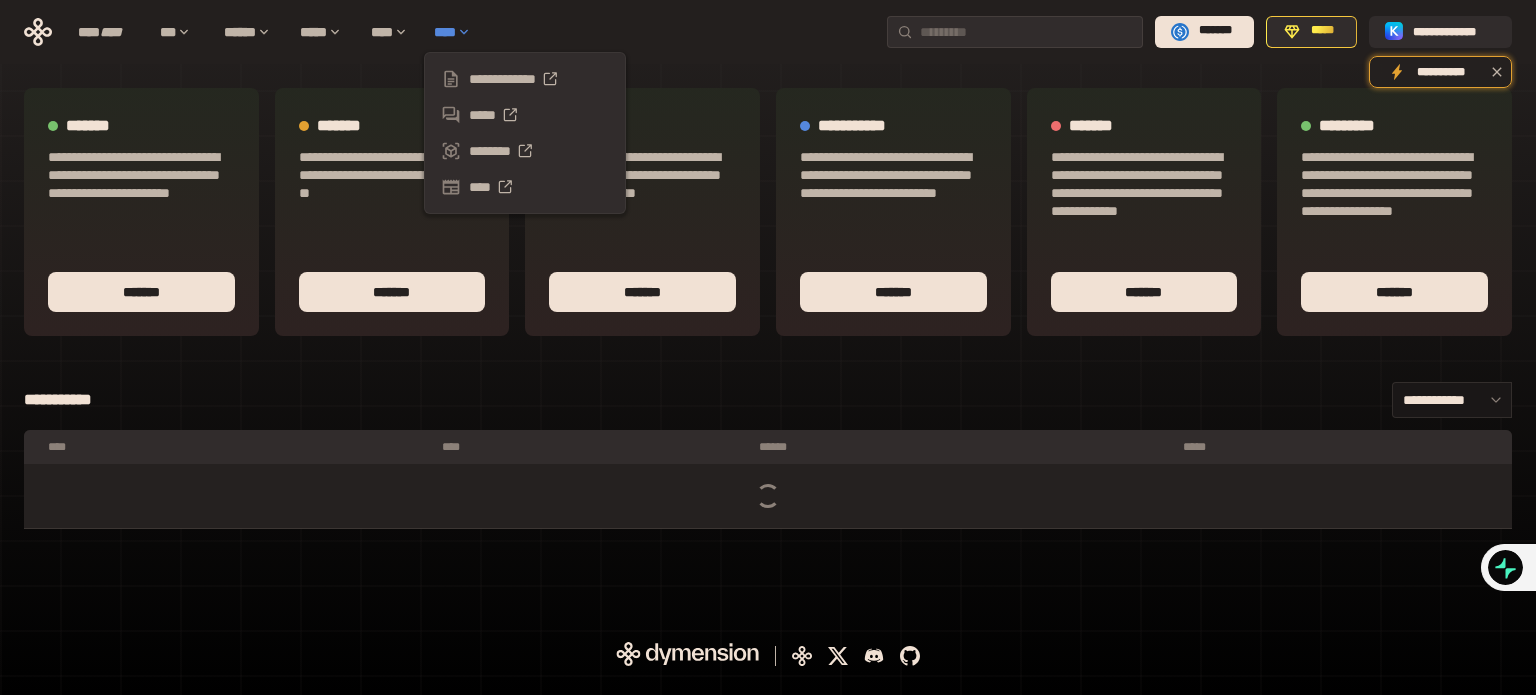 click on "****" at bounding box center [457, 32] 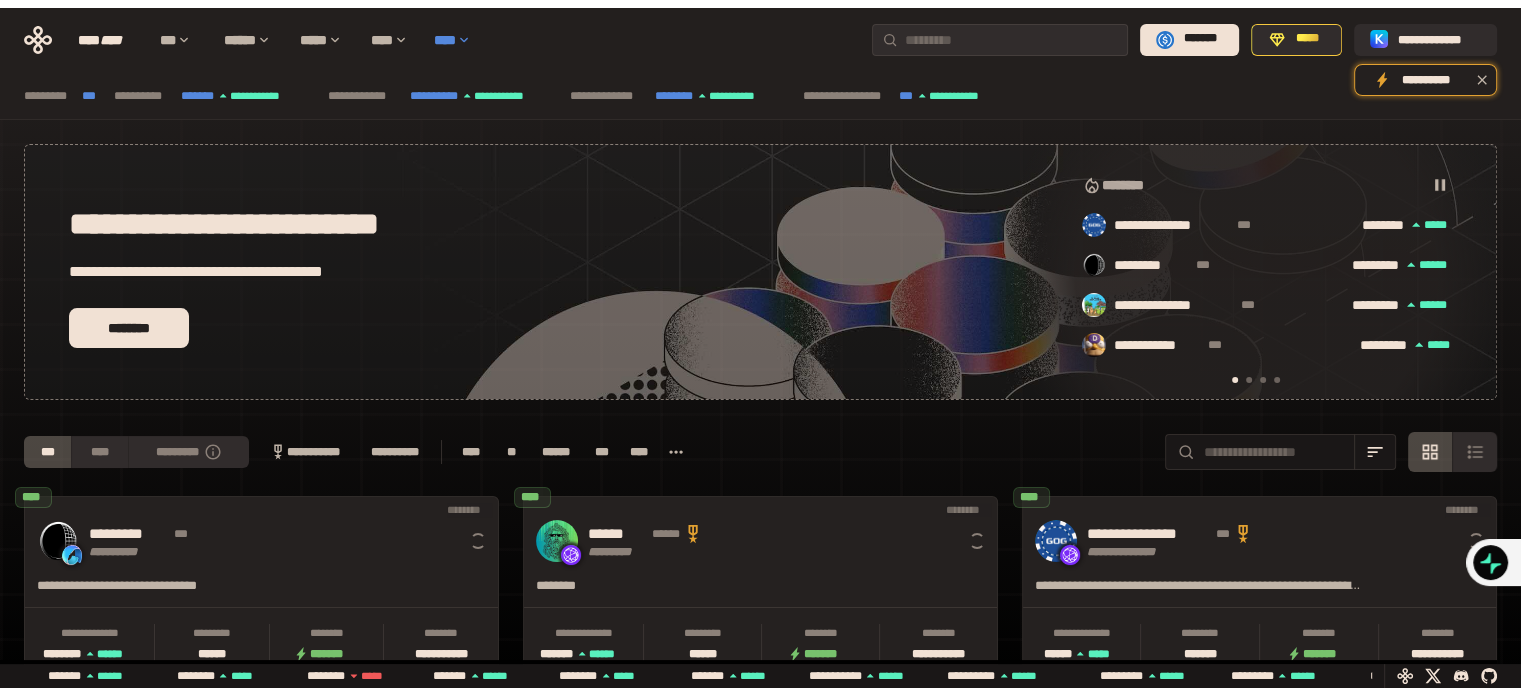 scroll, scrollTop: 0, scrollLeft: 16, axis: horizontal 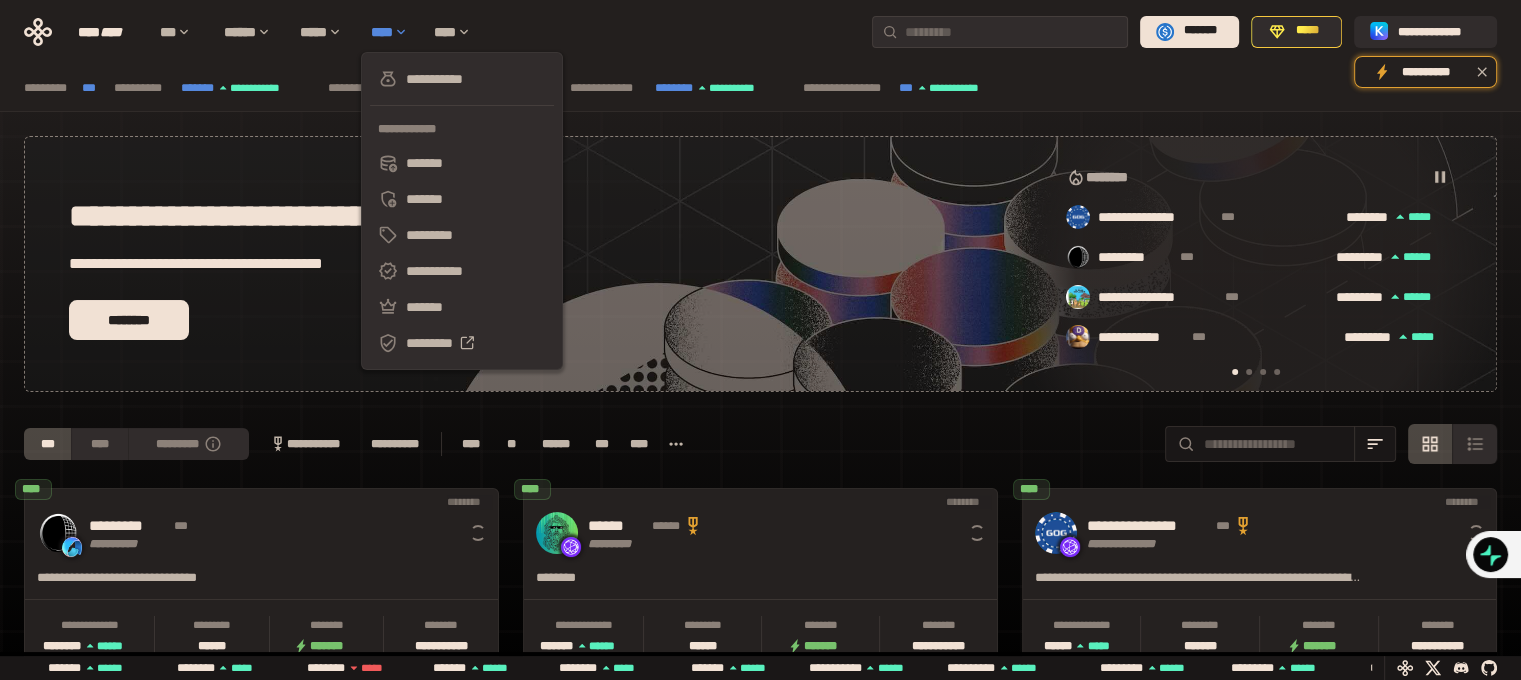 click on "****" at bounding box center (392, 32) 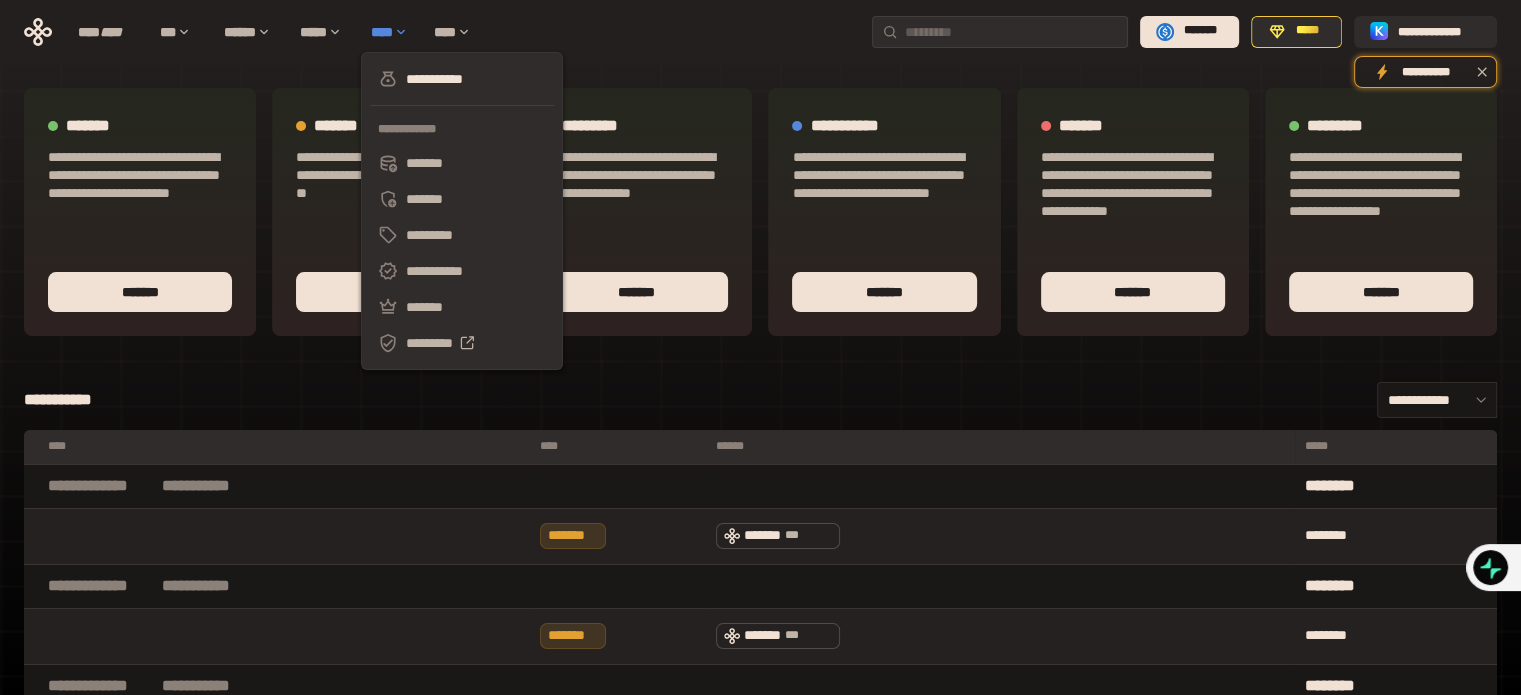 click on "****" at bounding box center (392, 32) 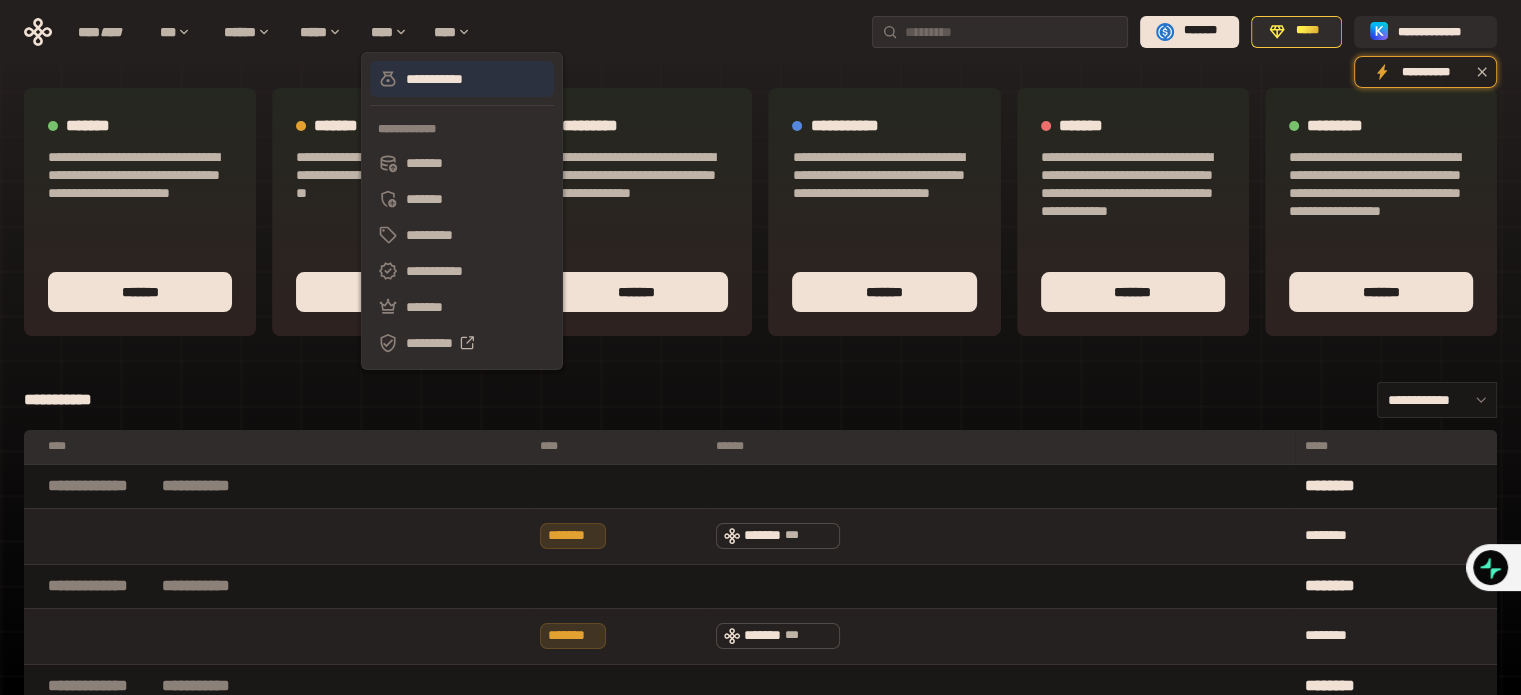 click on "**********" at bounding box center [462, 79] 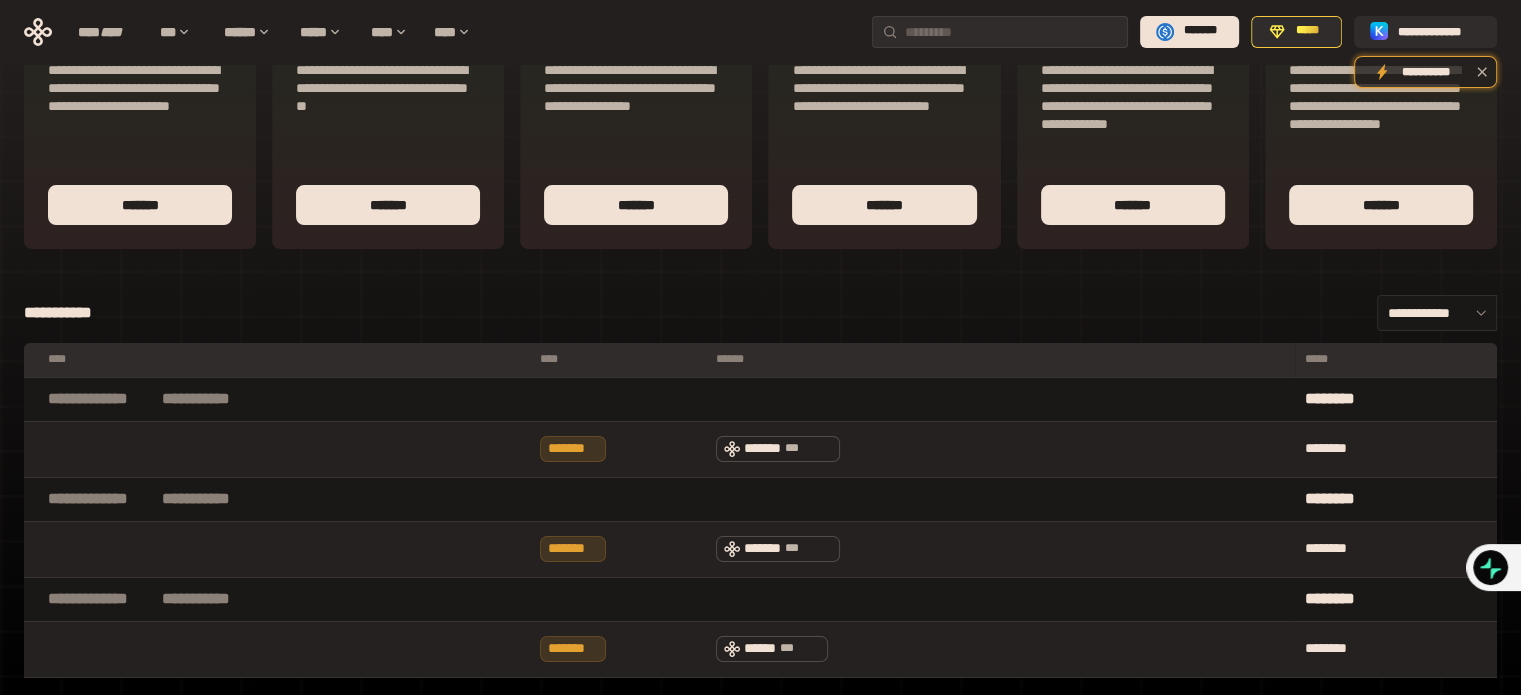 scroll, scrollTop: 0, scrollLeft: 0, axis: both 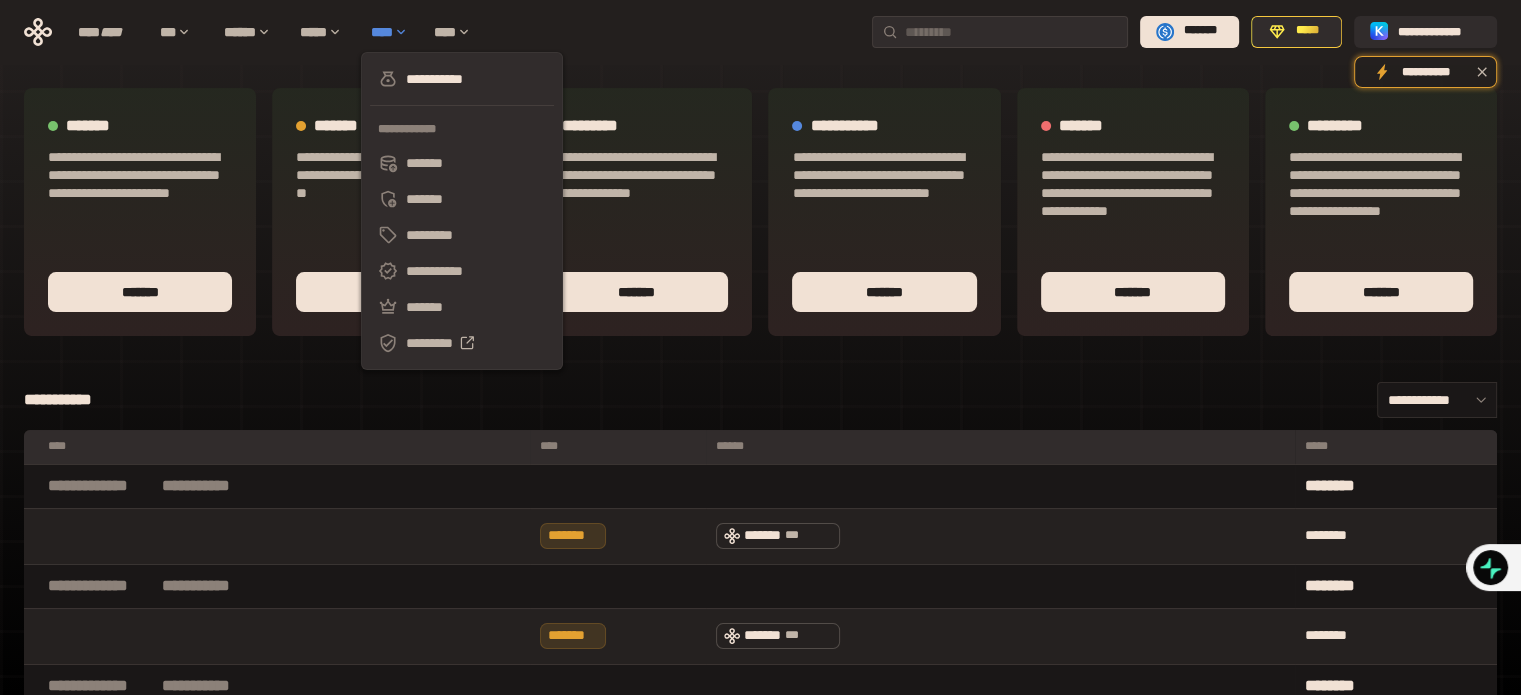 click on "****" at bounding box center [392, 32] 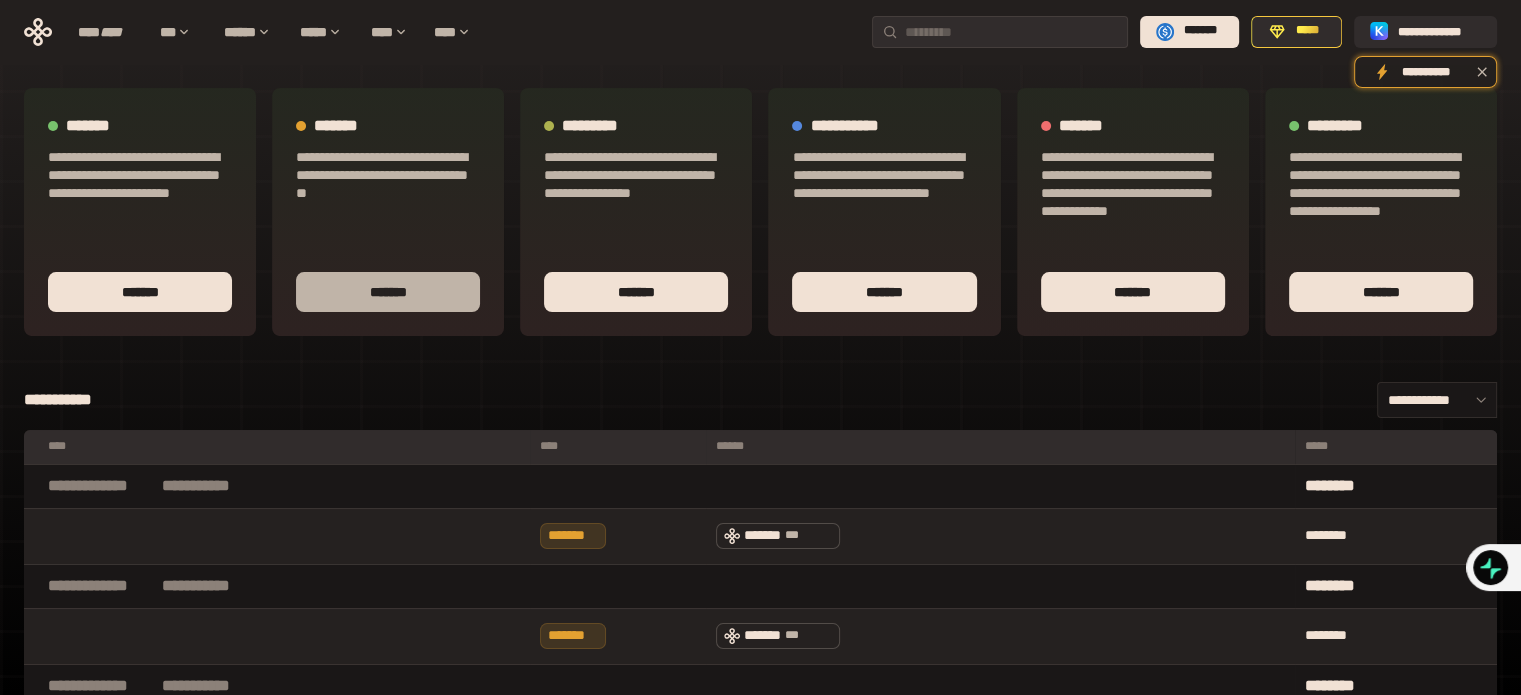 click on "*******" at bounding box center (388, 292) 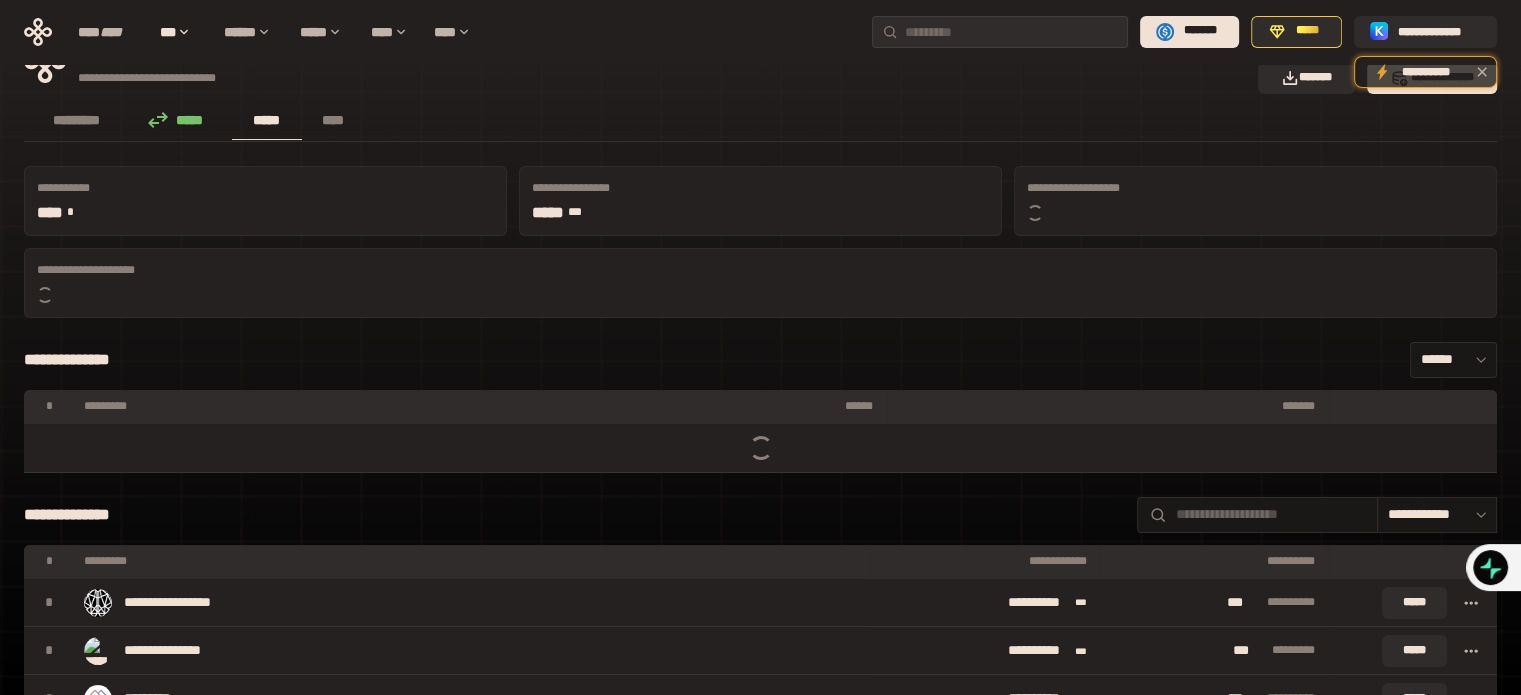scroll, scrollTop: 0, scrollLeft: 0, axis: both 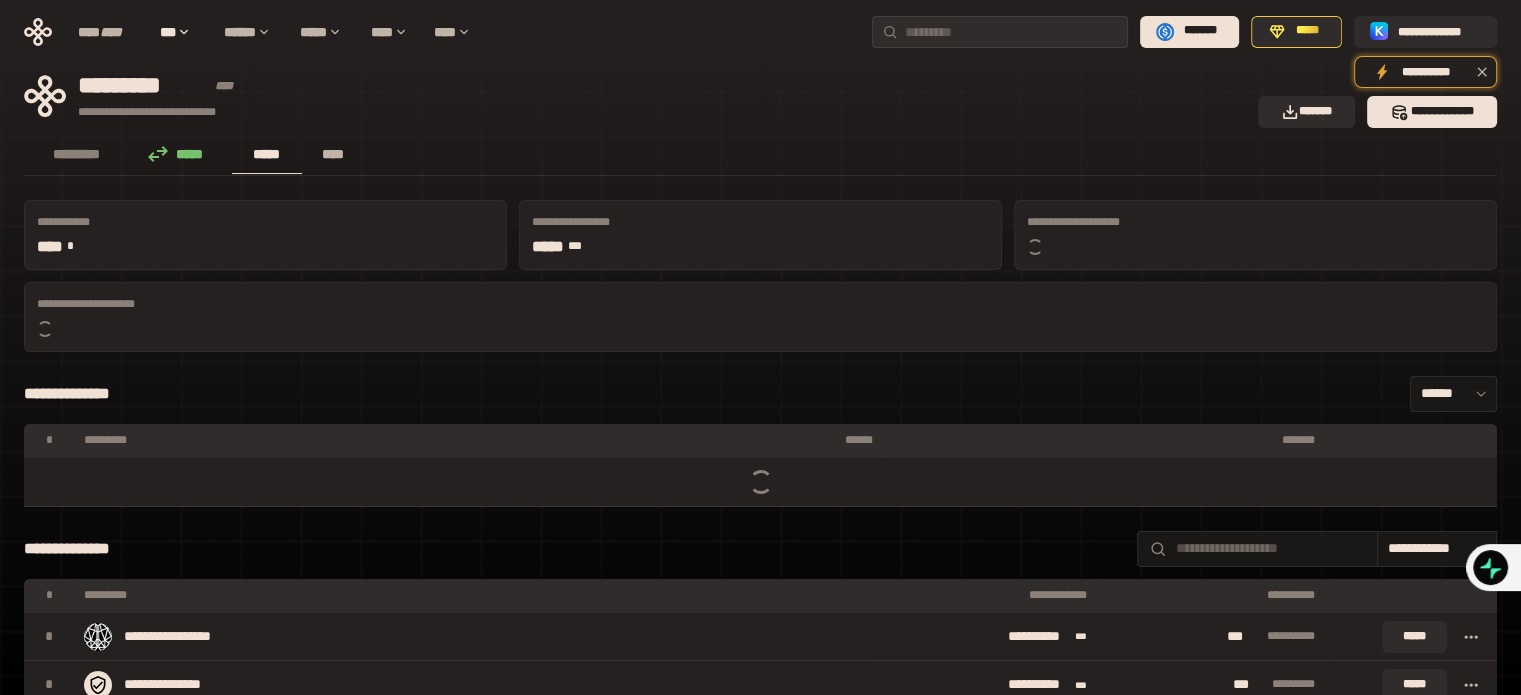 click on "****" at bounding box center [333, 154] 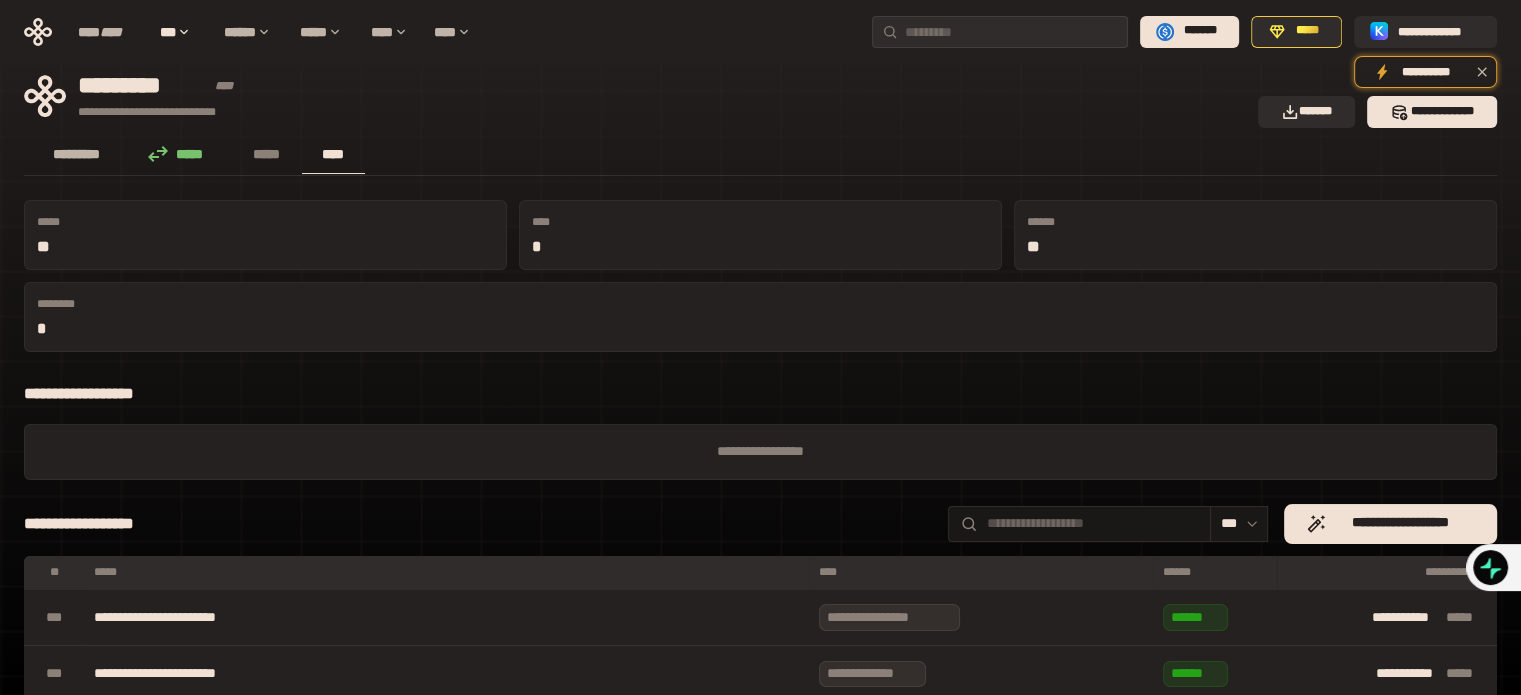 click on "*********" at bounding box center (77, 155) 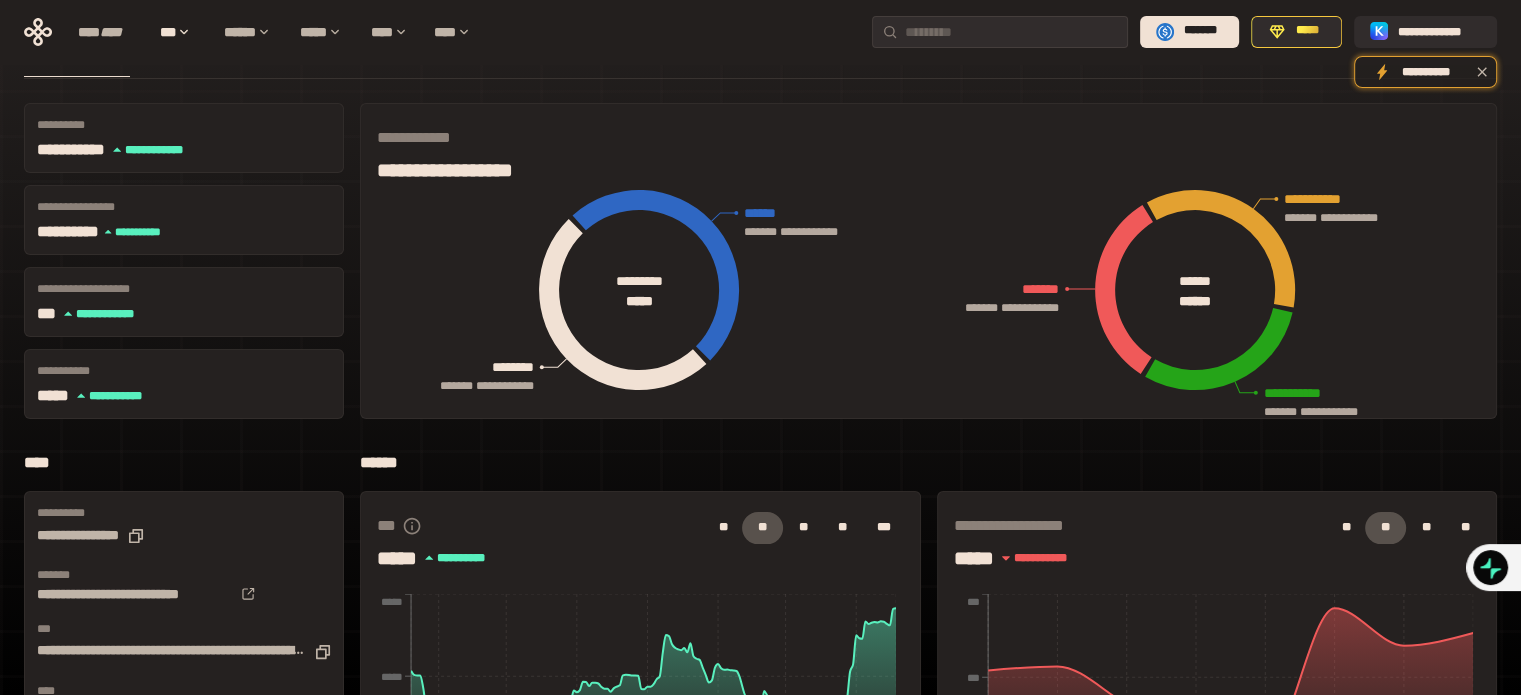scroll, scrollTop: 0, scrollLeft: 0, axis: both 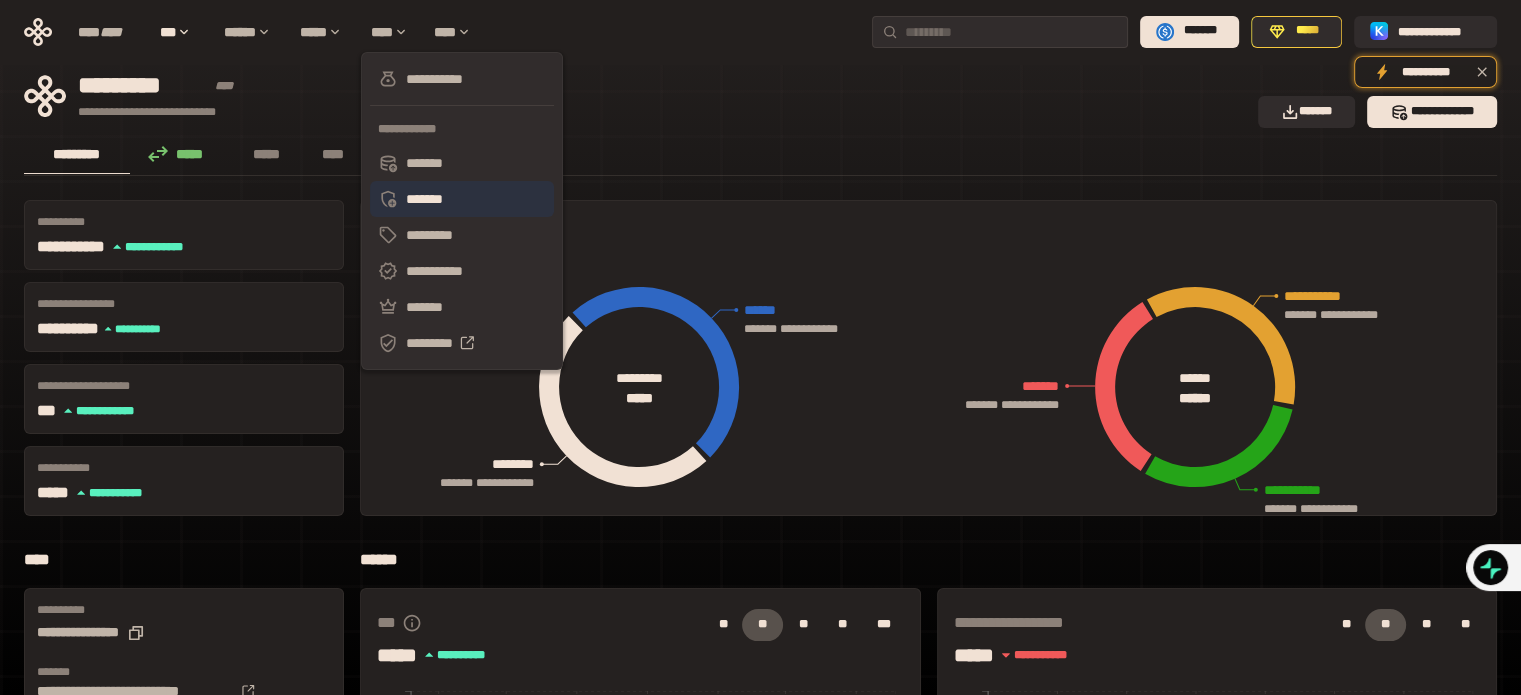 click on "*******" at bounding box center (462, 199) 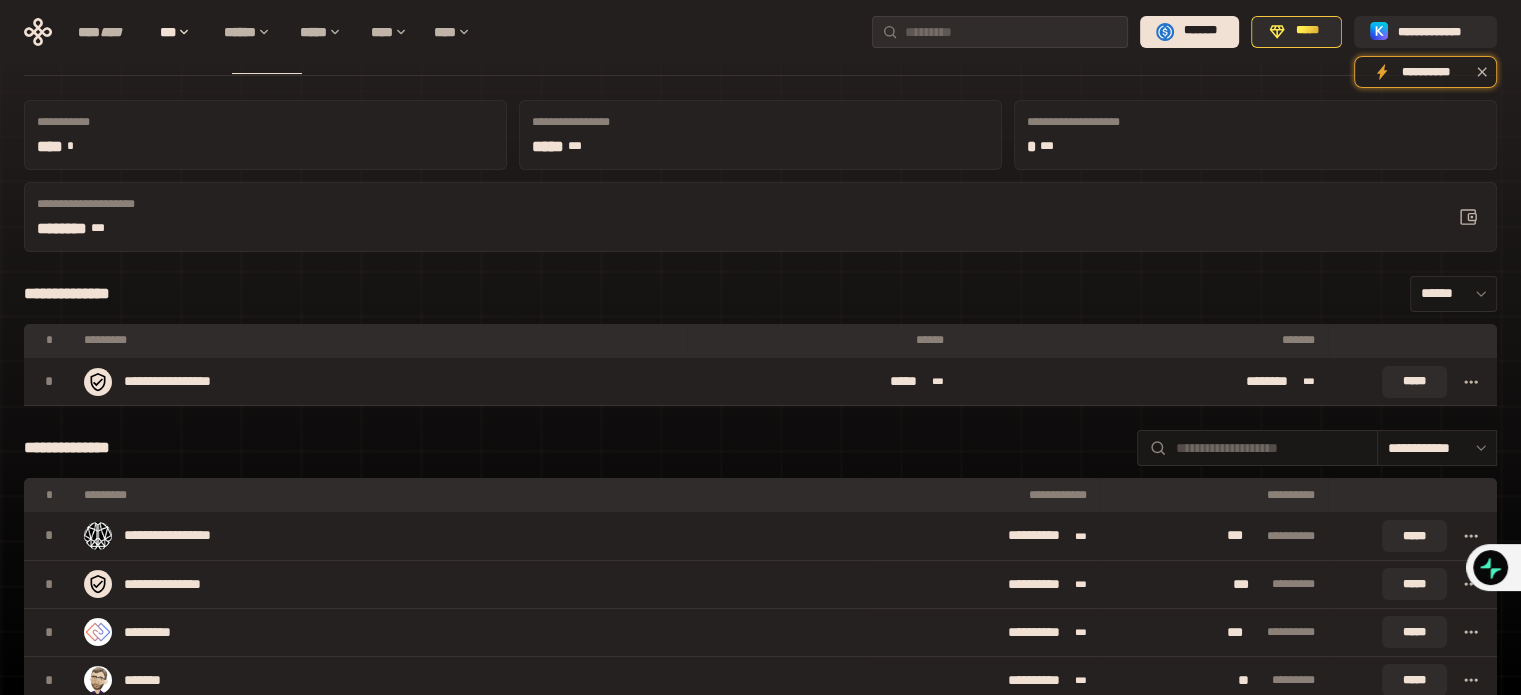 scroll, scrollTop: 0, scrollLeft: 0, axis: both 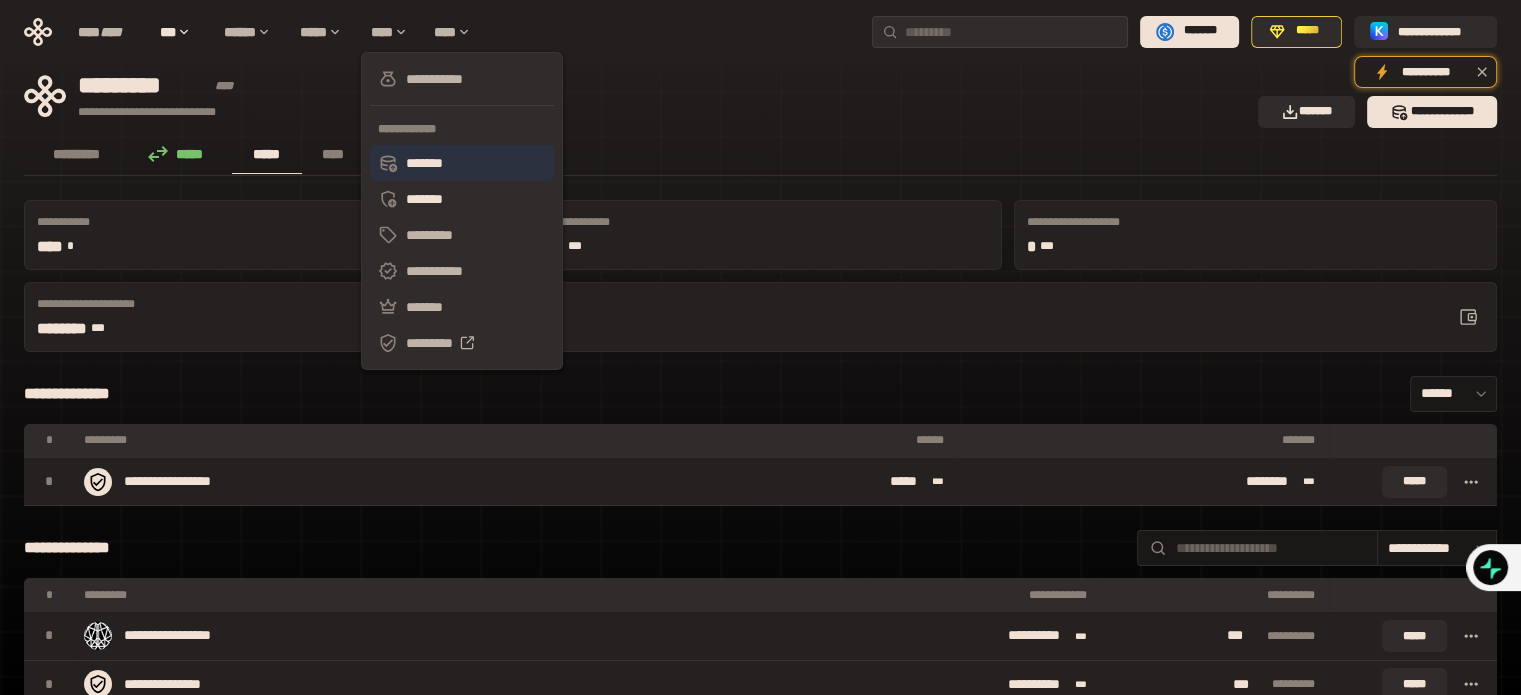click on "*******" at bounding box center [462, 163] 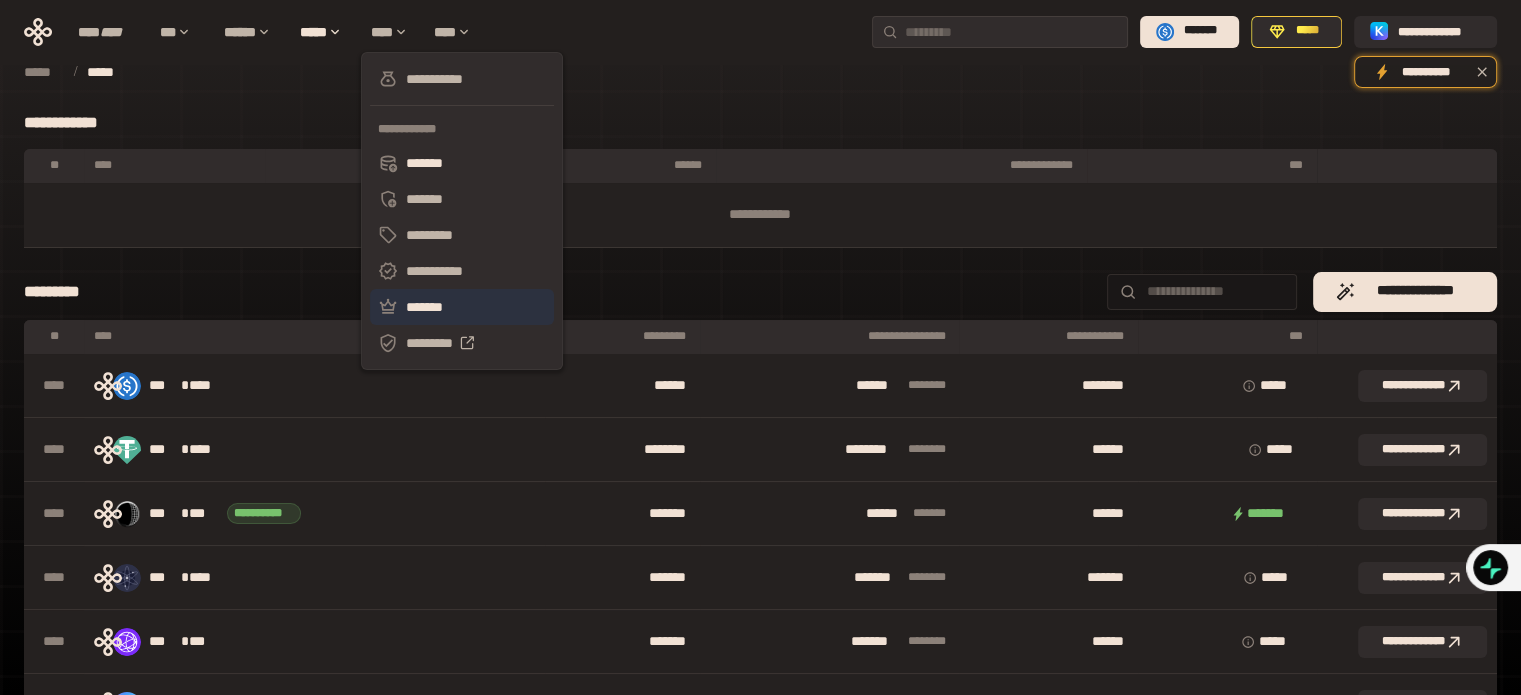 click on "*******" at bounding box center [462, 307] 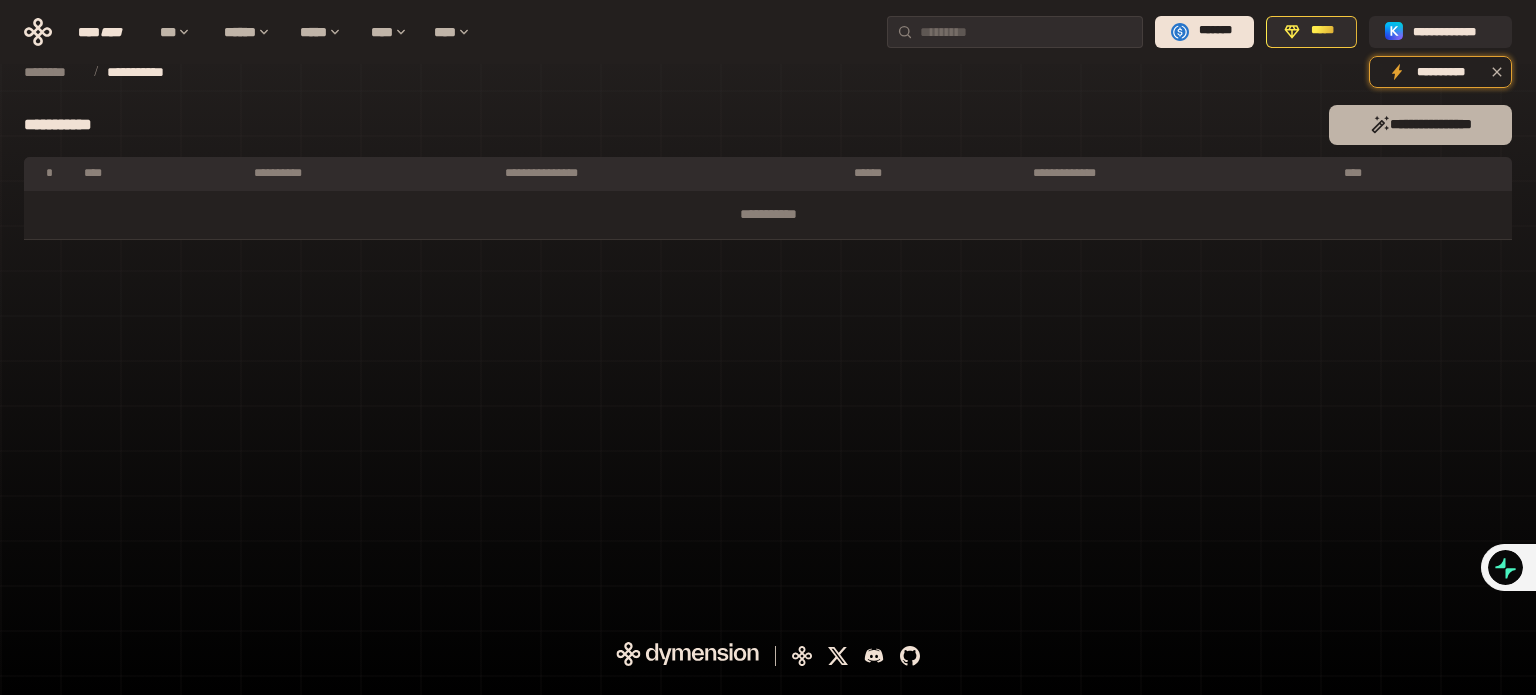 click on "**********" at bounding box center (1420, 125) 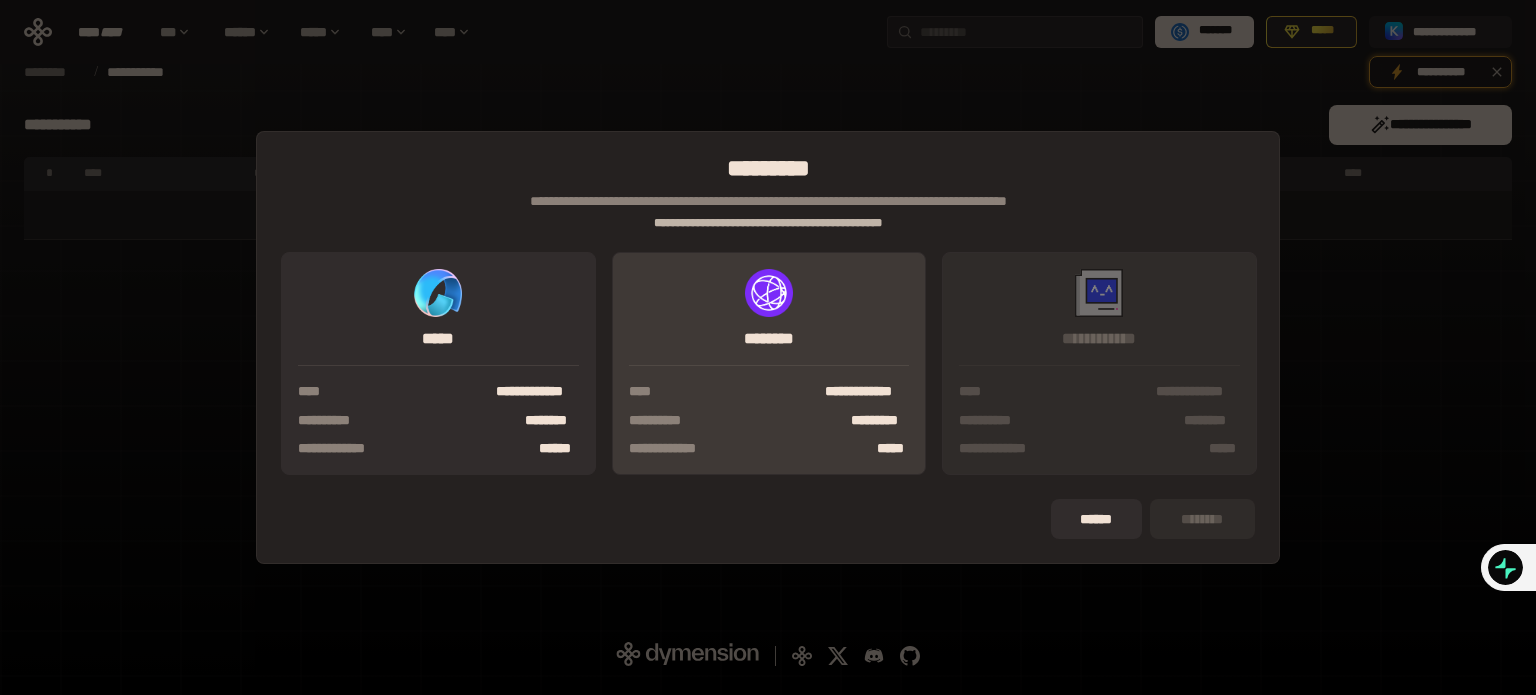 drag, startPoint x: 1098, startPoint y: 523, endPoint x: 775, endPoint y: 435, distance: 334.77307 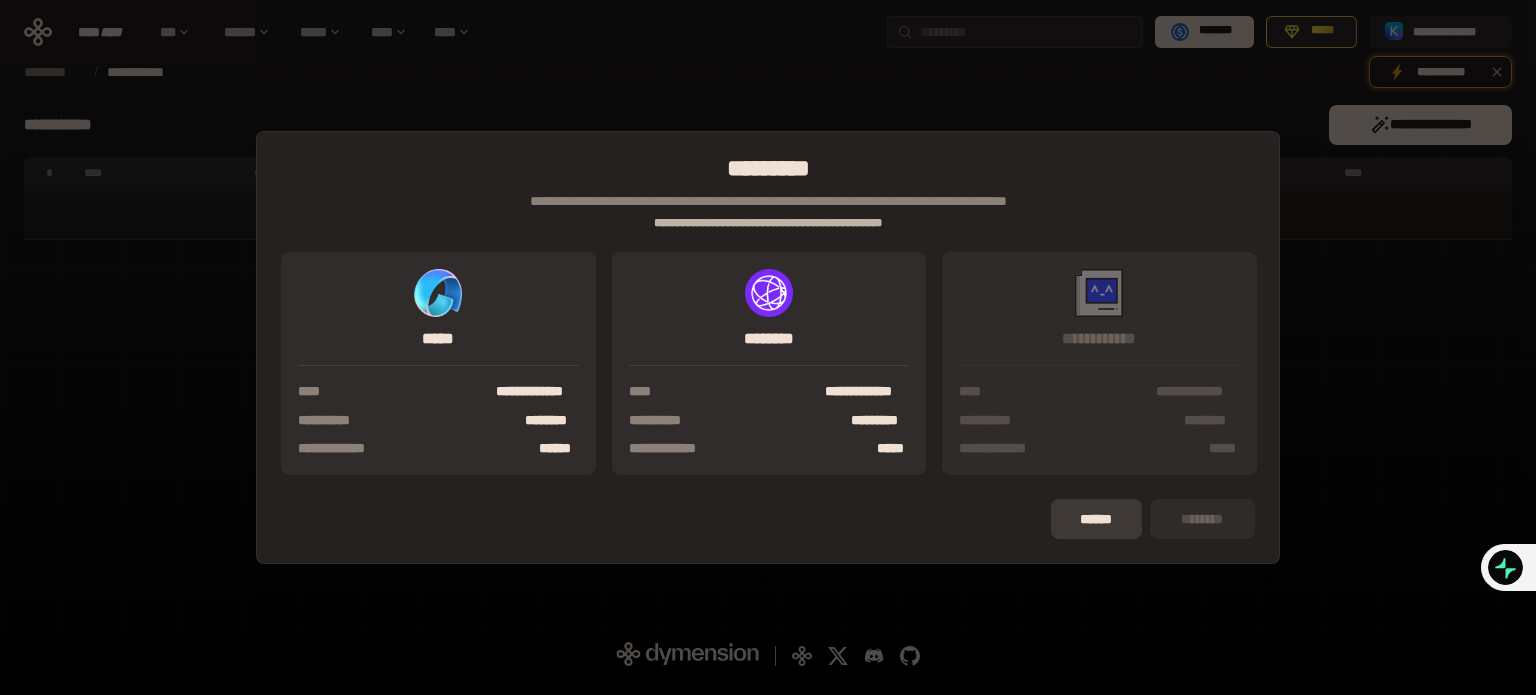 click on "******" at bounding box center (1096, 519) 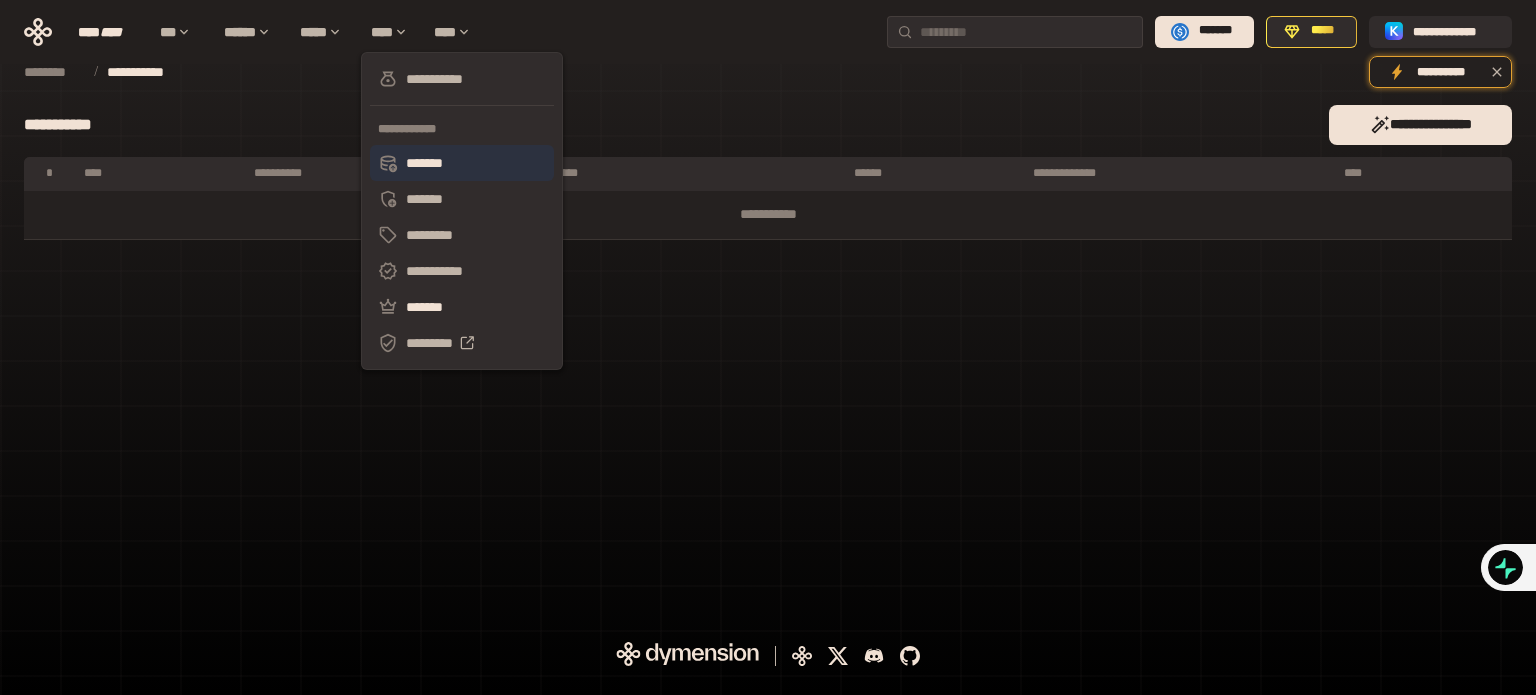 click on "*******" at bounding box center (462, 163) 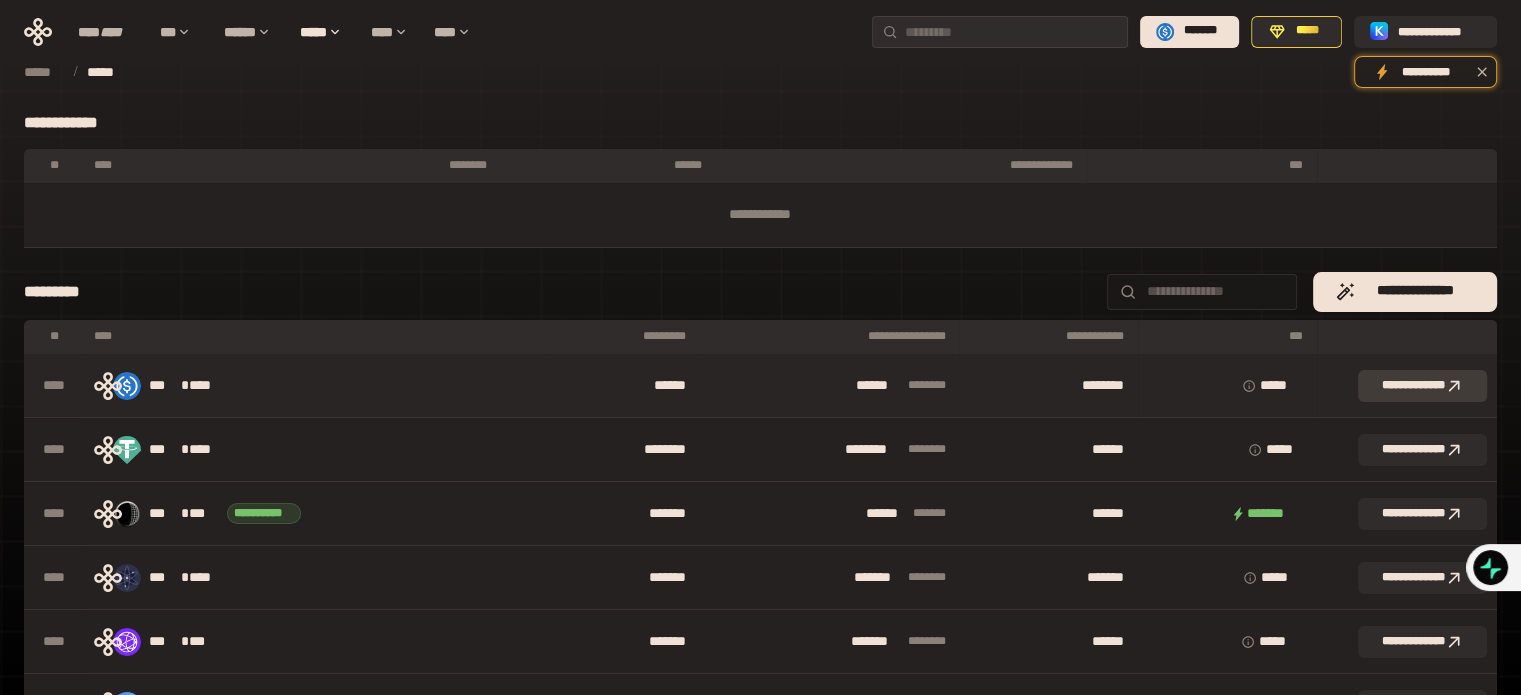 click on "**********" at bounding box center (1422, 386) 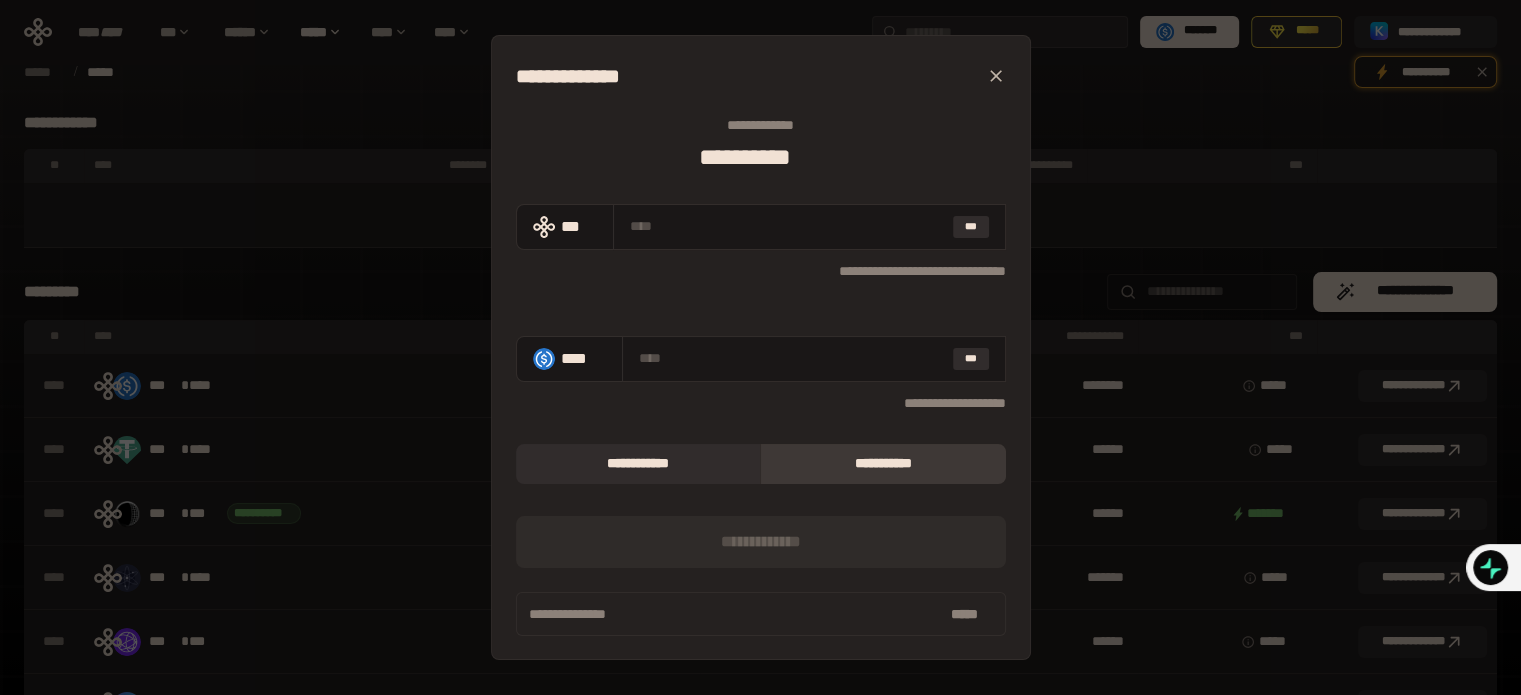click 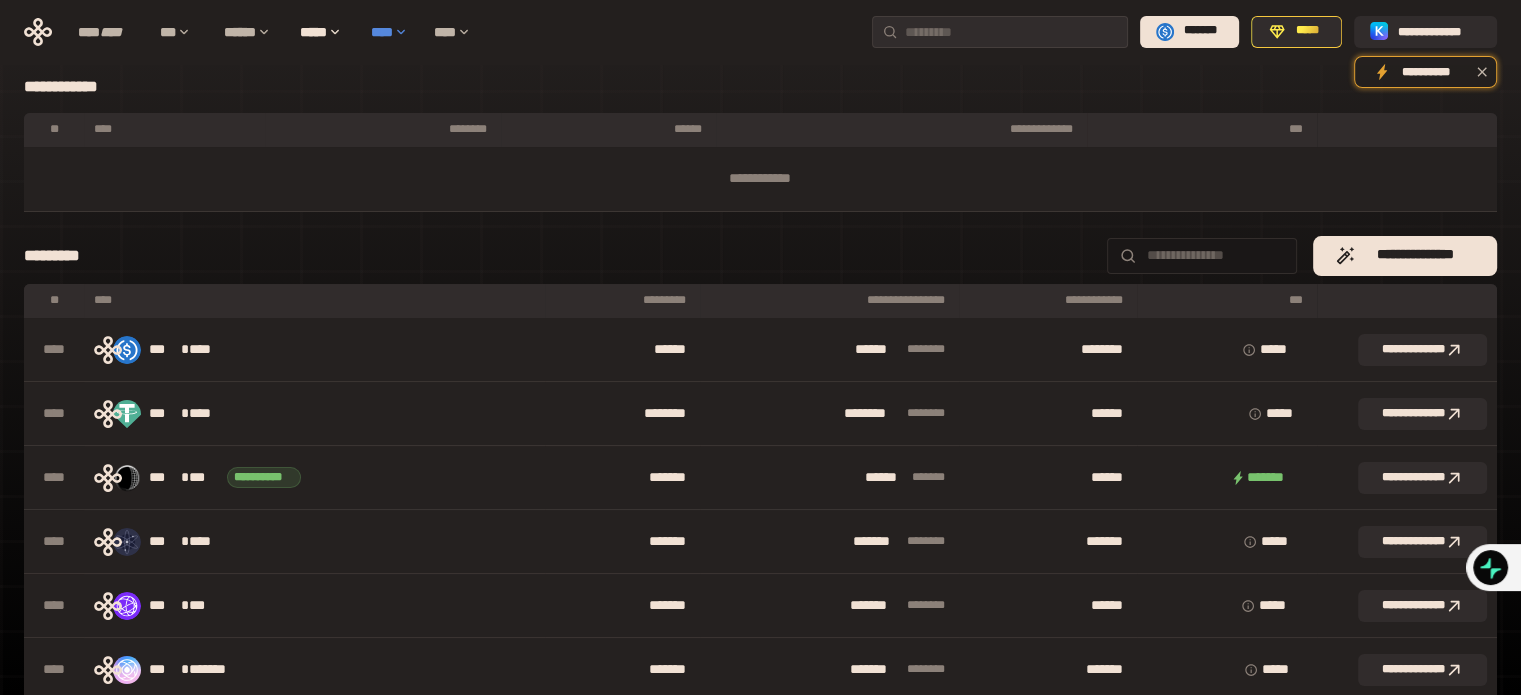 scroll, scrollTop: 0, scrollLeft: 0, axis: both 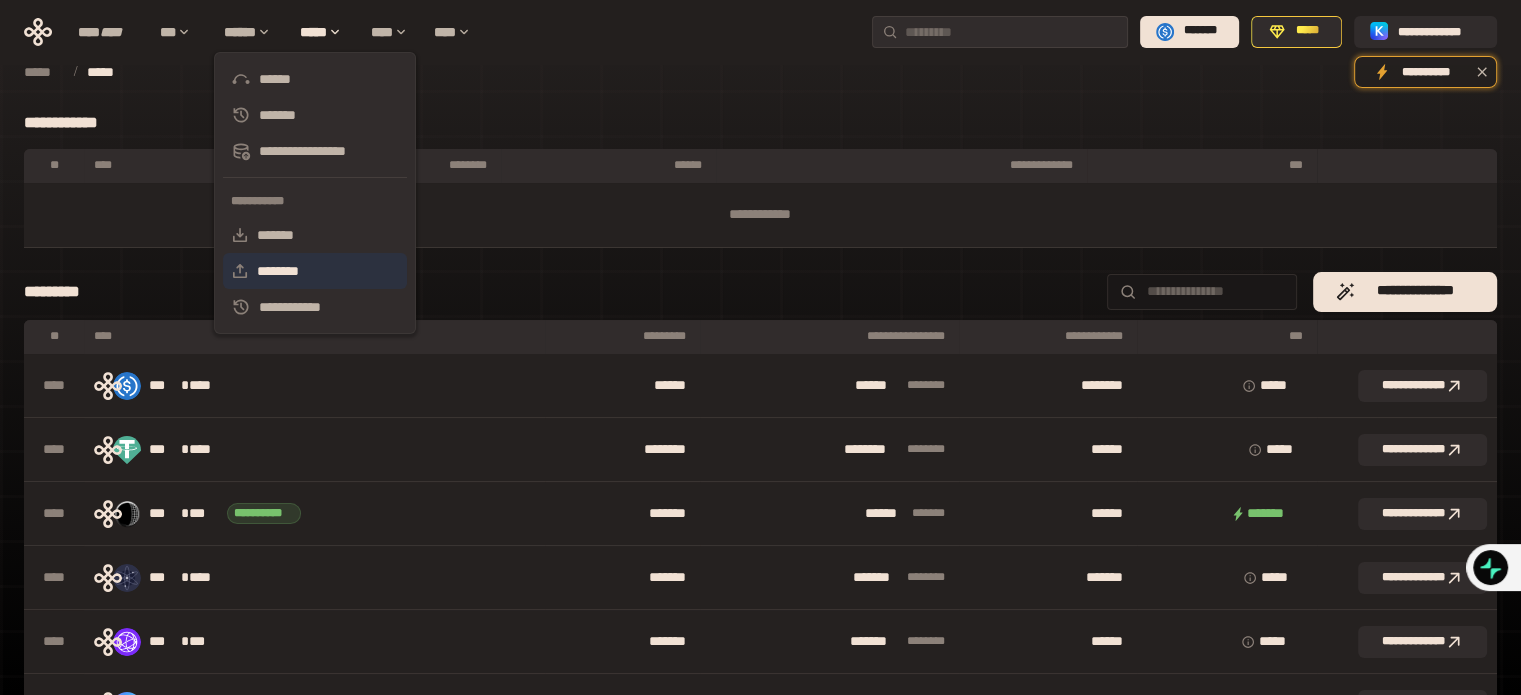 click on "********" at bounding box center [315, 271] 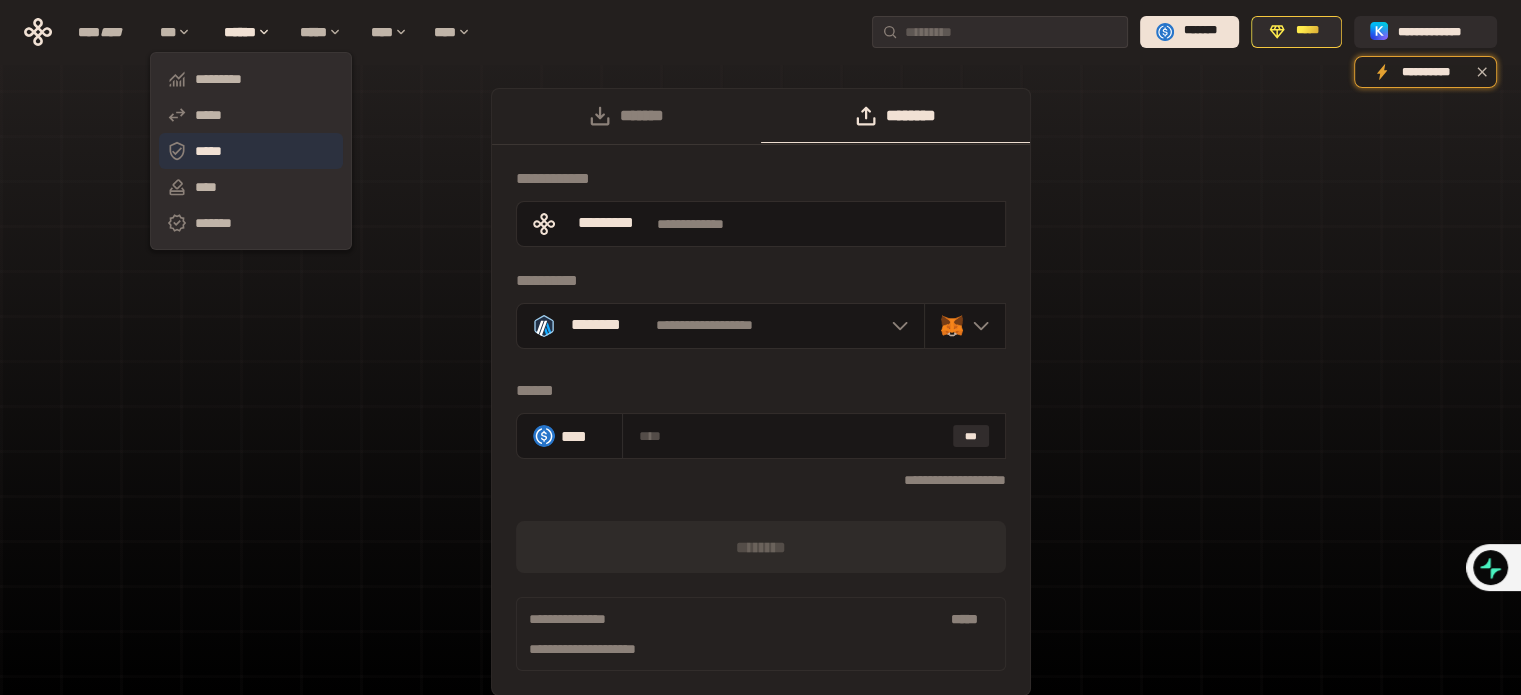 click on "*****" at bounding box center (251, 151) 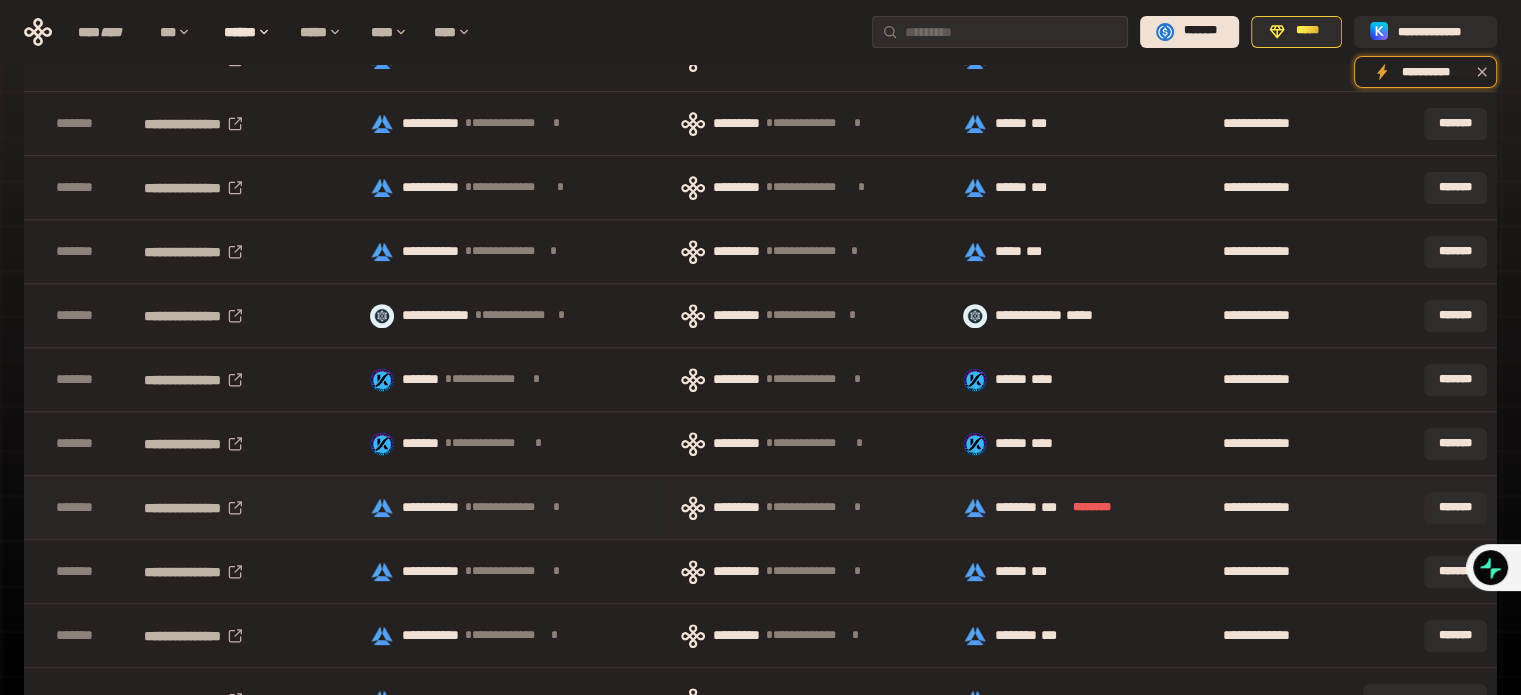scroll, scrollTop: 747, scrollLeft: 0, axis: vertical 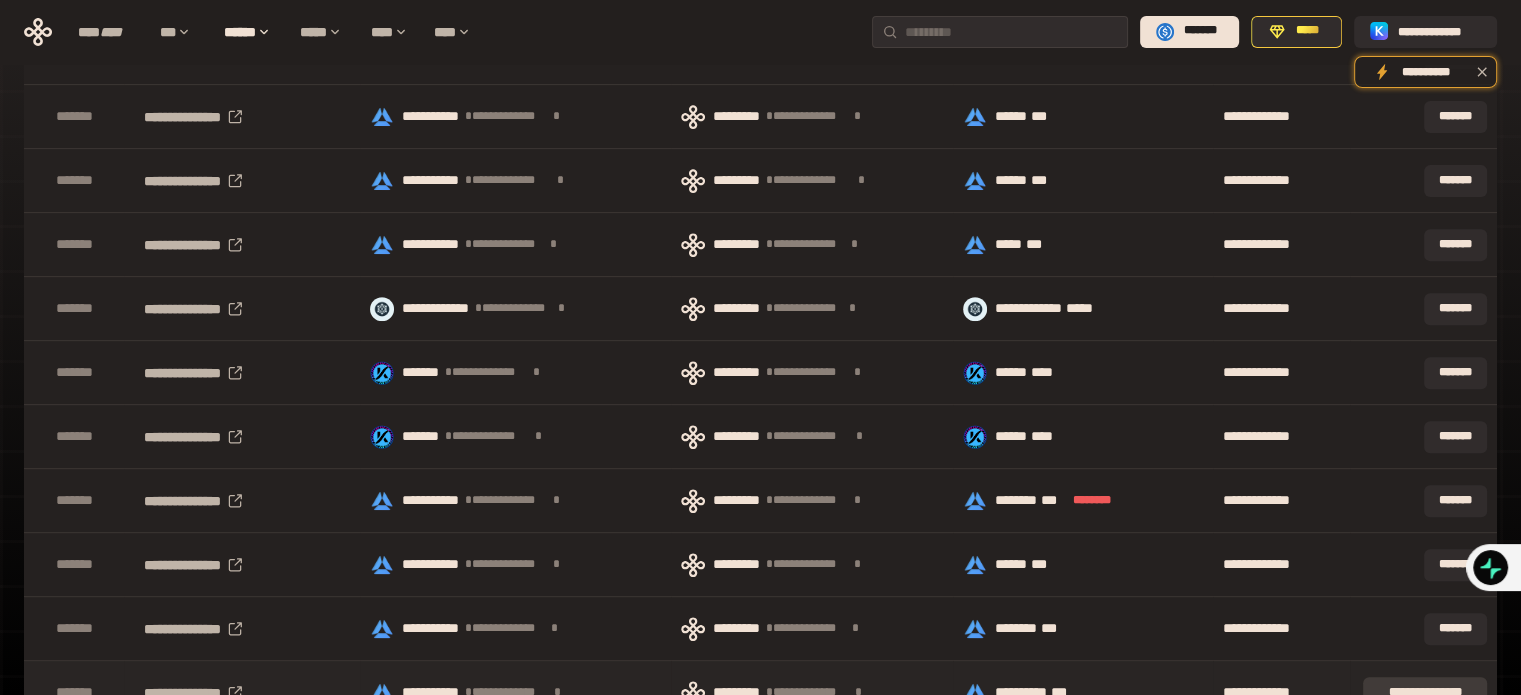 click on "**********" at bounding box center (1425, 693) 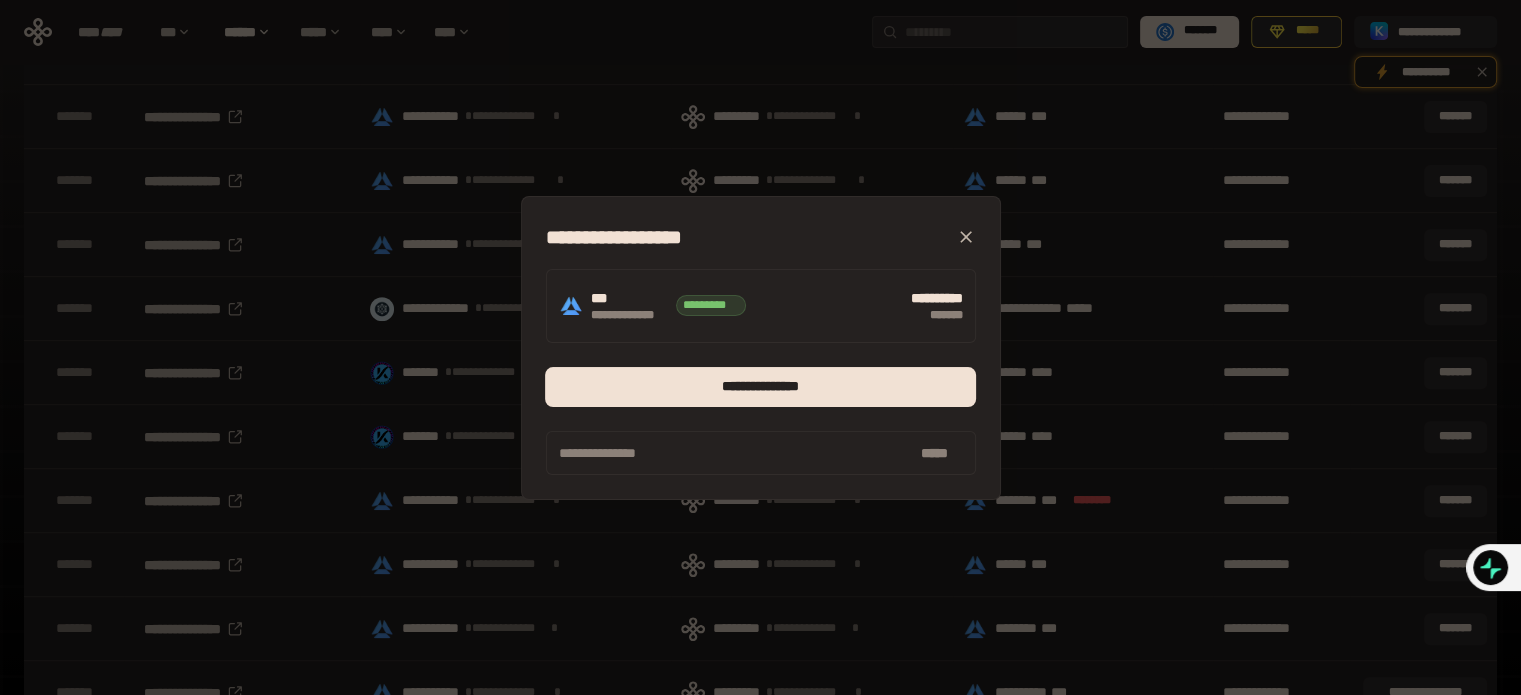 click on "**********" at bounding box center (761, 453) 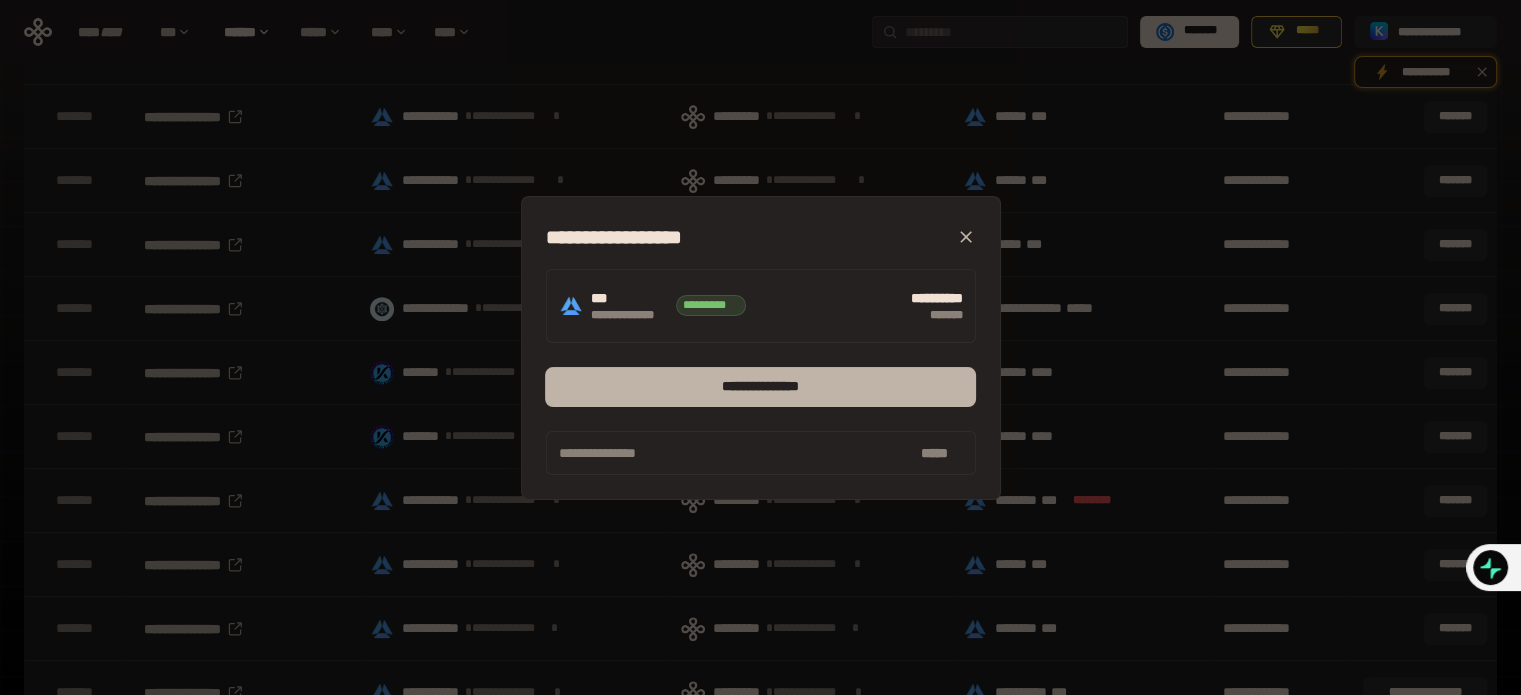 click on "**********" at bounding box center [760, 387] 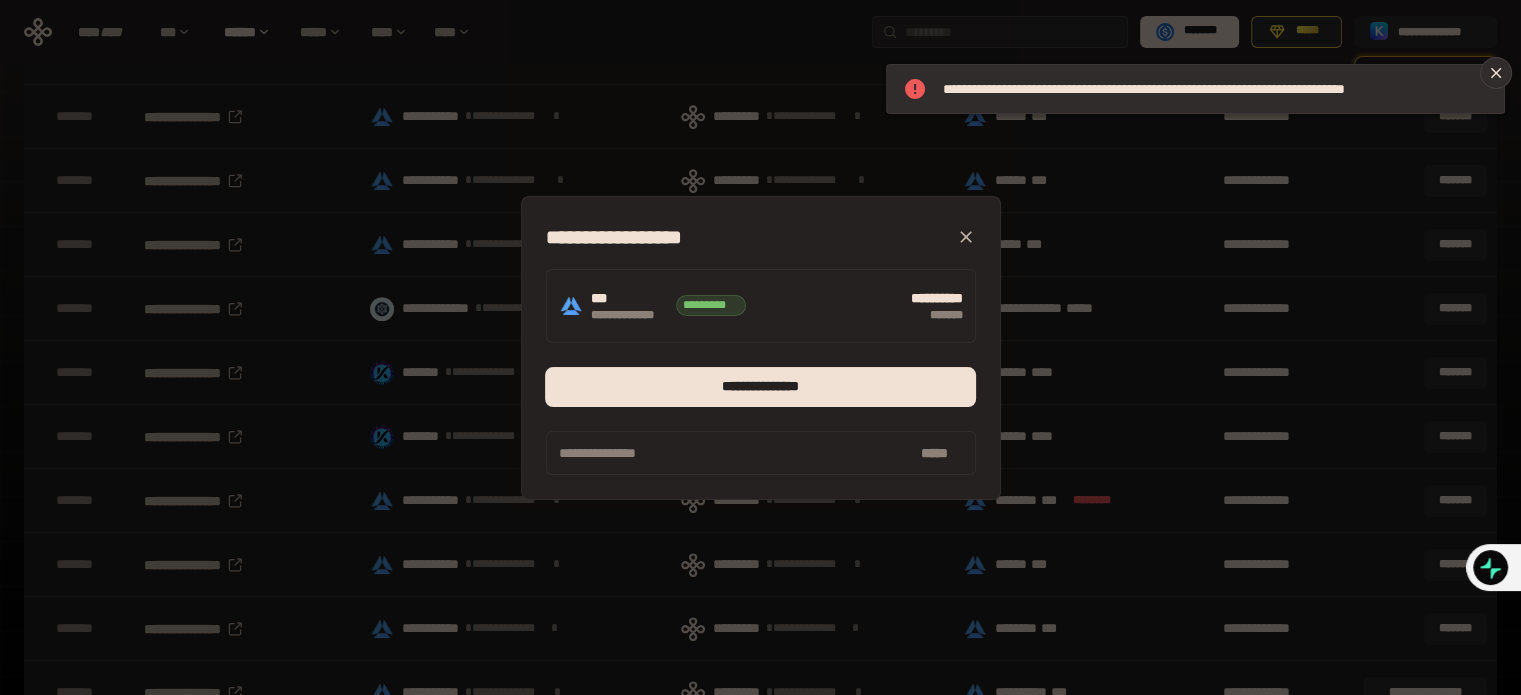 click on "**********" at bounding box center (760, 347) 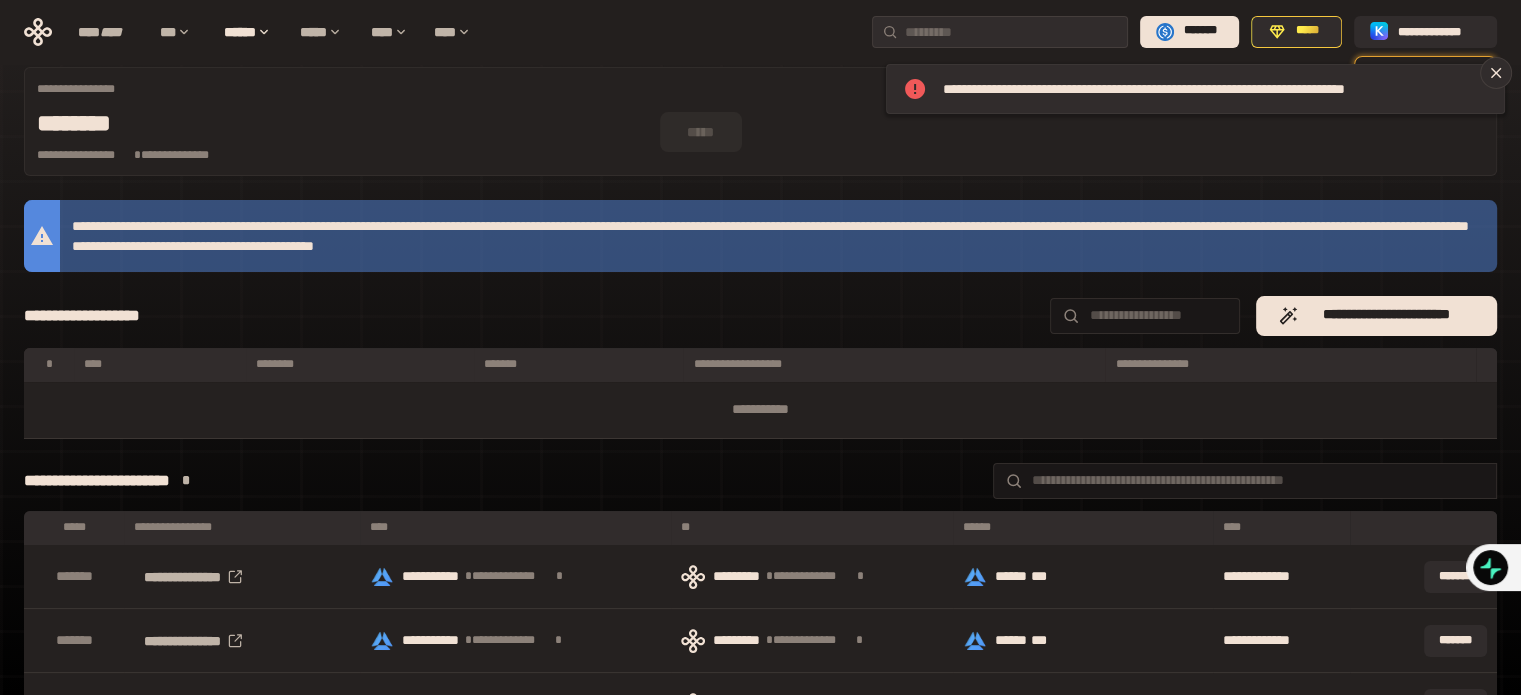 scroll, scrollTop: 147, scrollLeft: 0, axis: vertical 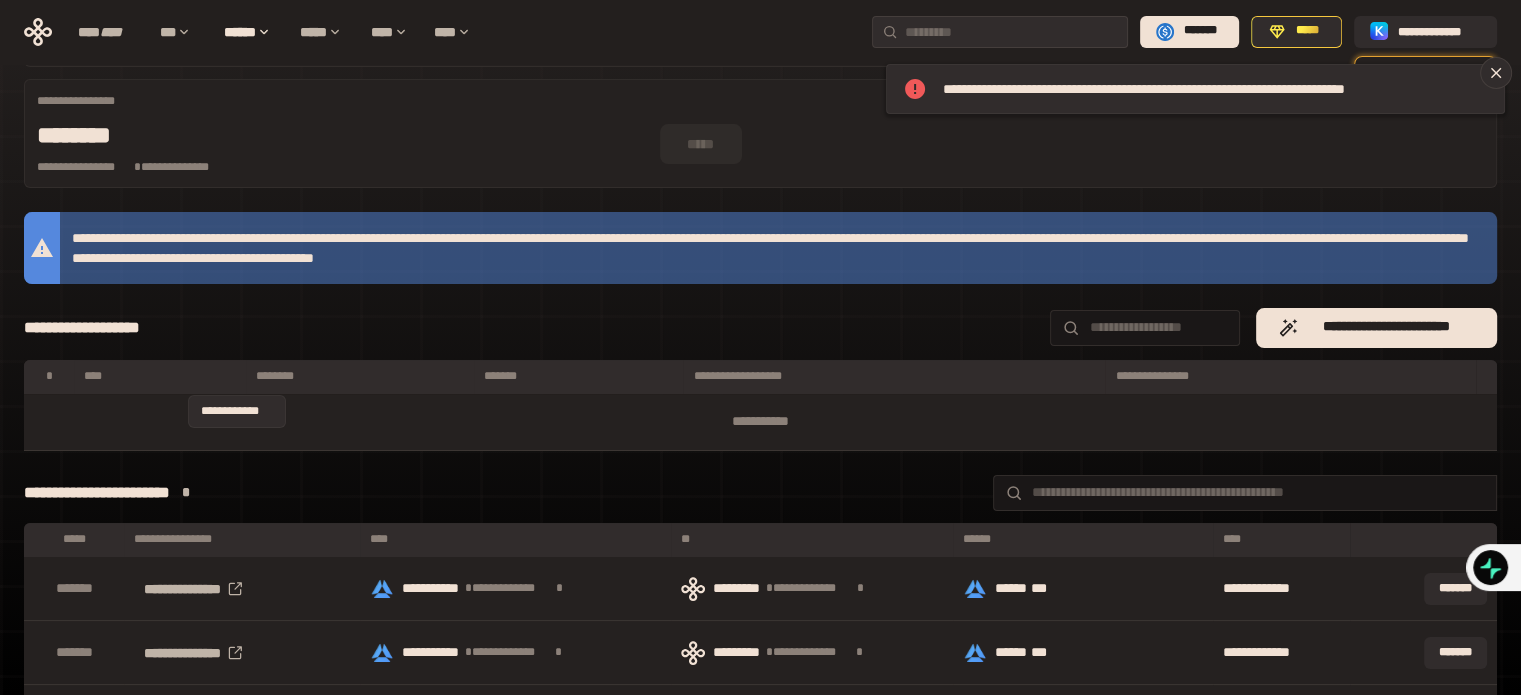 click on "*" at bounding box center (186, 493) 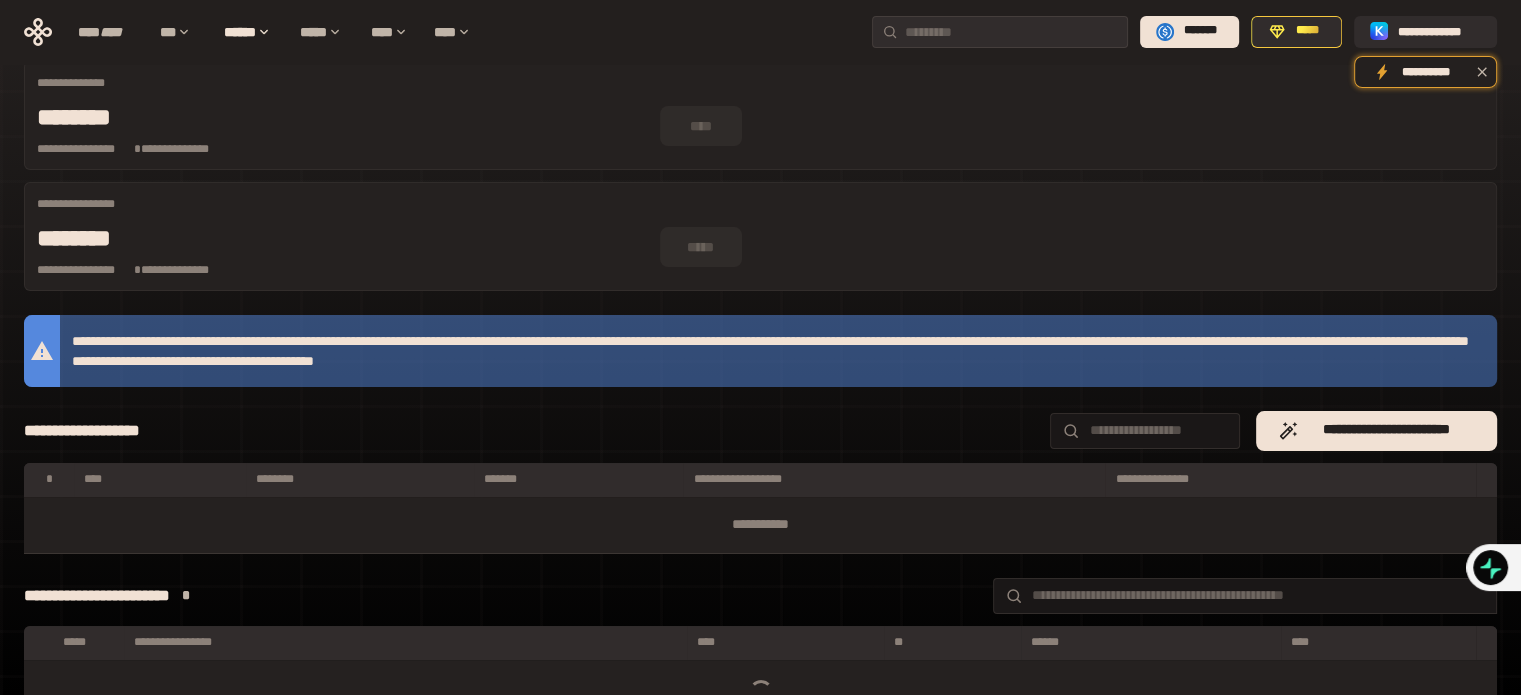 scroll, scrollTop: 147, scrollLeft: 0, axis: vertical 